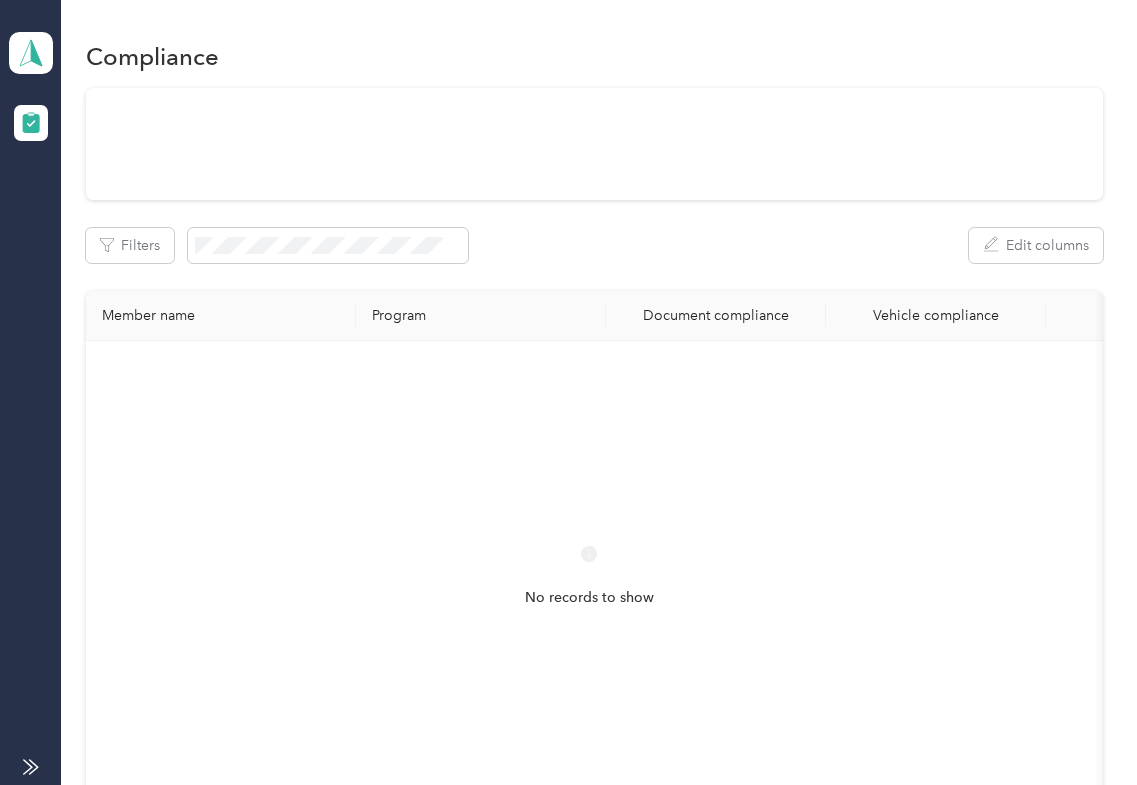 scroll, scrollTop: 0, scrollLeft: 0, axis: both 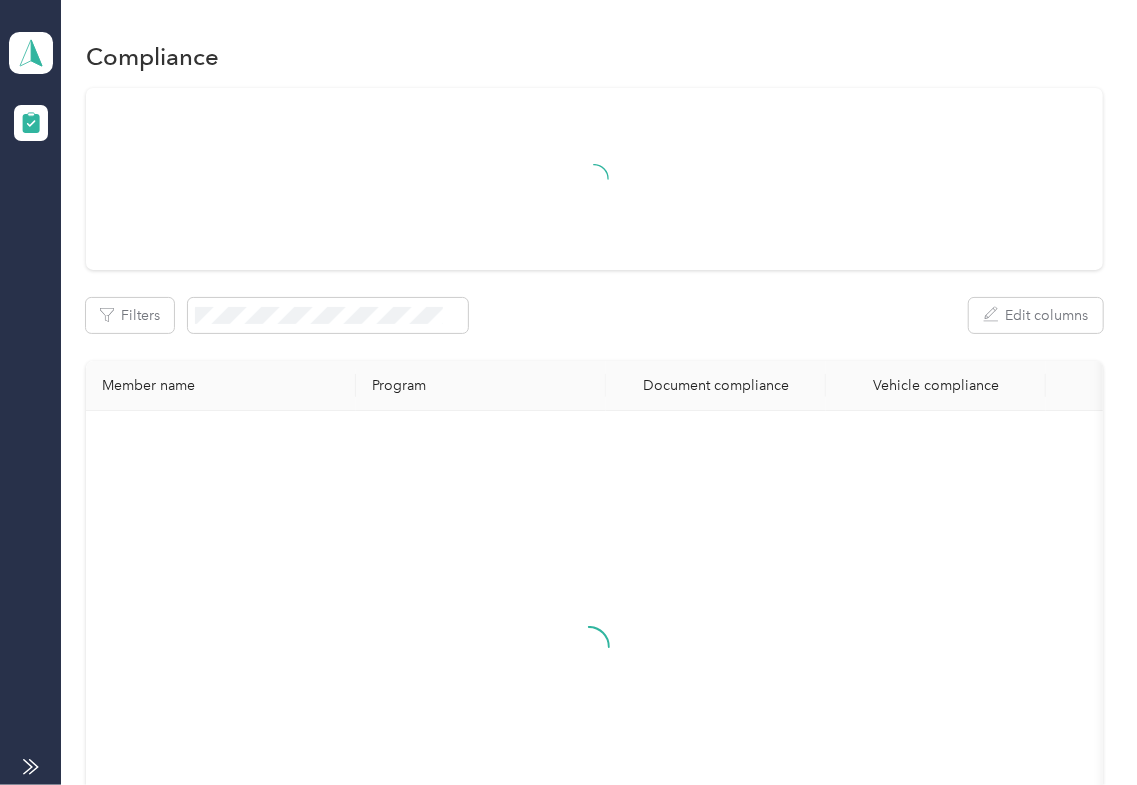 click on "Filters Edit columns Member name Program Document compliance Vehicle compliance" at bounding box center [594, 504] 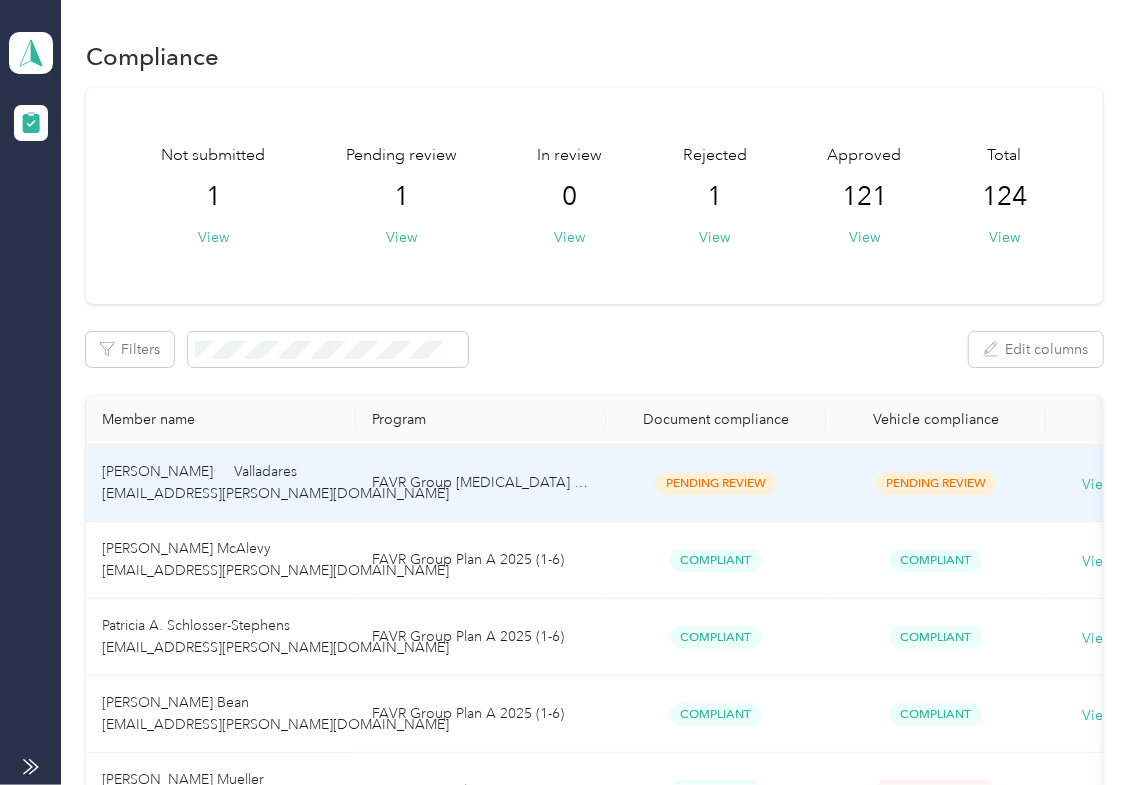 click on "FAVR Group [MEDICAL_DATA] 2025 (7-10)" at bounding box center [481, 483] 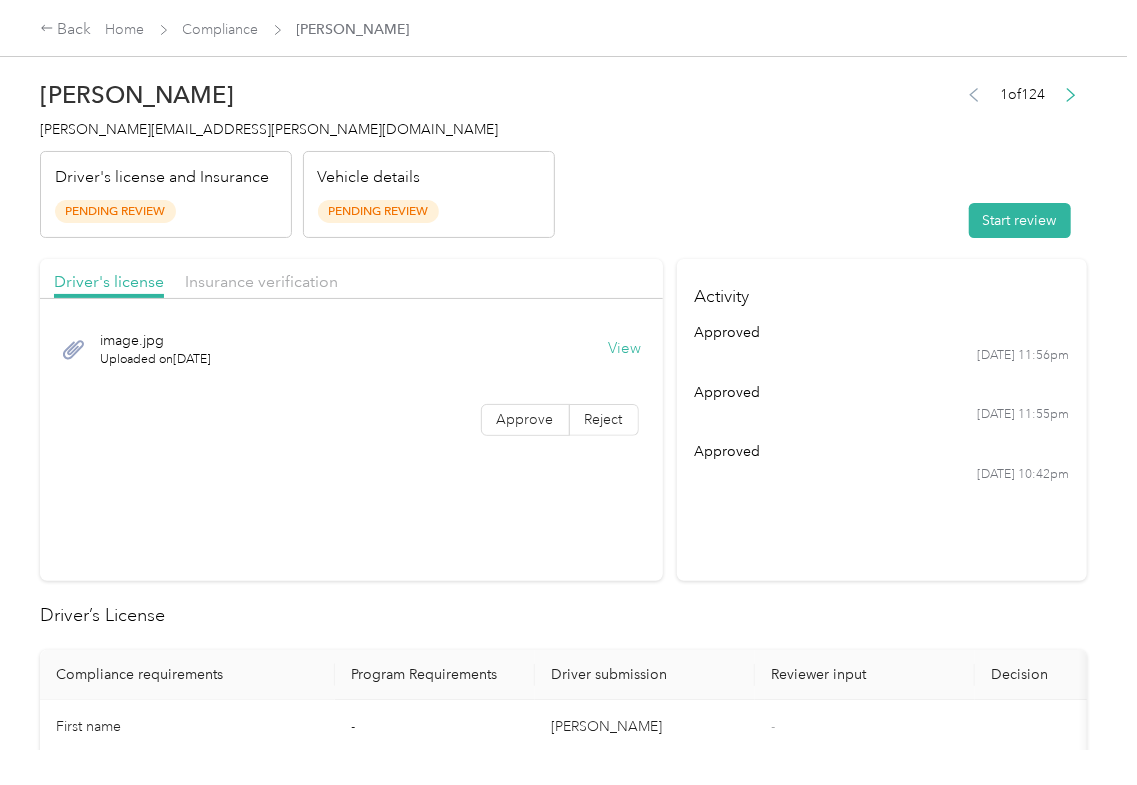 click on "[DATE] 10:42pm" at bounding box center (881, 475) 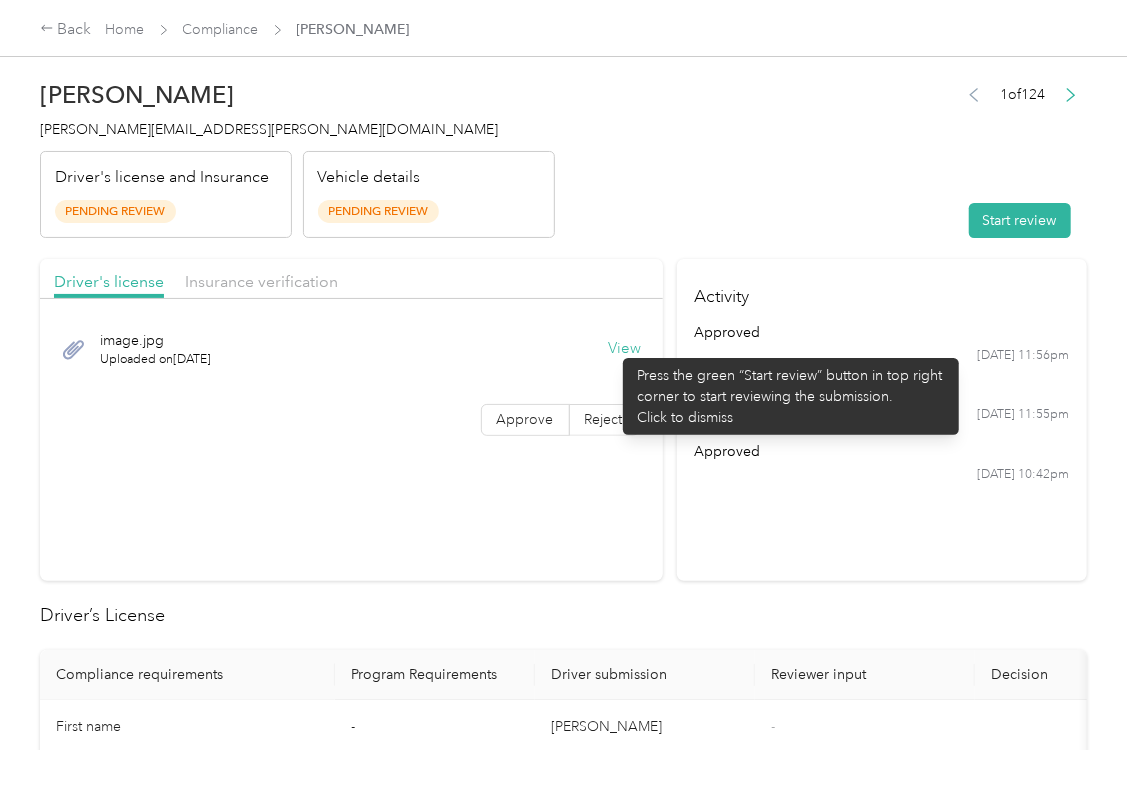click on "View" at bounding box center (625, 349) 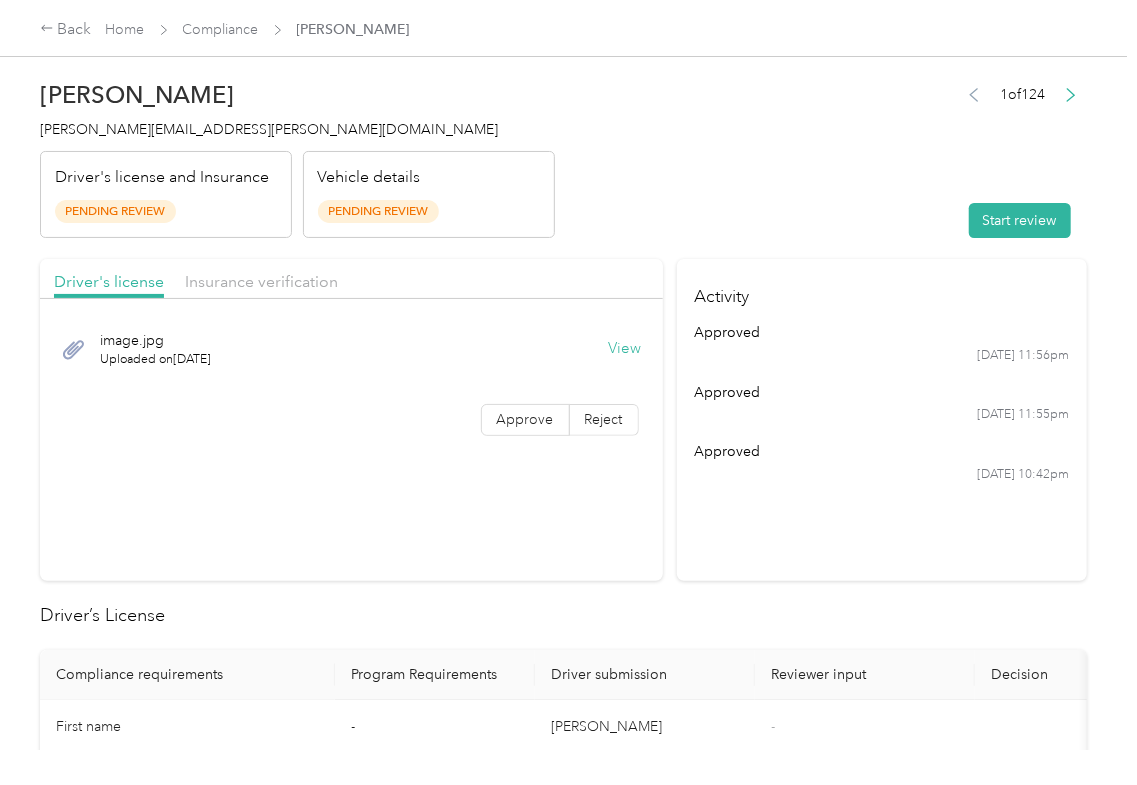 click on "[PERSON_NAME]	 Valladares	 [EMAIL_ADDRESS][PERSON_NAME][DOMAIN_NAME] Driver's license and Insurance Pending Review Vehicle details Pending Review 1  of  124 Start review" at bounding box center [563, 154] 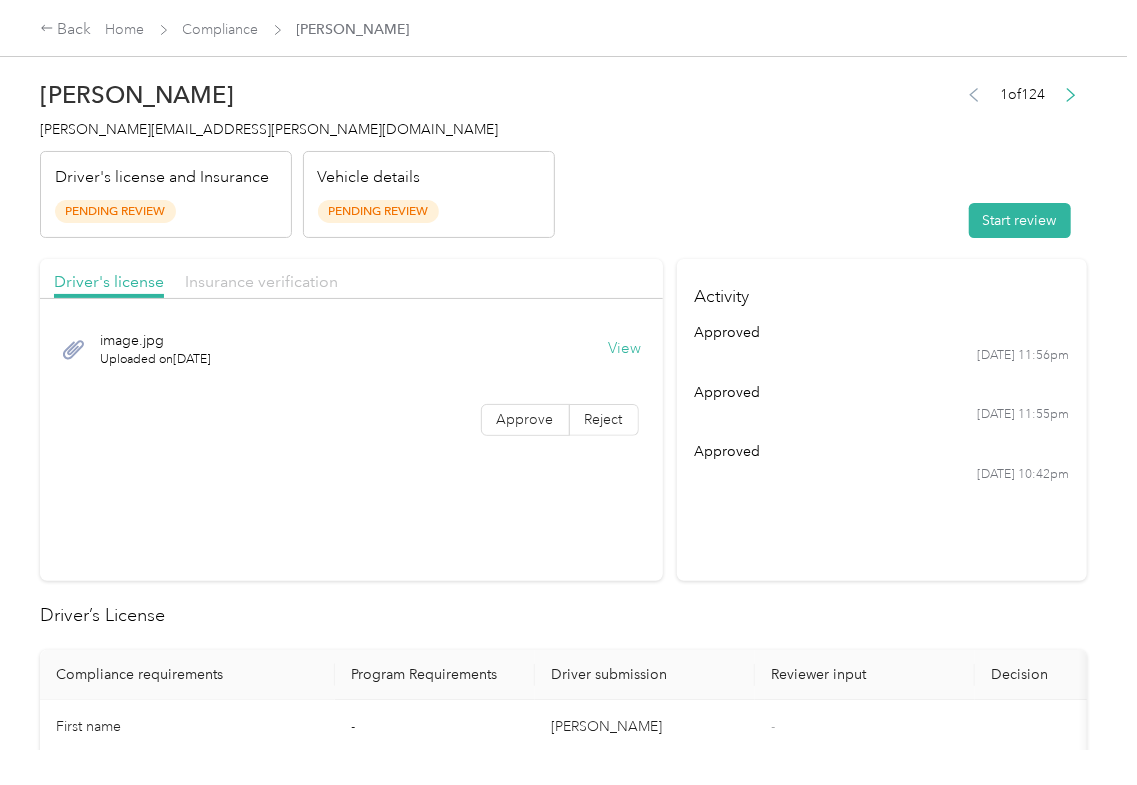 click on "Insurance verification" at bounding box center (261, 281) 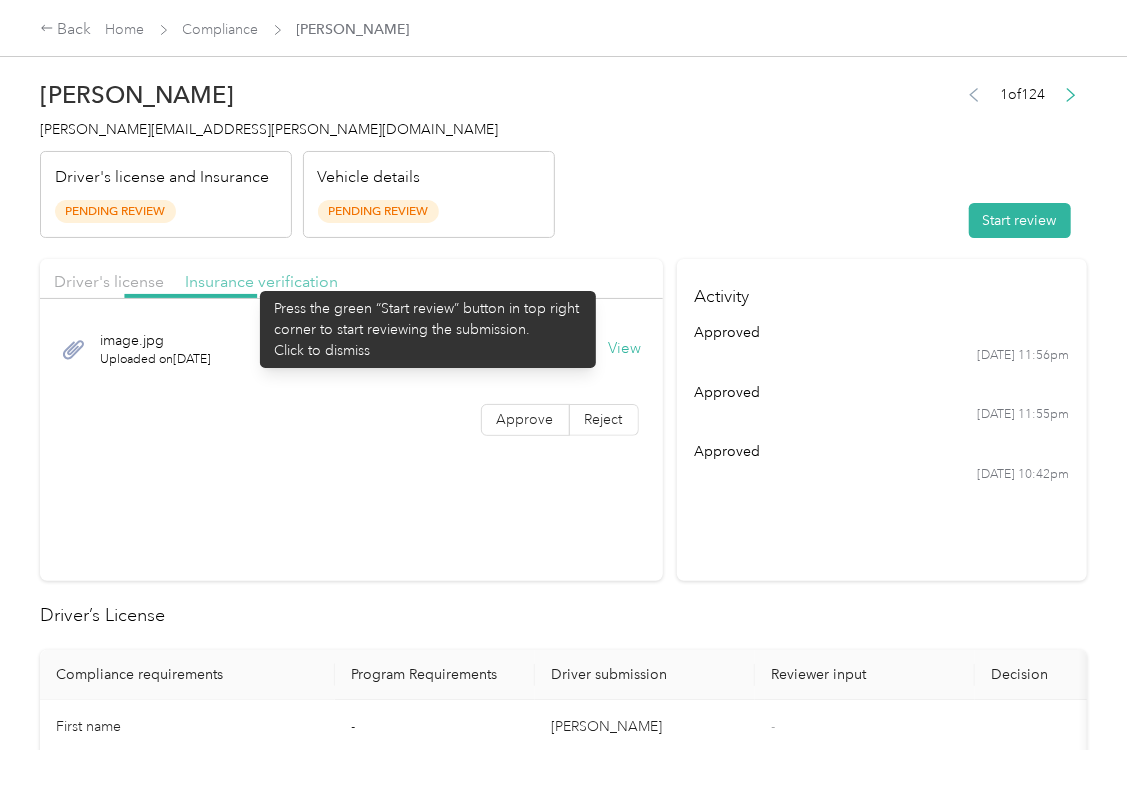 click on "Insurance verification" at bounding box center (261, 281) 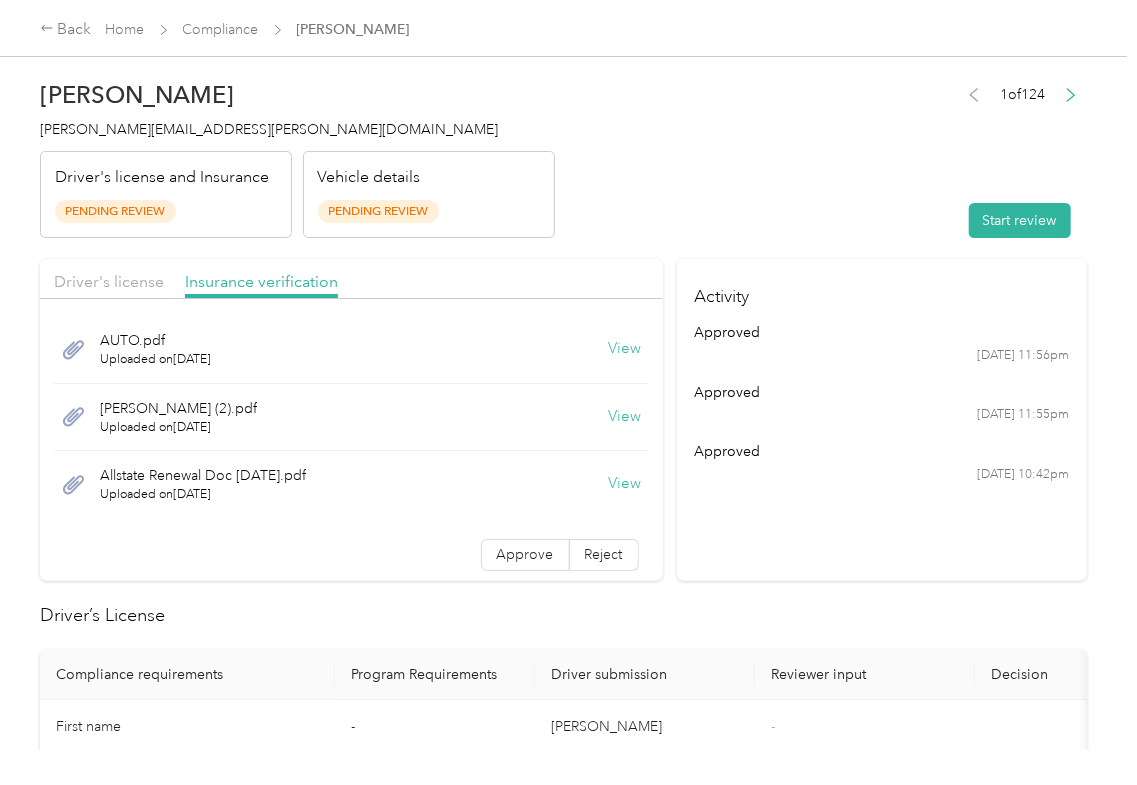 click on "View" at bounding box center [625, 349] 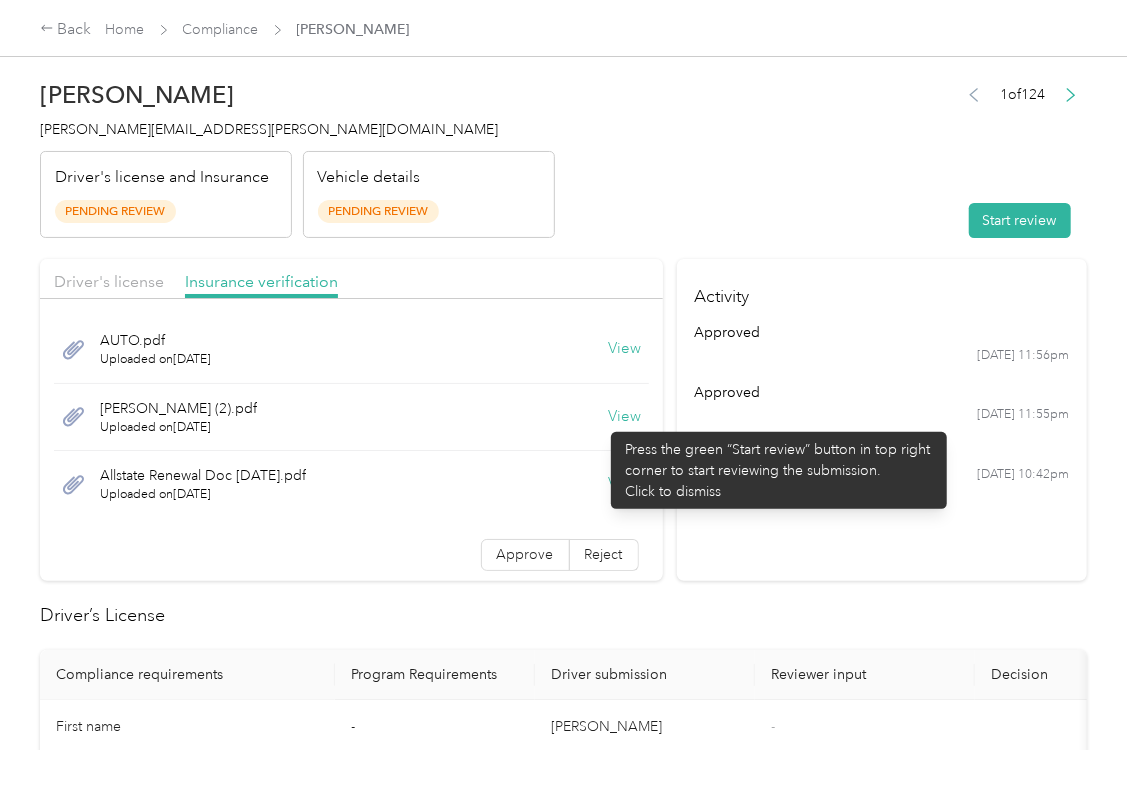 click on "View" at bounding box center [625, 417] 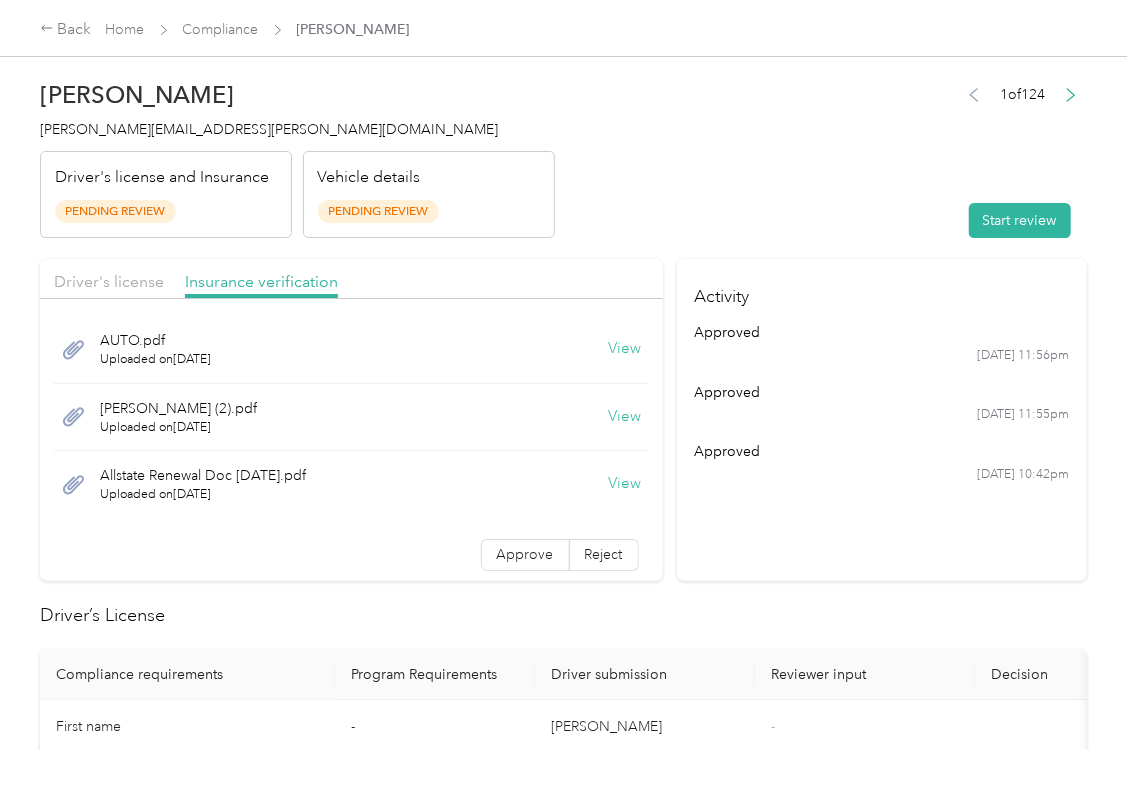 click on "View" at bounding box center (625, 484) 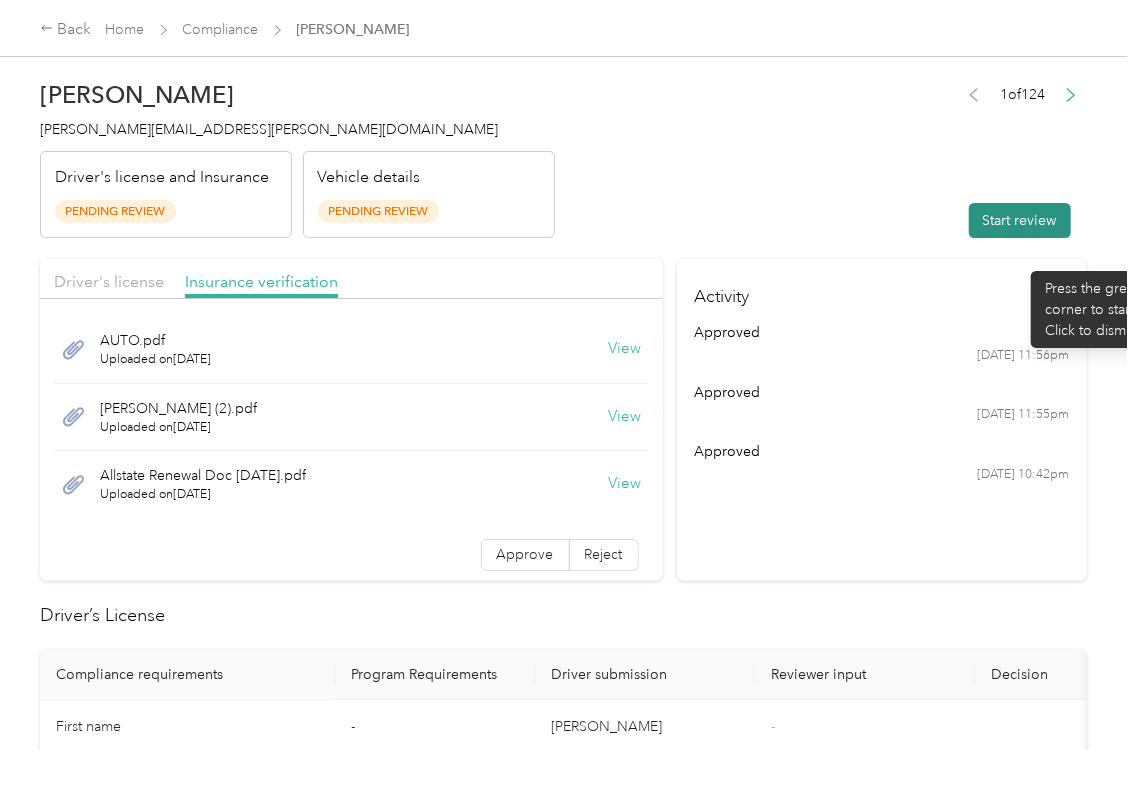 click on "Start review" at bounding box center [1020, 220] 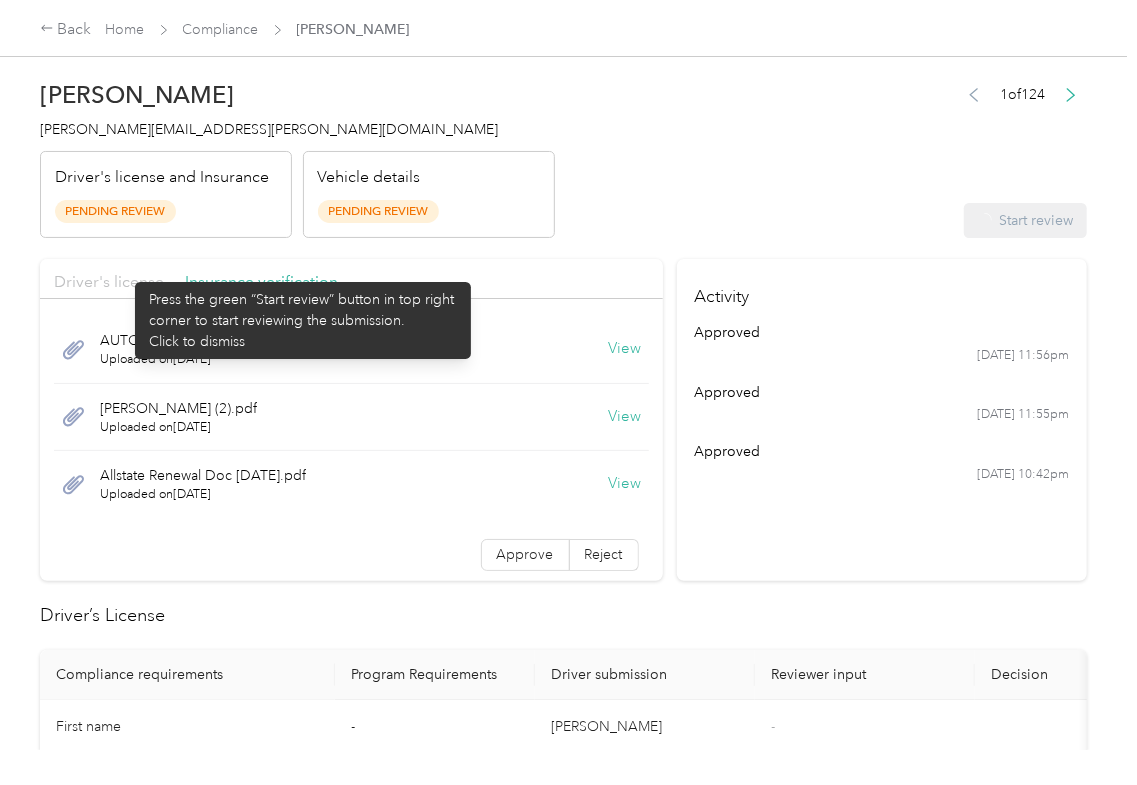 click on "Driver's license" at bounding box center [109, 281] 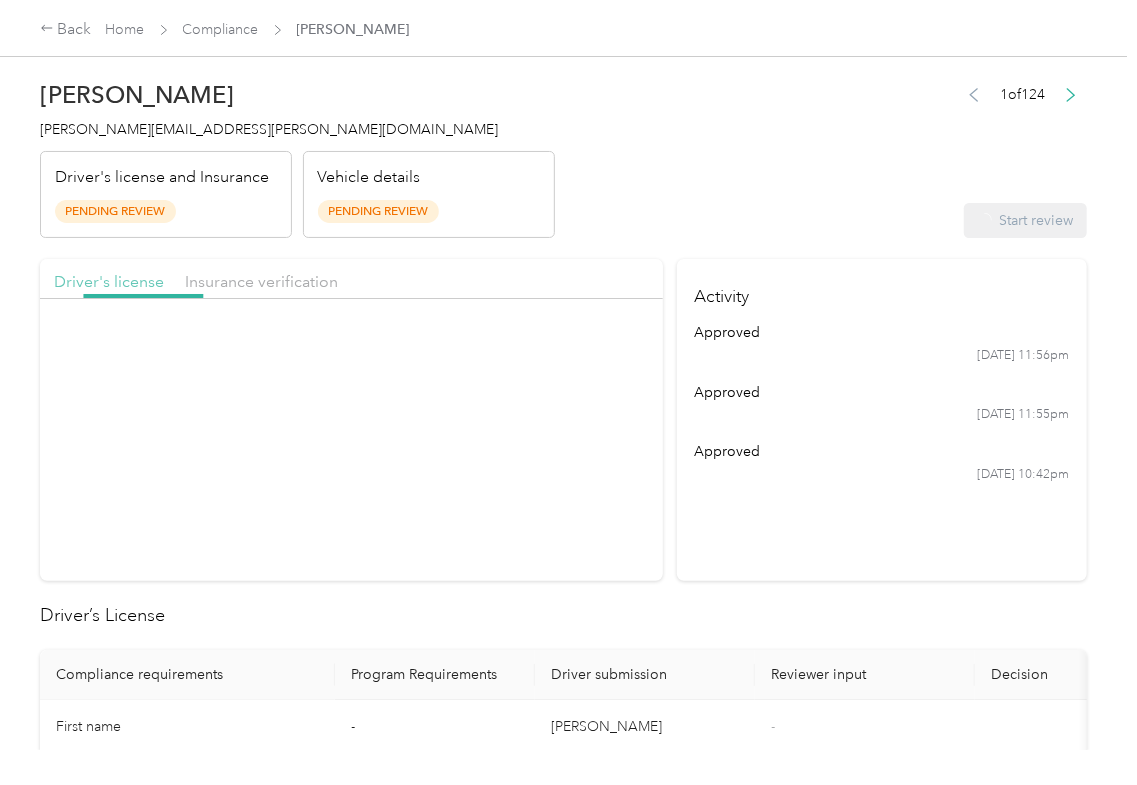 click on "Driver's license" at bounding box center [109, 281] 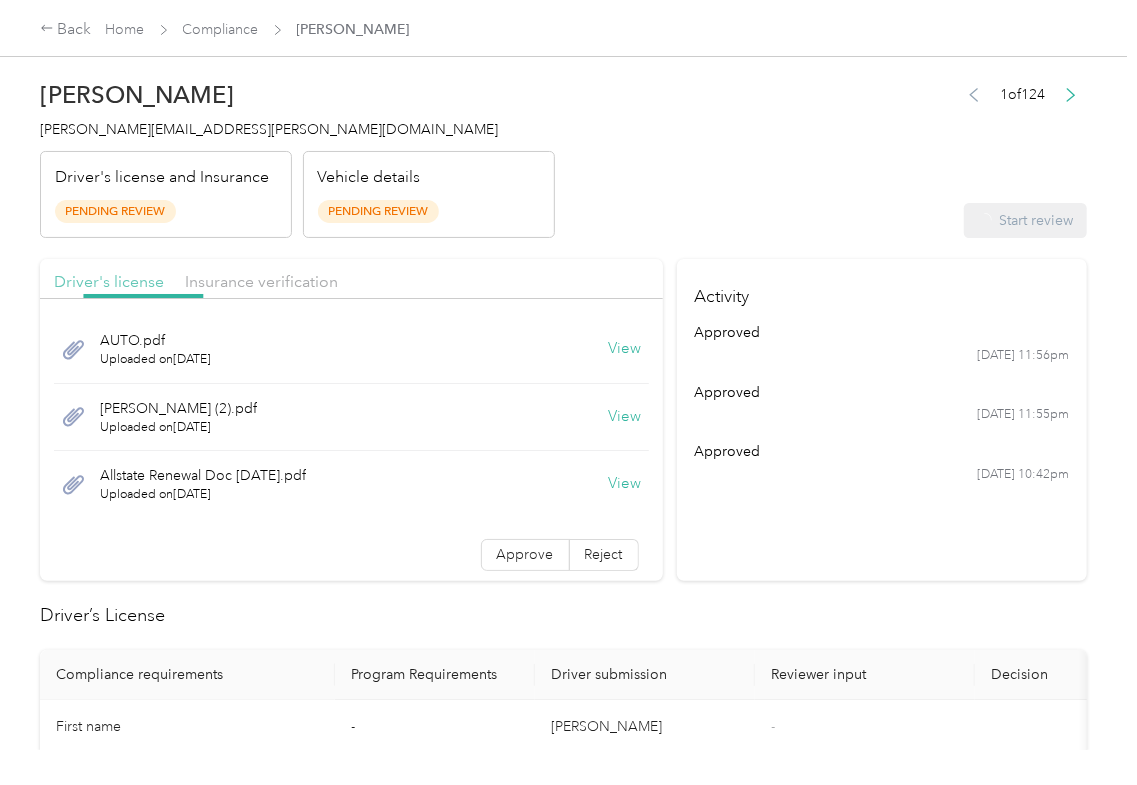 click on "Driver's license" at bounding box center (109, 281) 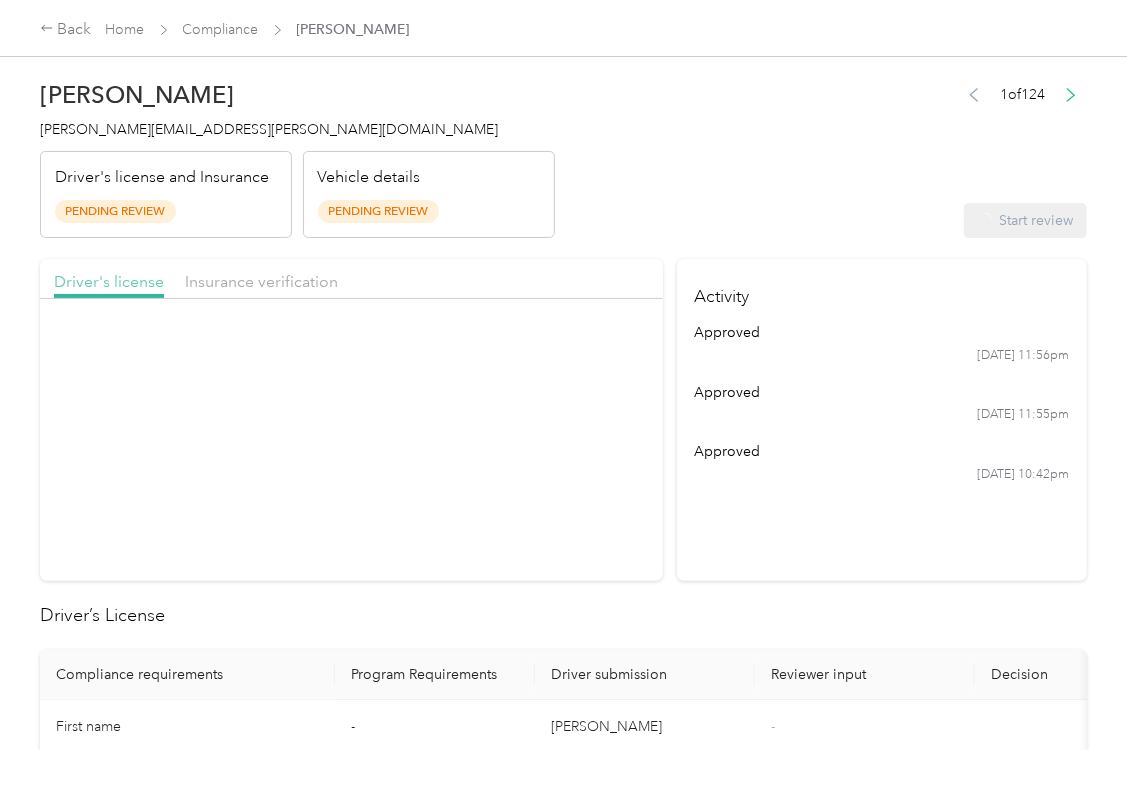 click on "Driver's license" at bounding box center [109, 281] 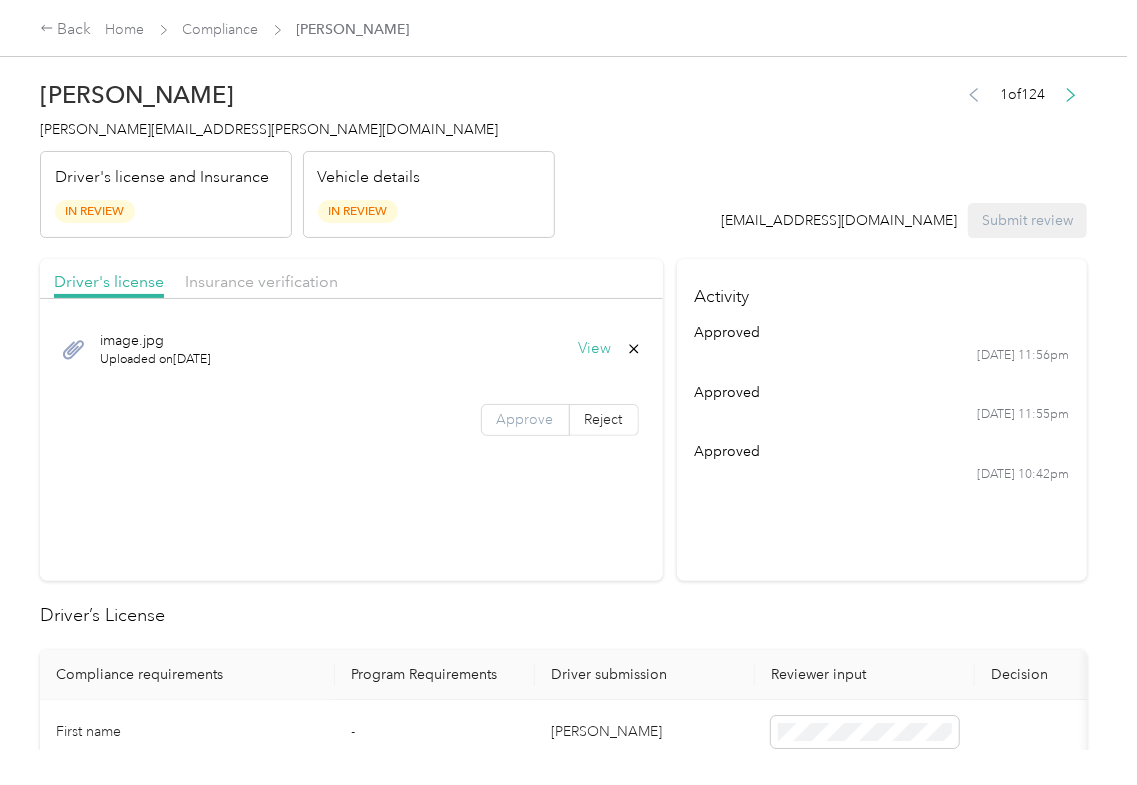 click on "Approve" at bounding box center [525, 419] 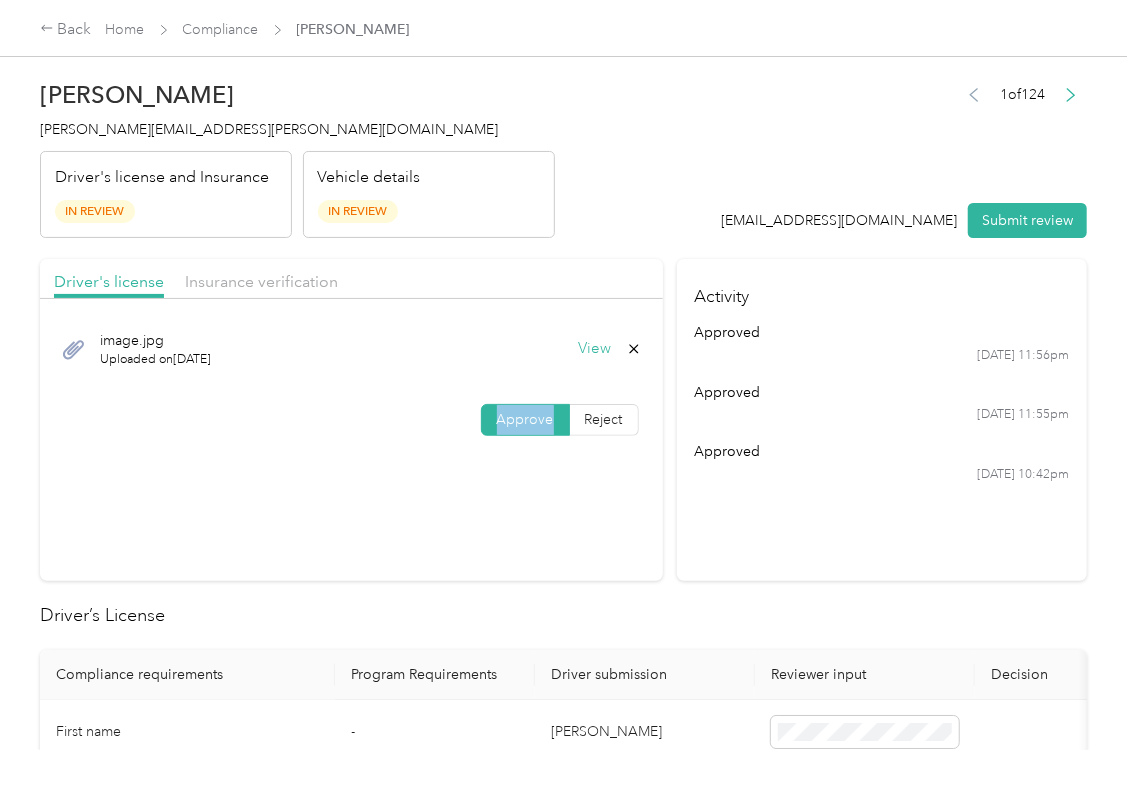 click on "Approve" at bounding box center [525, 419] 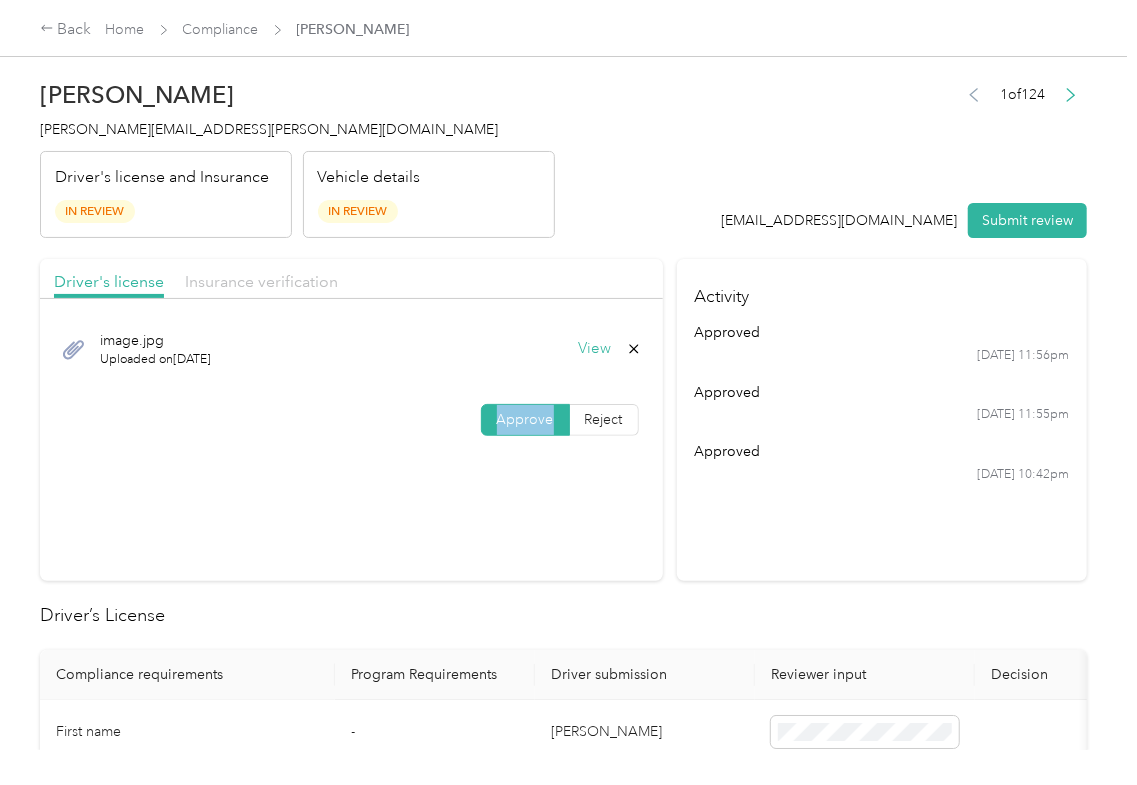drag, startPoint x: 236, startPoint y: 270, endPoint x: 238, endPoint y: 281, distance: 11.18034 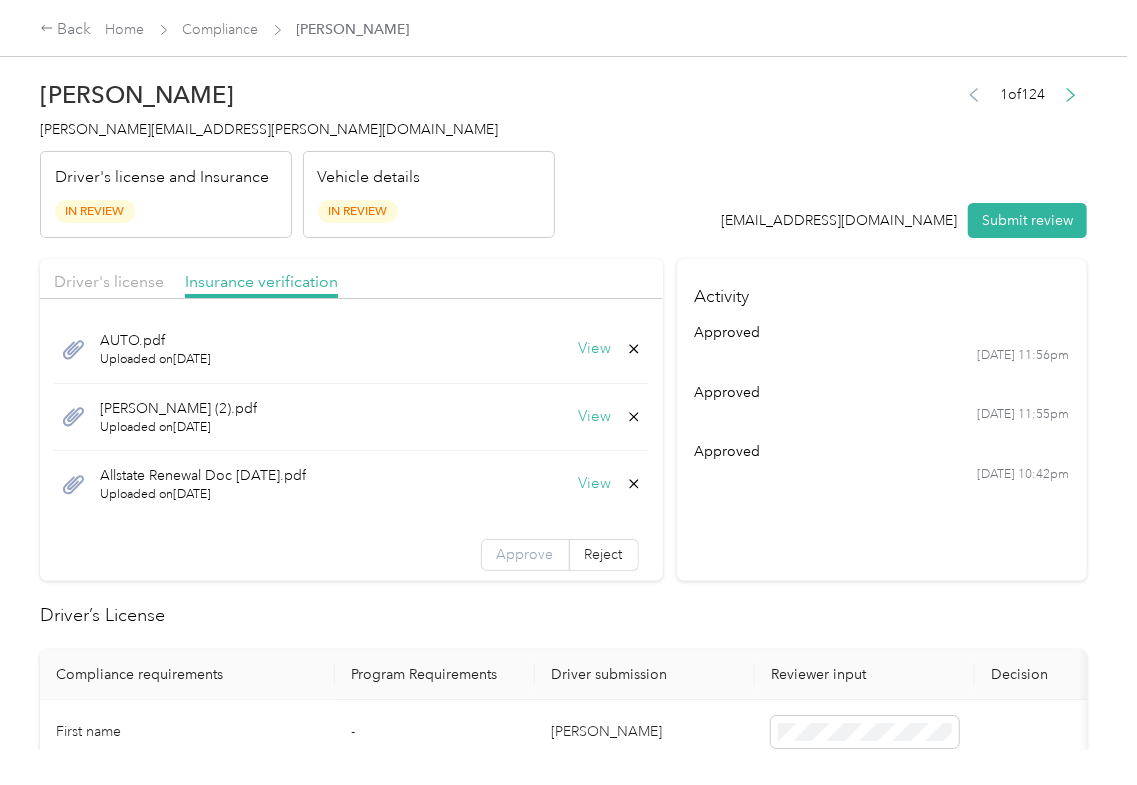 click on "Approve" at bounding box center [525, 554] 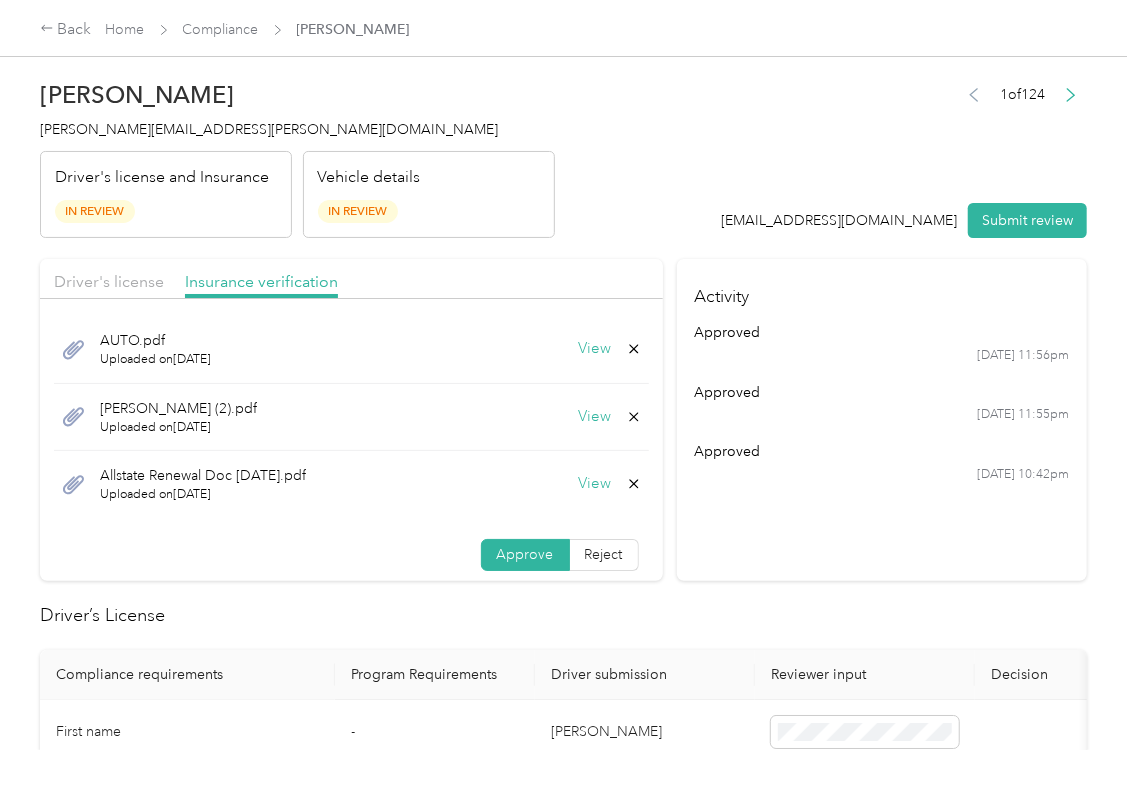 click on "Approve" at bounding box center (525, 554) 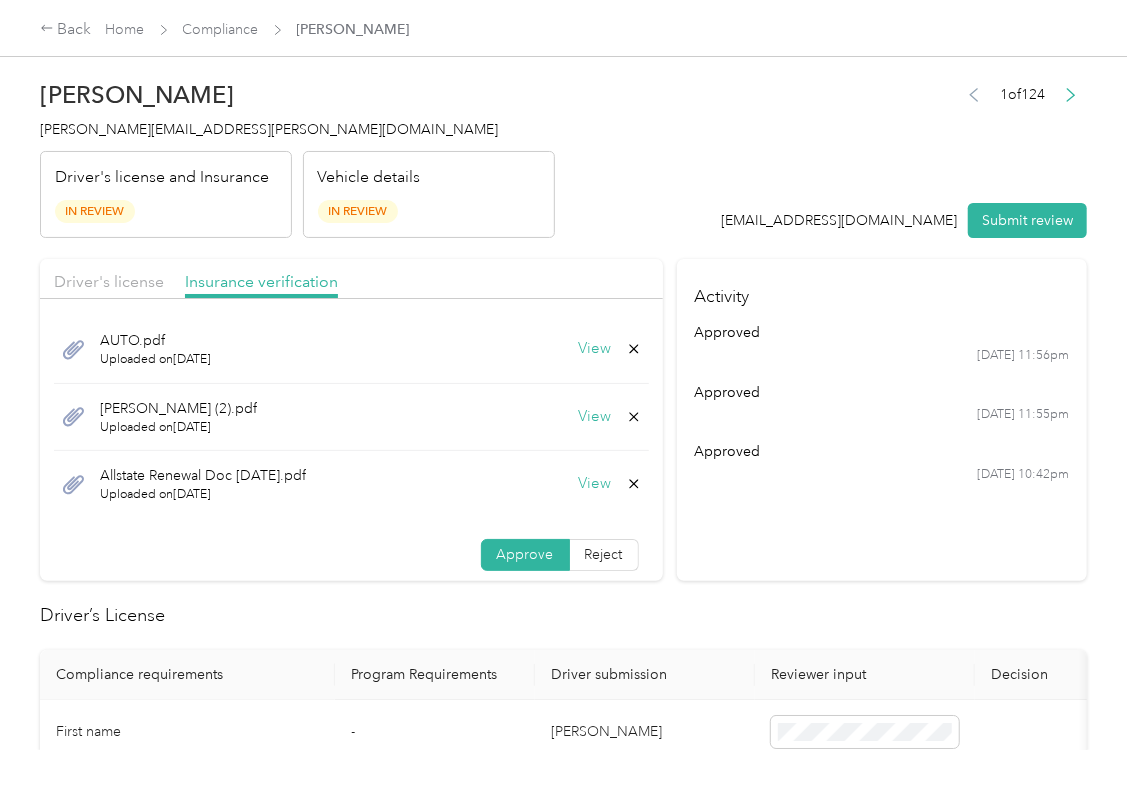 scroll, scrollTop: 4, scrollLeft: 0, axis: vertical 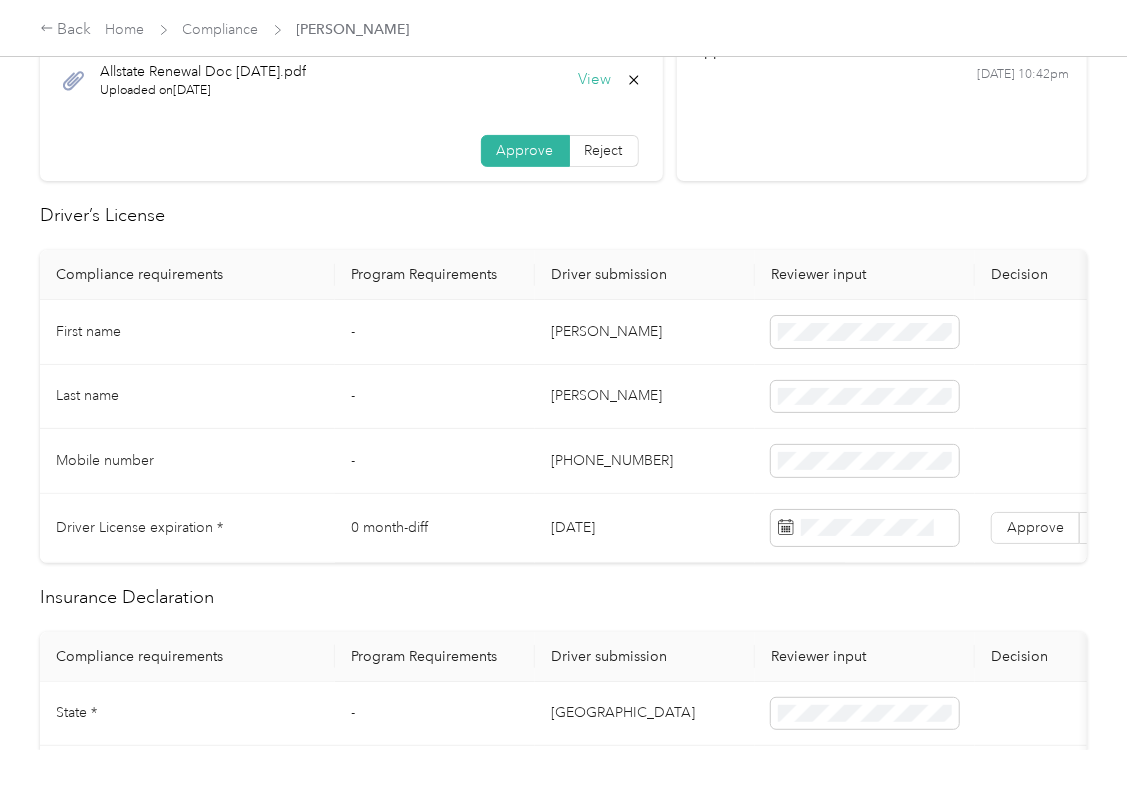 click on "[DATE]" at bounding box center (645, 528) 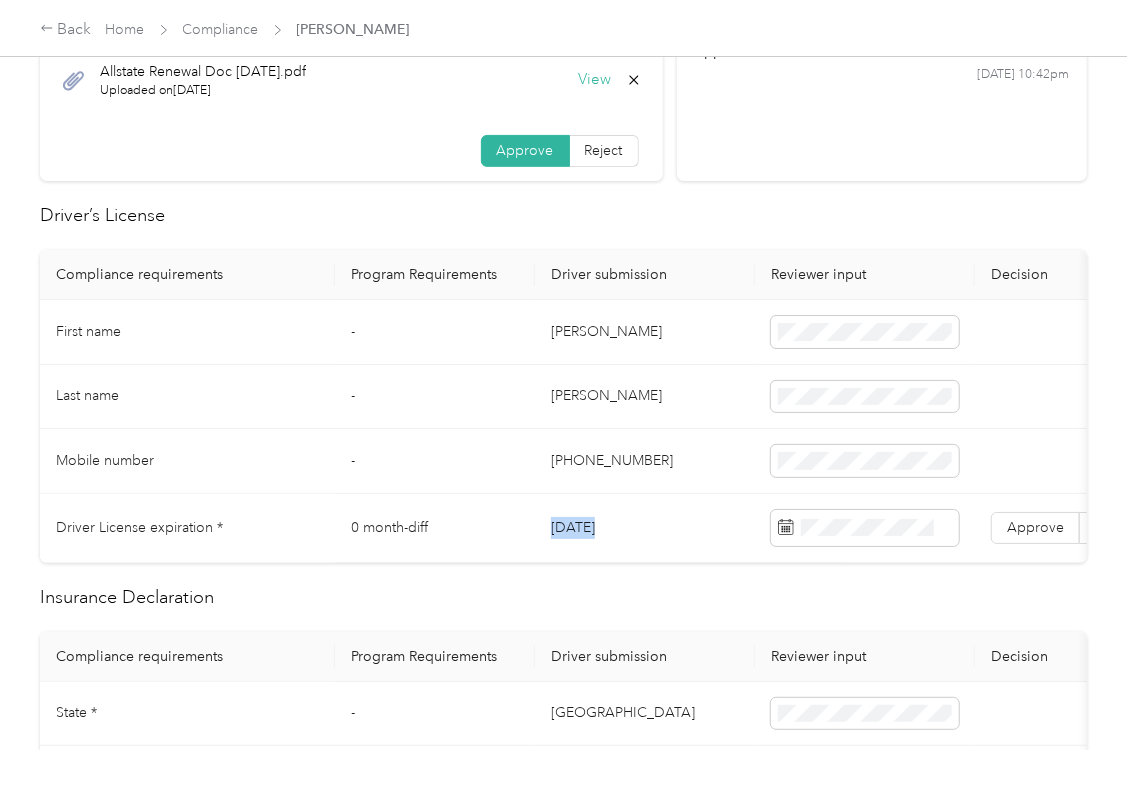 click on "[DATE]" at bounding box center [645, 528] 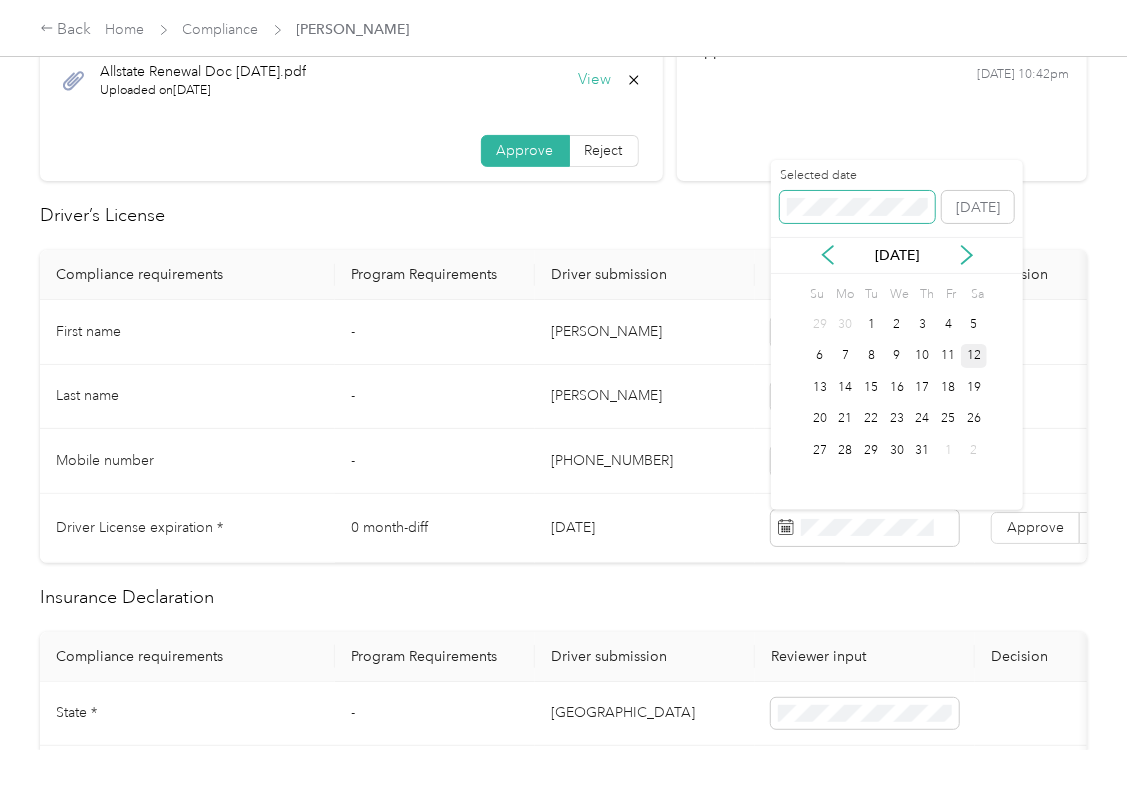 click at bounding box center (857, 207) 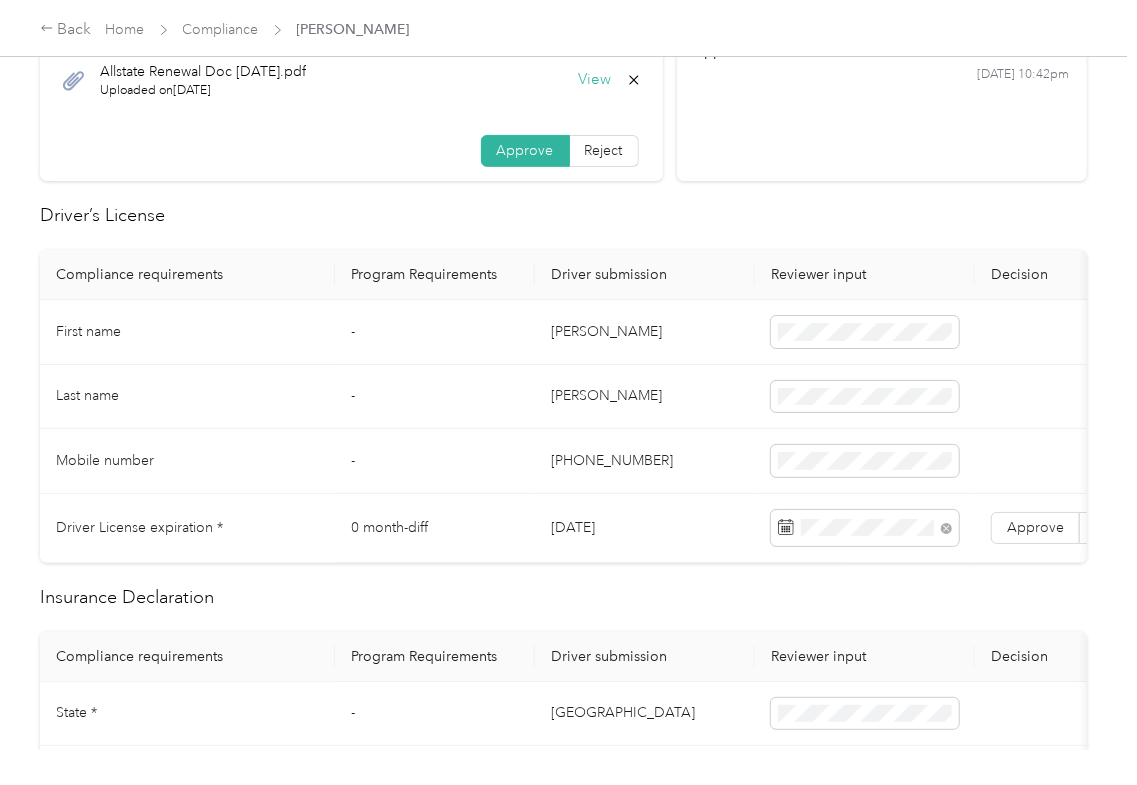 click on "Driver's license Insurance verification AUTO.pdf Uploaded on  [DATE] View [PERSON_NAME] (2).pdf Uploaded on  [DATE] View Allstate Renewal Doc [DATE].pdf Uploaded on  [DATE] View Approve Reject Activity approved [DATE] 11:56pm approved [DATE] 11:55pm approved [DATE] 10:42pm Driver’s License  Compliance requirements Program Requirements Driver submission Reviewer input Decision Rejection reason             First name - [PERSON_NAME]	 Last name - [PERSON_NAME]	 Mobile number - [PHONE_NUMBER] Driver License expiration * 0 month-diff [DATE] Approve Reject Insurance Declaration Compliance requirements Program Requirements Driver submission Reviewer input Decision Rejection reason             State * - [US_STATE] Zip code * - 77095 Insurance Declaration expiration * 0 month-diff [DATE] Approve Reject Bodily injury coverage per person * $100,000 min $100,000 Approve Reject Bodily injury coverage per accident * $300,000 min $300,000 Approve Reject Property damage coverage amount * $50,000 min Approve" at bounding box center (563, 1040) 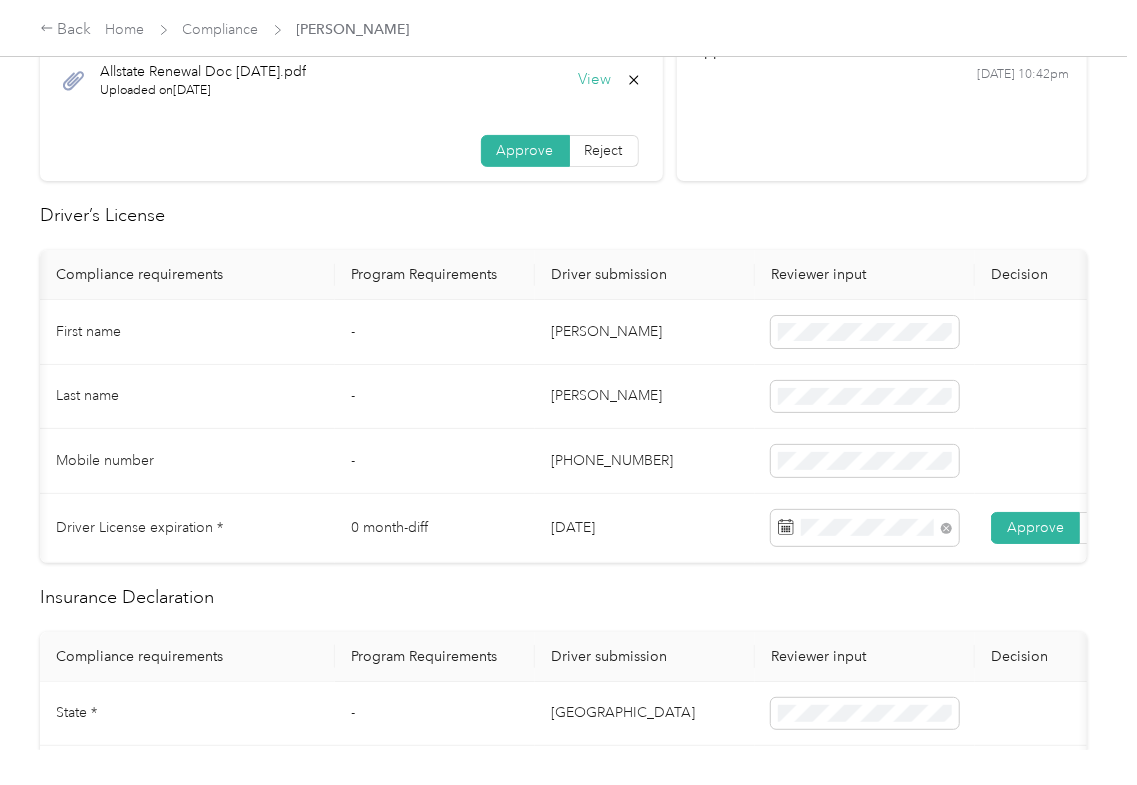 scroll, scrollTop: 0, scrollLeft: 106, axis: horizontal 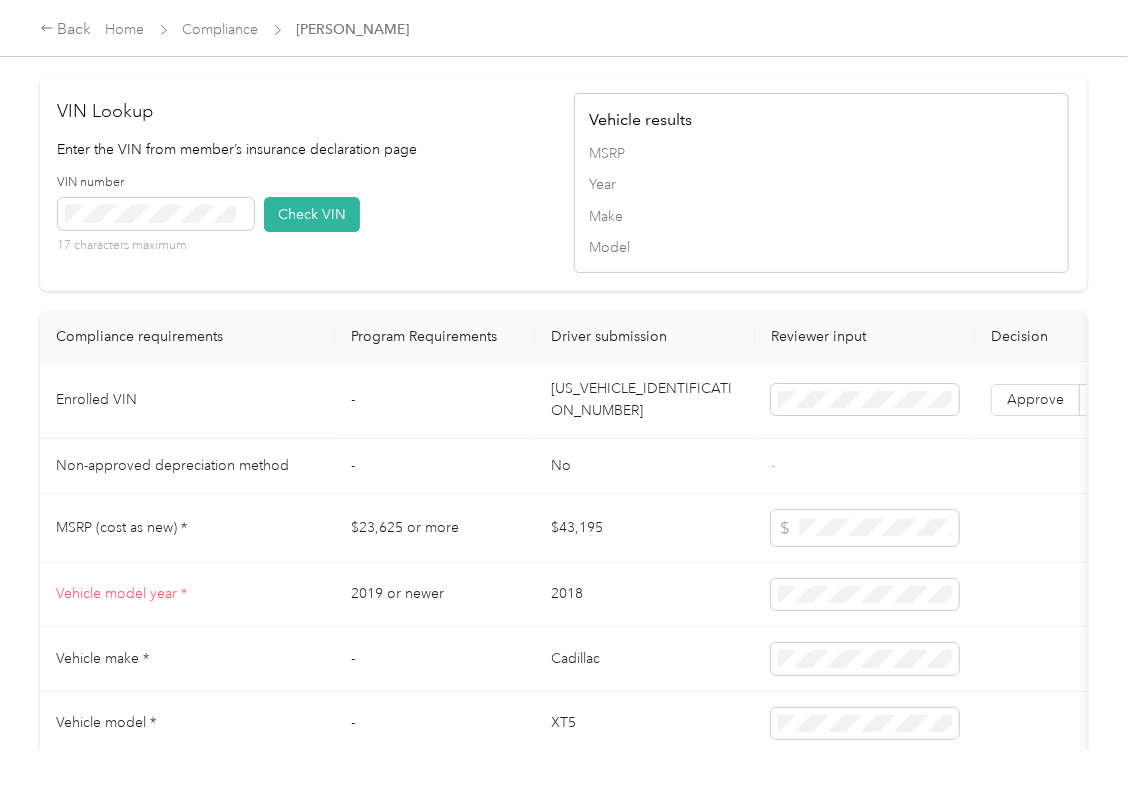 click on "[US_VEHICLE_IDENTIFICATION_NUMBER]" at bounding box center [645, 400] 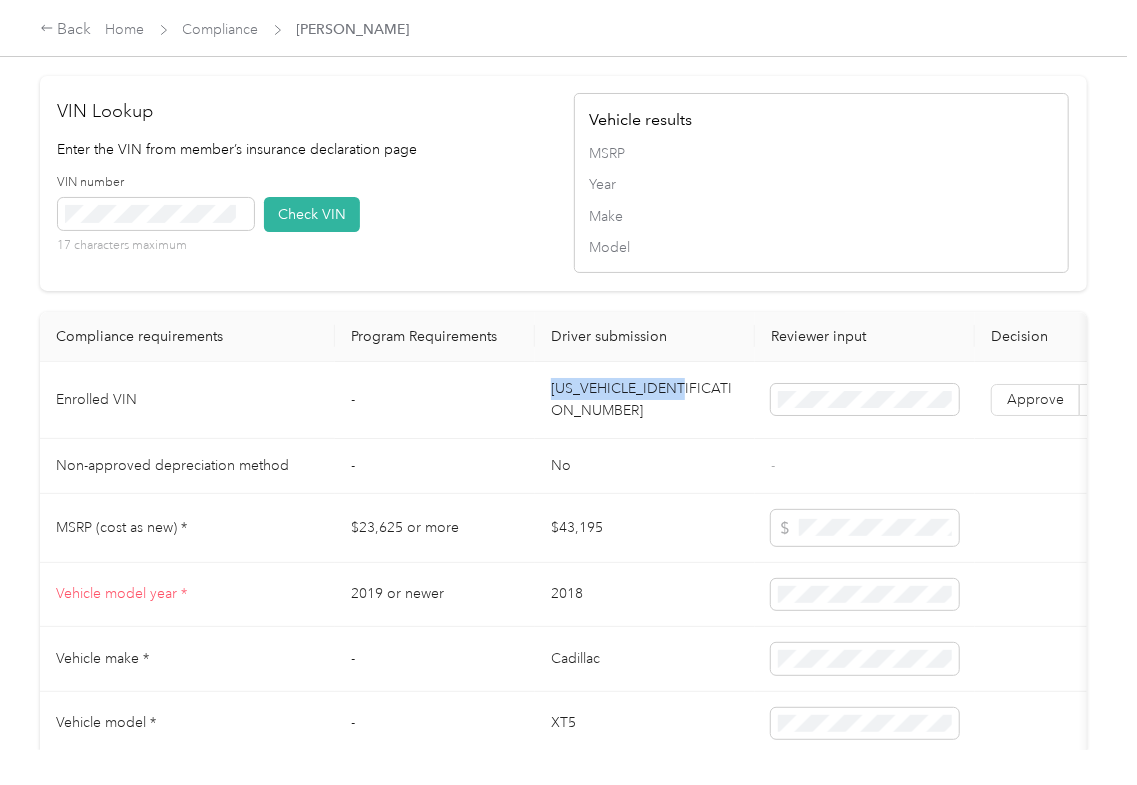 click on "[US_VEHICLE_IDENTIFICATION_NUMBER]" at bounding box center (645, 400) 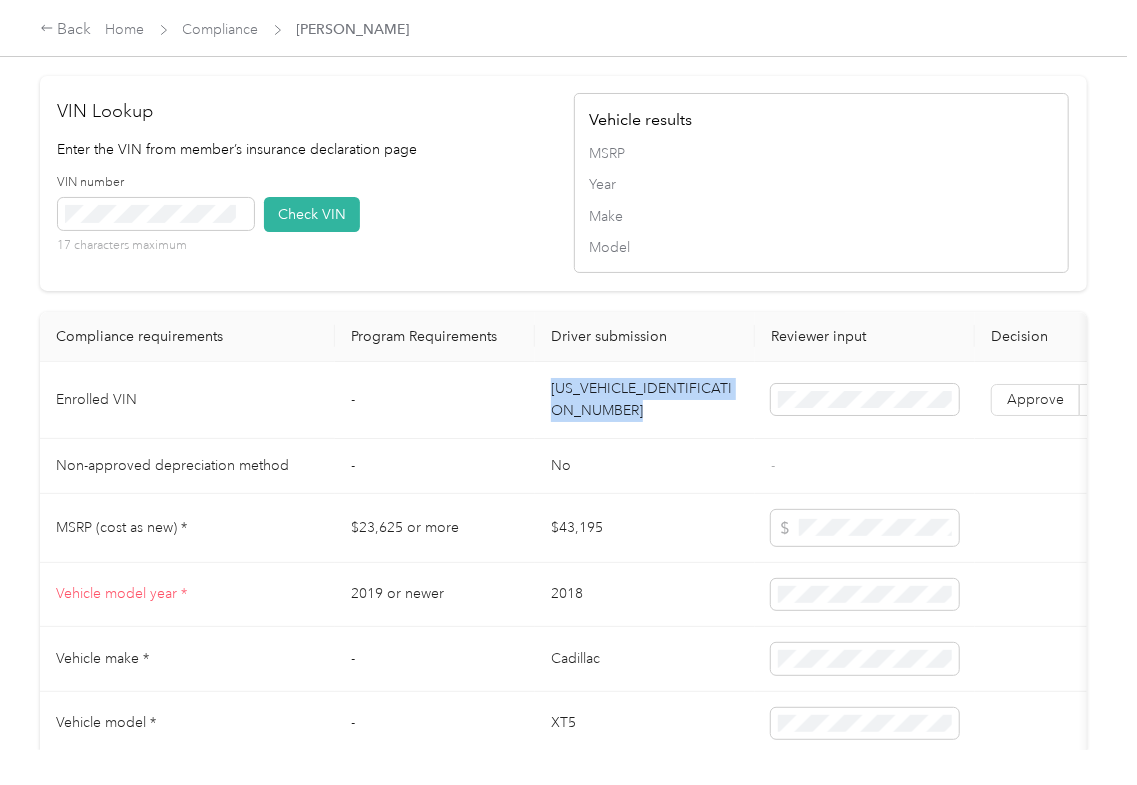 click on "[US_VEHICLE_IDENTIFICATION_NUMBER]" at bounding box center [645, 400] 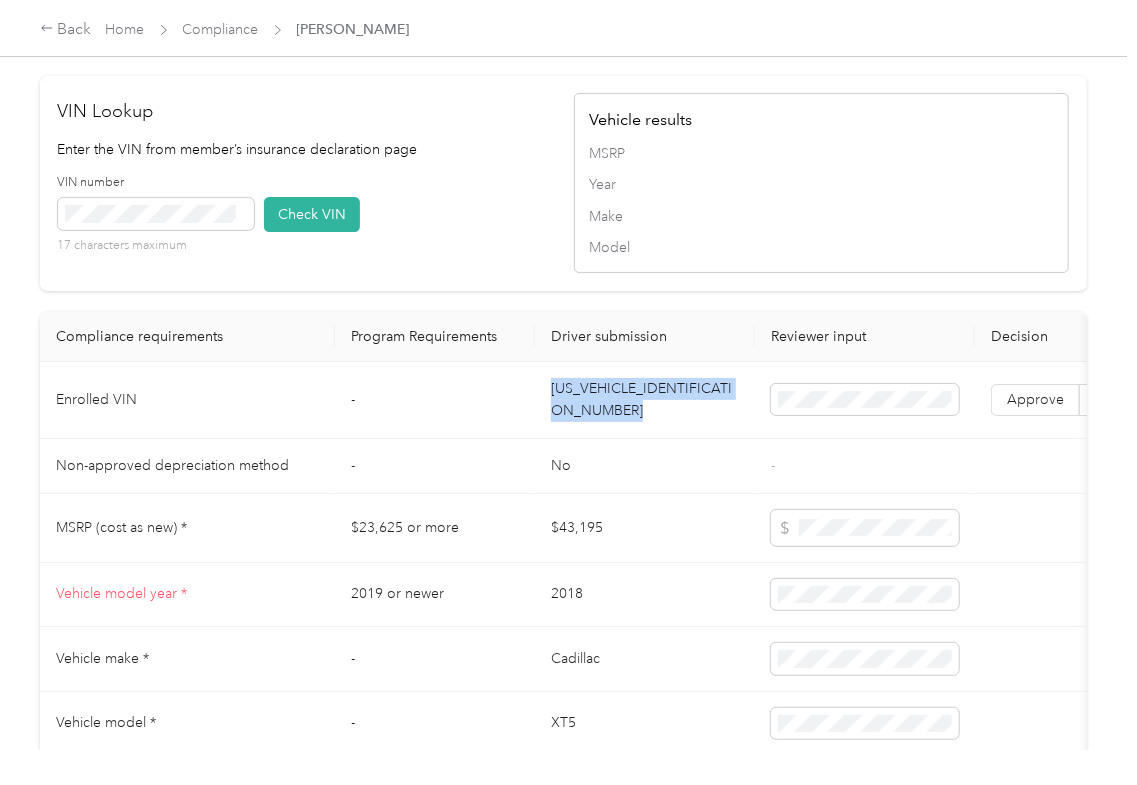 click on "VIN number   17 characters maximum Check VIN" at bounding box center [305, 221] 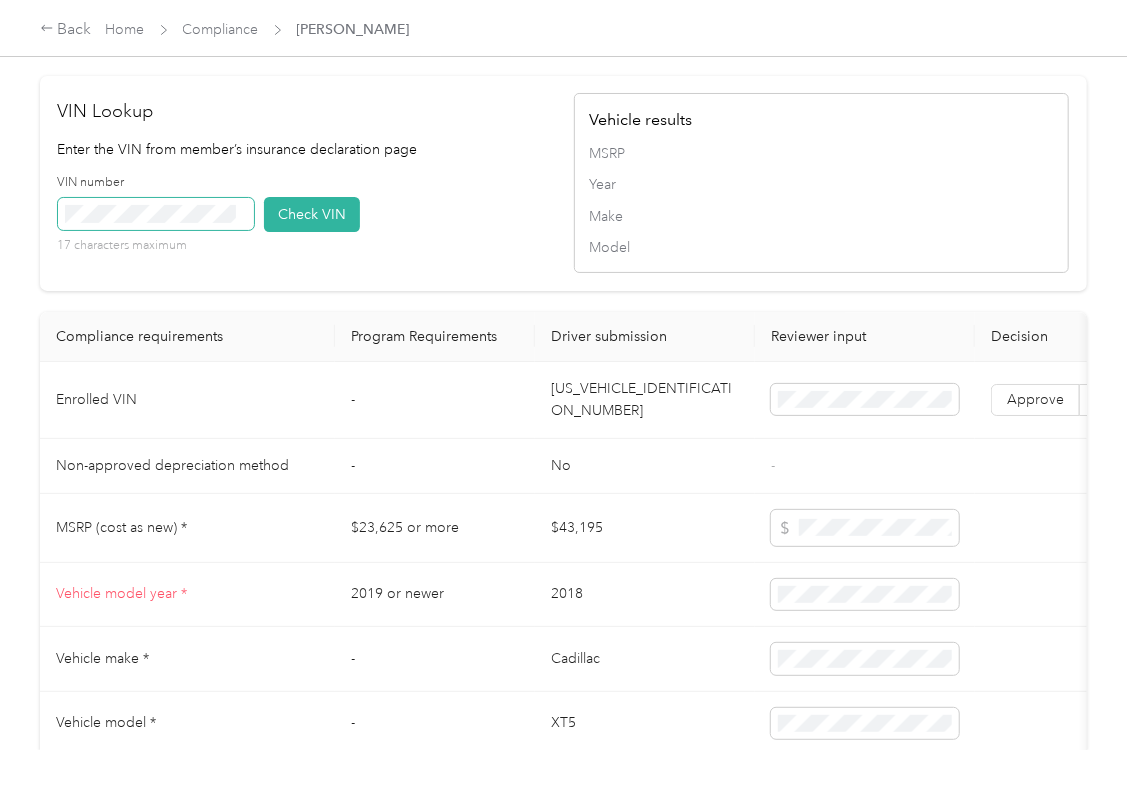 click at bounding box center (156, 214) 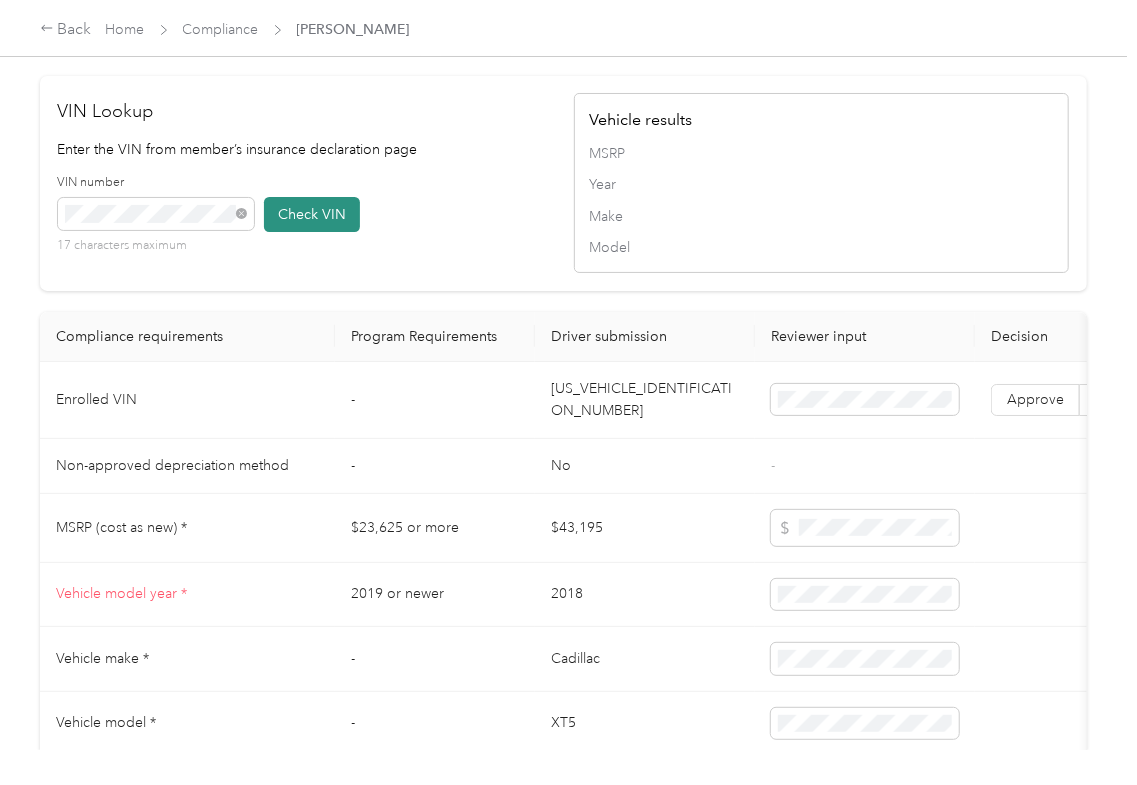 drag, startPoint x: 326, startPoint y: 269, endPoint x: 434, endPoint y: 326, distance: 122.1188 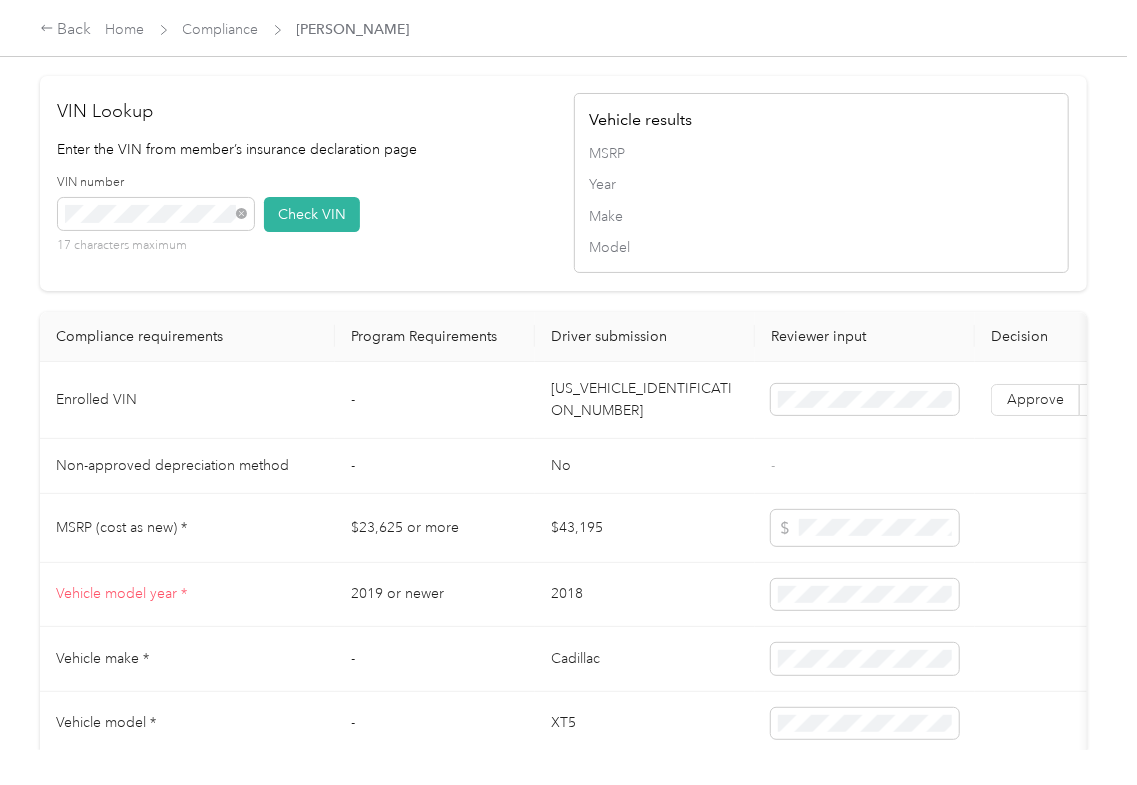 click on "Check VIN" at bounding box center (312, 214) 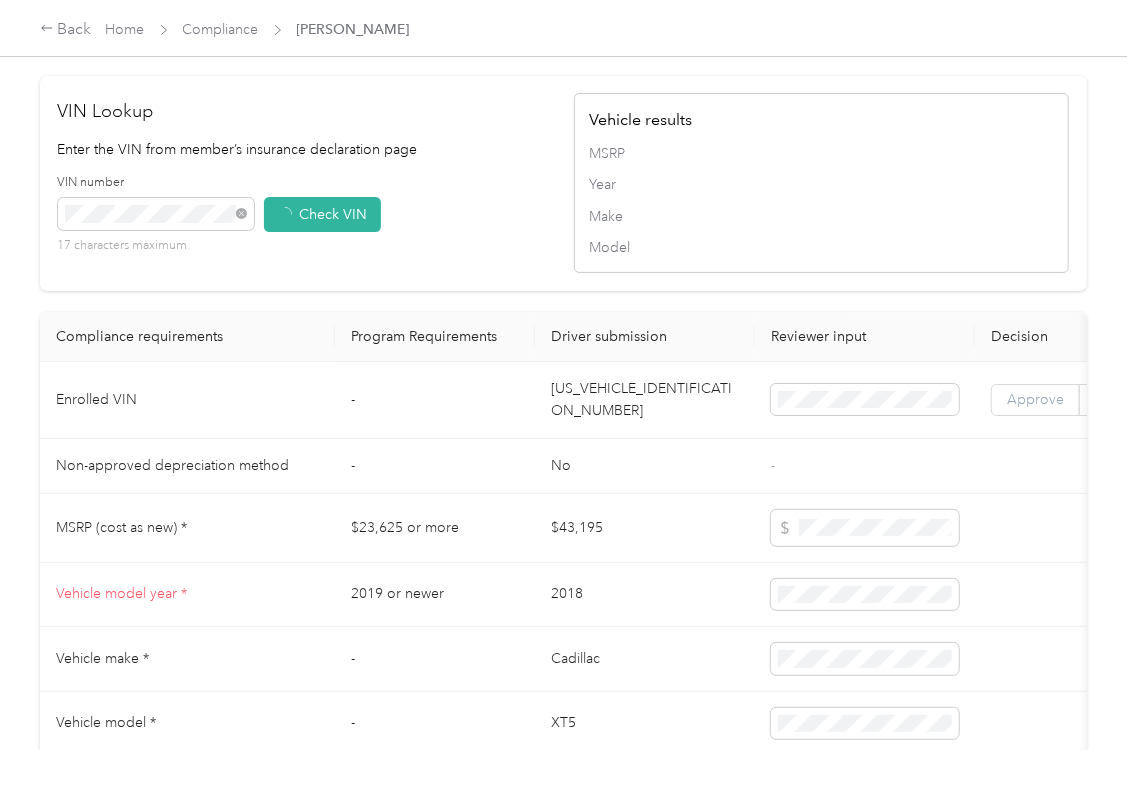 click on "Approve" at bounding box center (1035, 399) 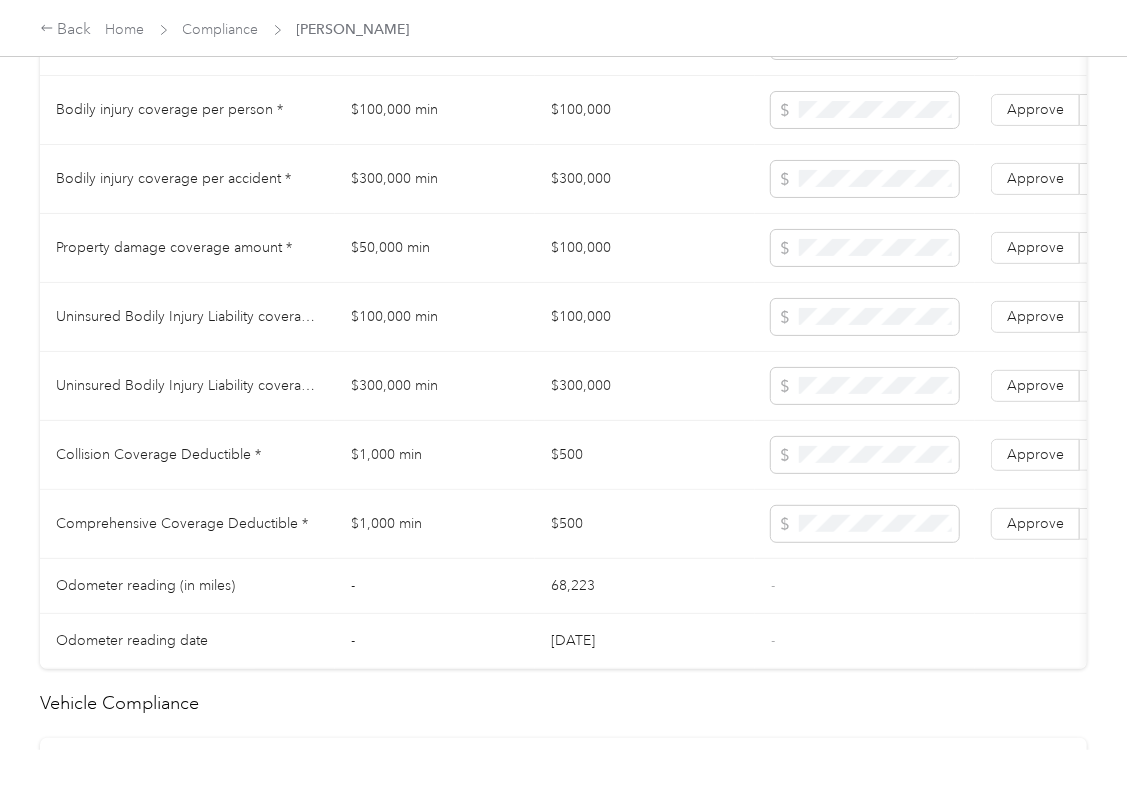 scroll, scrollTop: 1200, scrollLeft: 0, axis: vertical 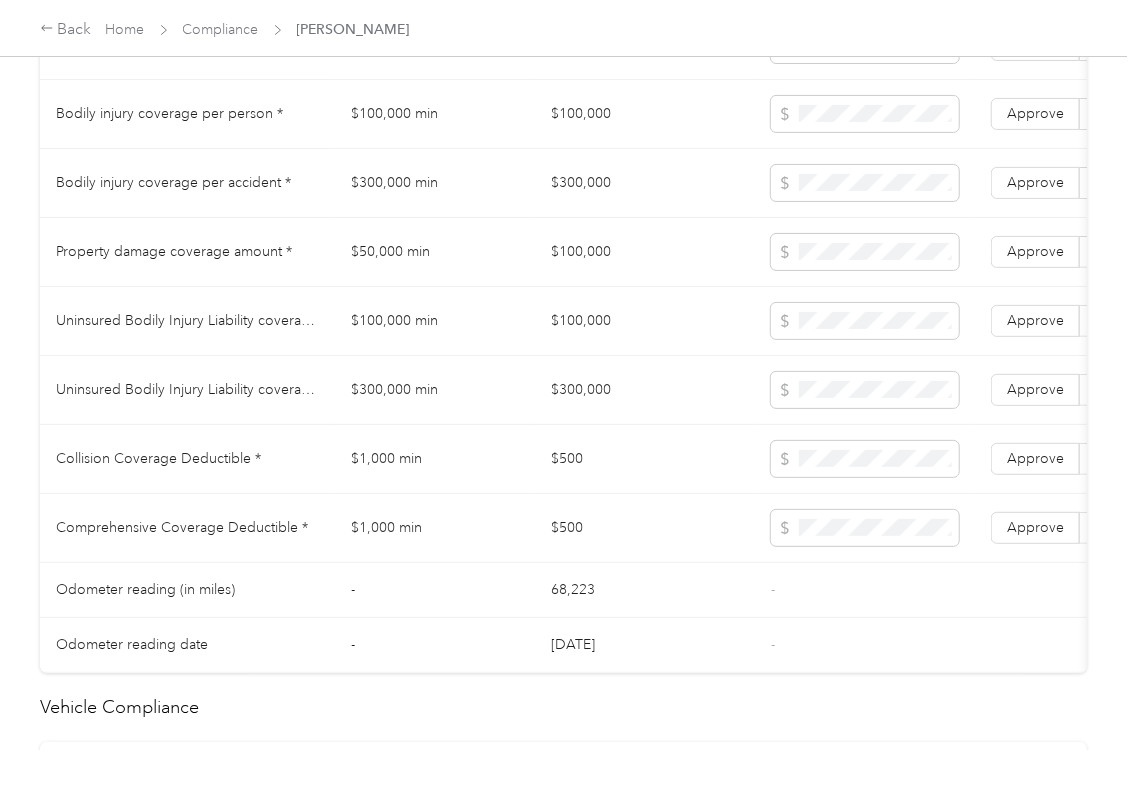 click on "$100,000" at bounding box center (645, 114) 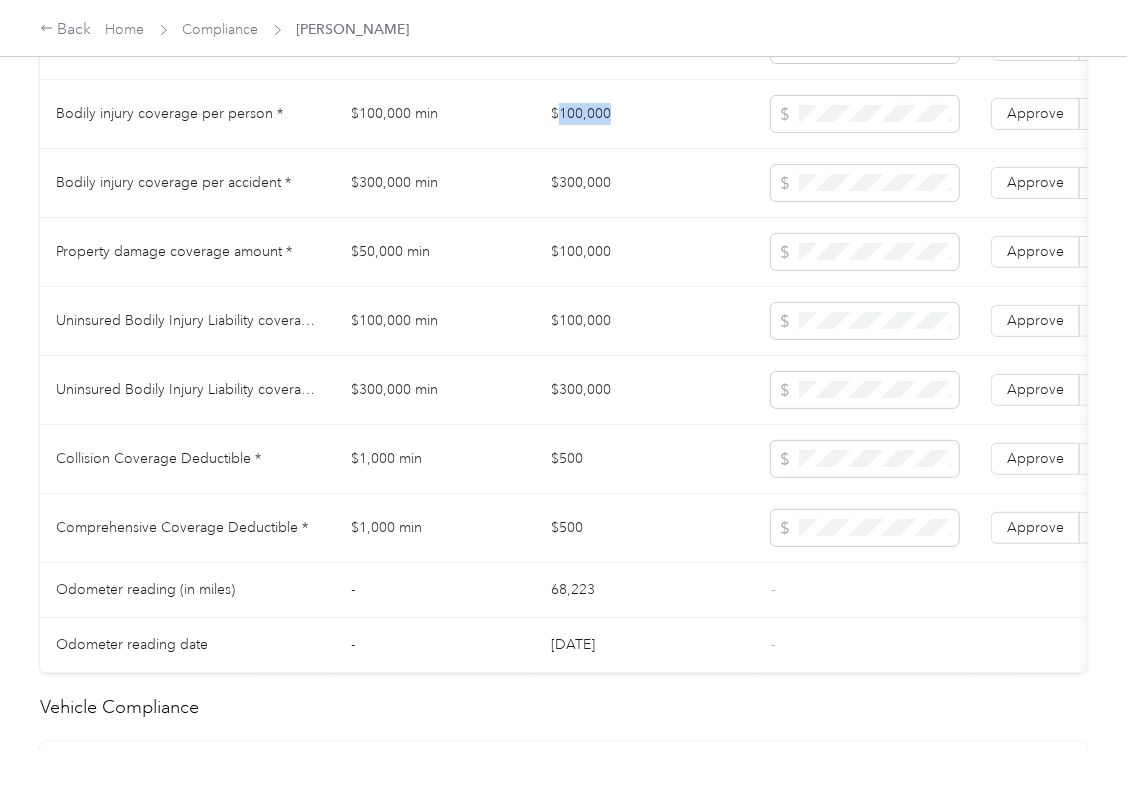 click on "$100,000" at bounding box center [645, 114] 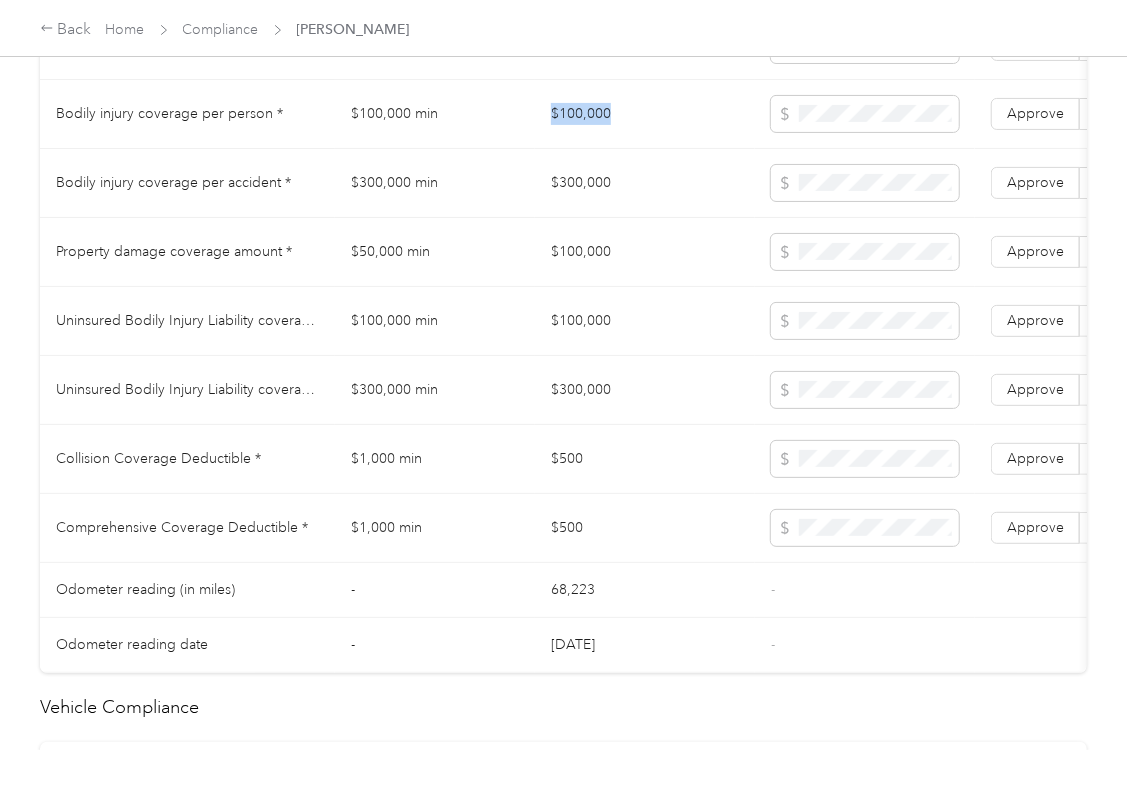 click on "$100,000" at bounding box center [645, 114] 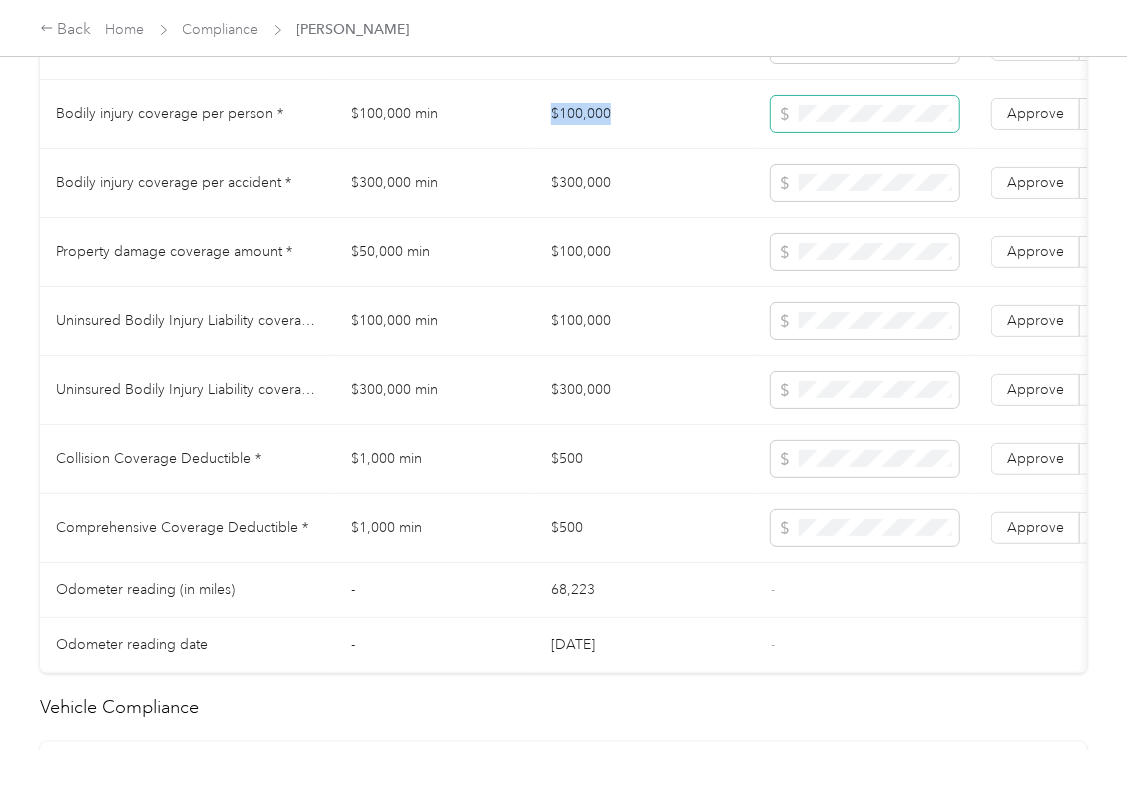 copy on "$100,000" 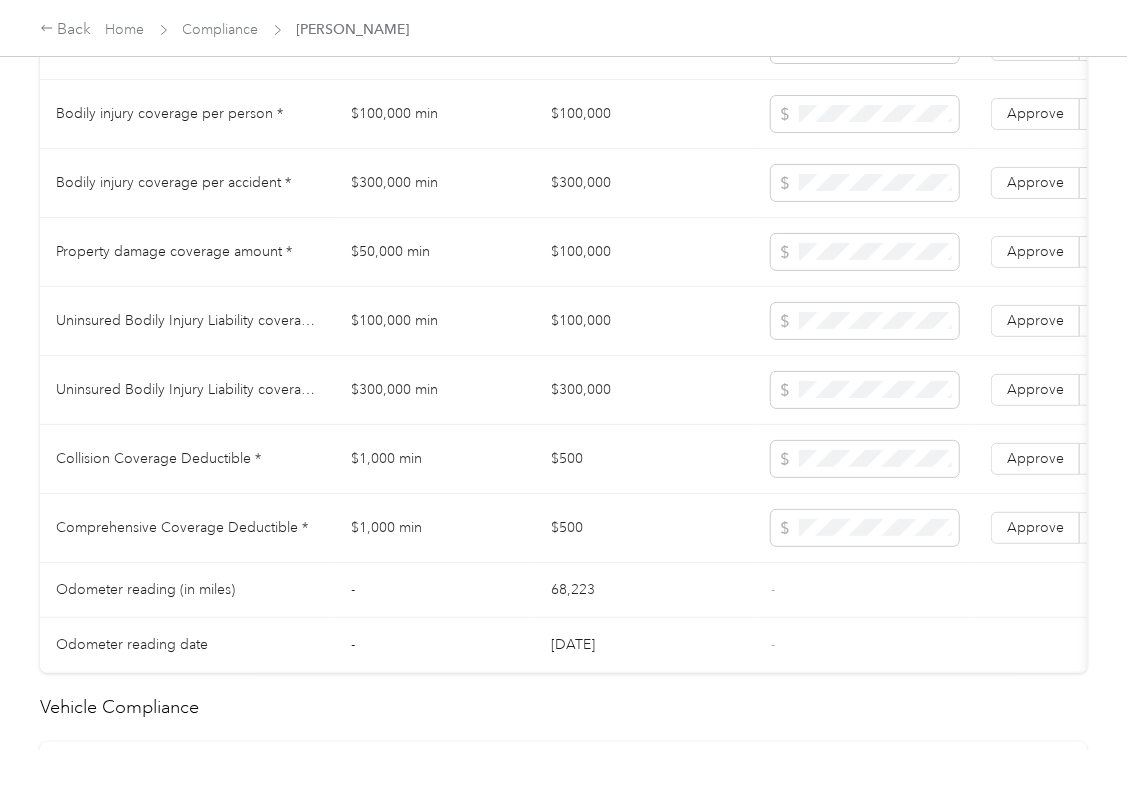 click on "$300,000" at bounding box center (645, 183) 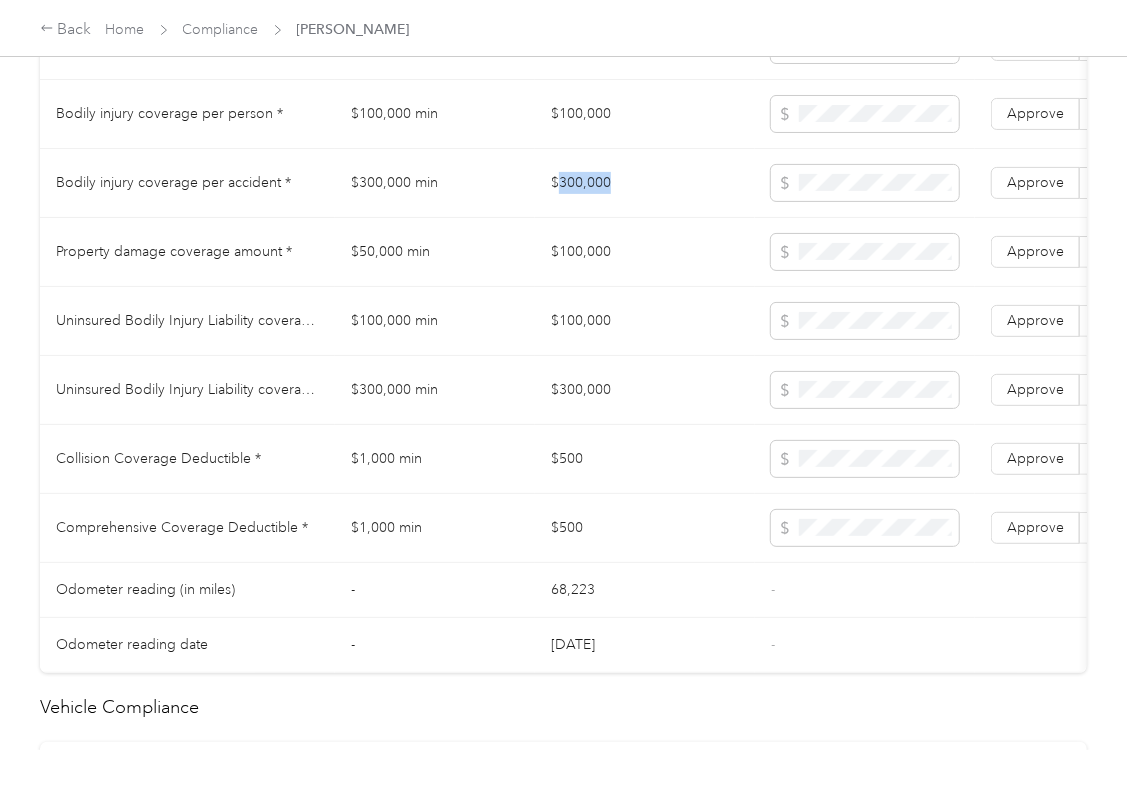 click on "$300,000" at bounding box center [645, 183] 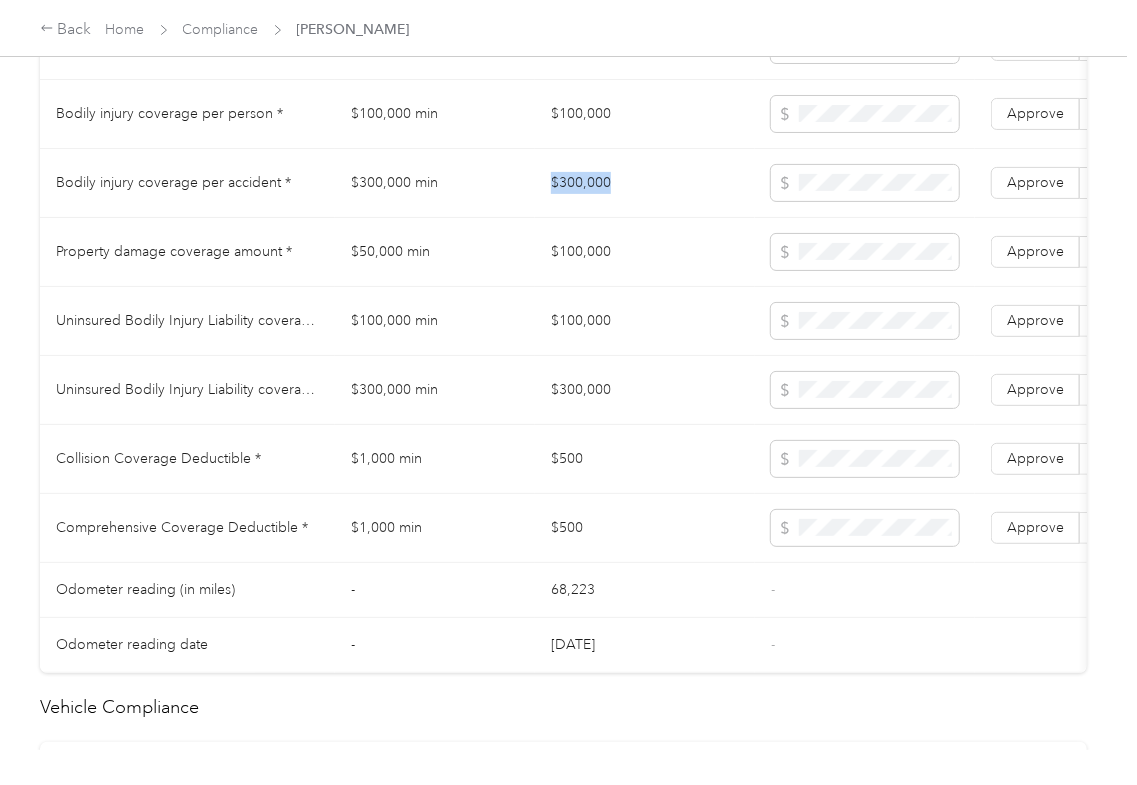 click on "$300,000" at bounding box center (645, 183) 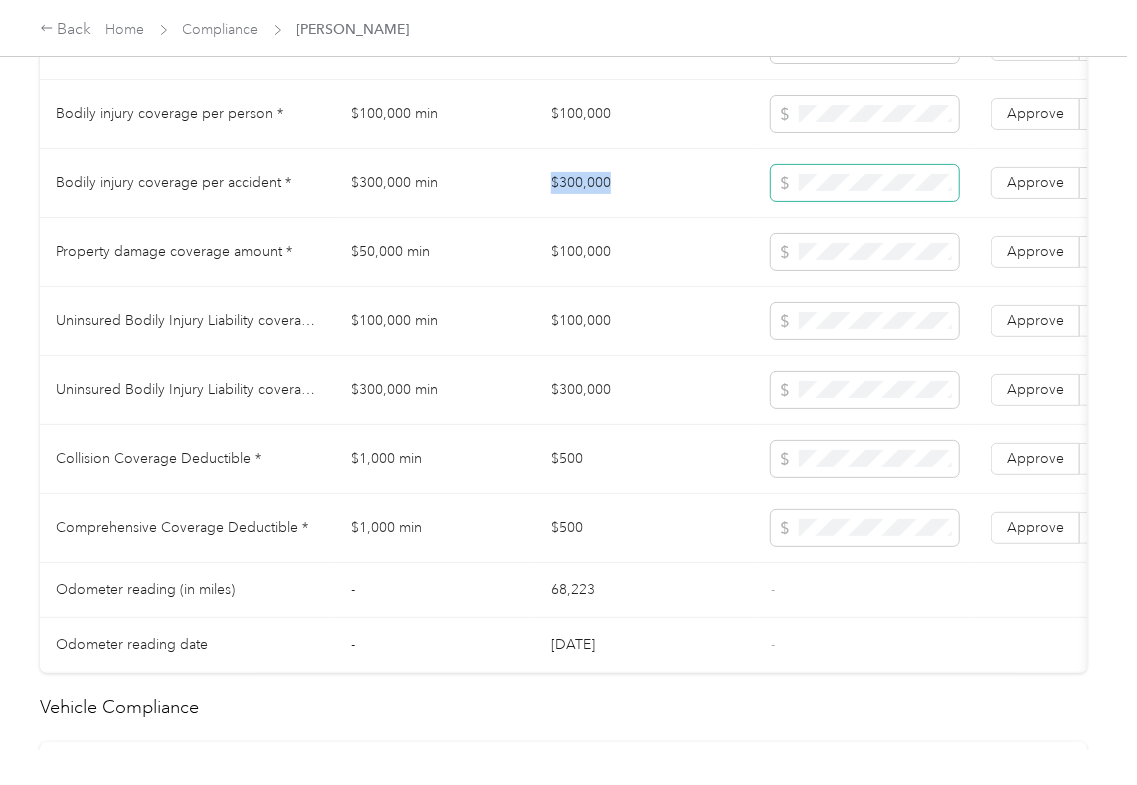 copy on "$300,000" 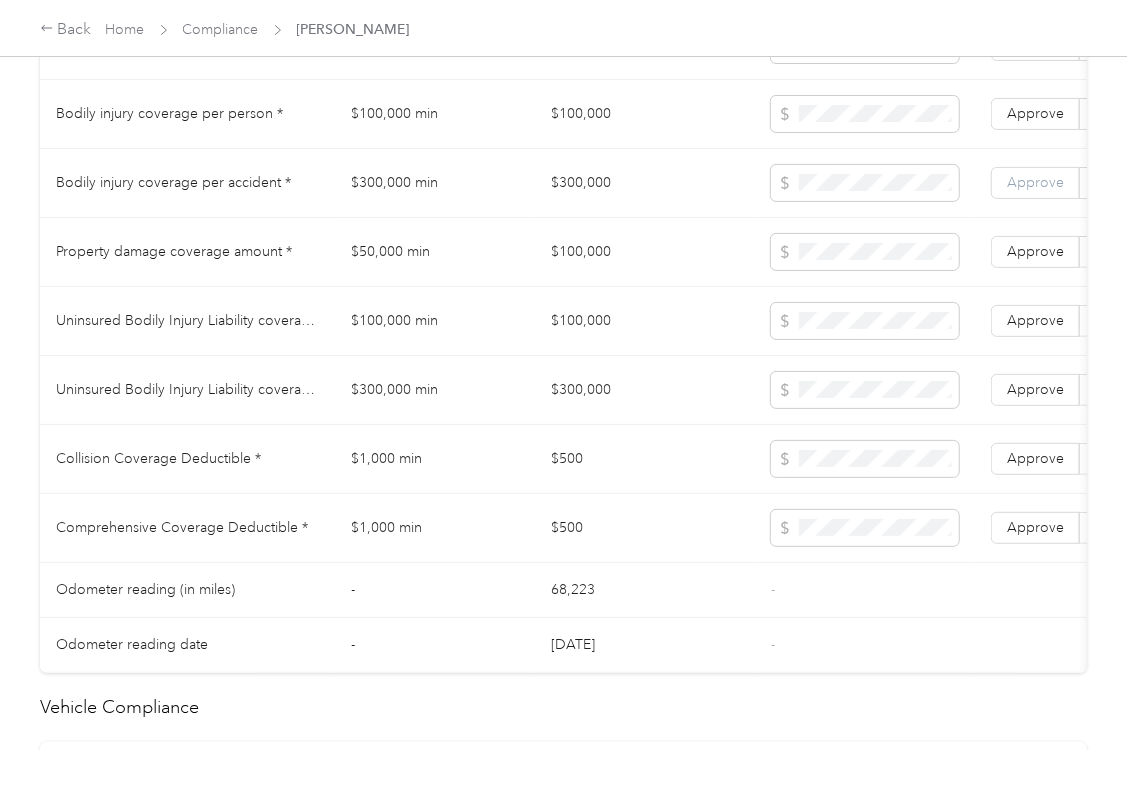 click on "Approve" at bounding box center (1035, 182) 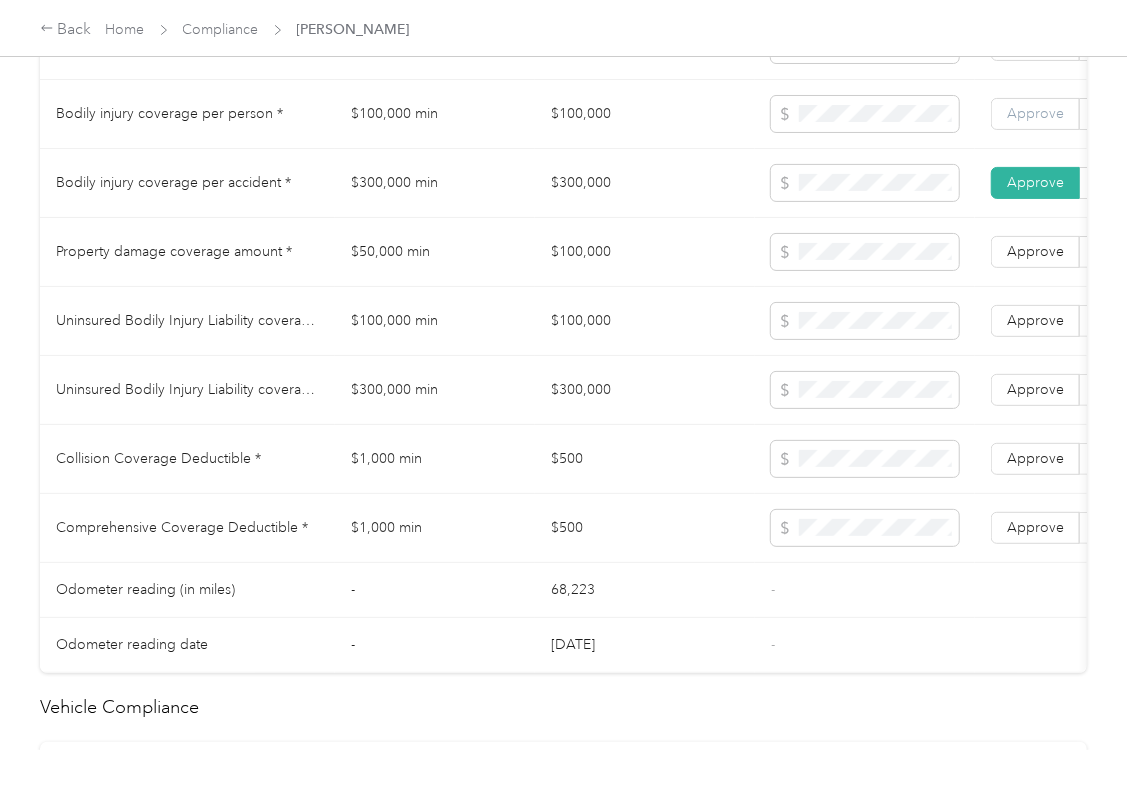 click on "Approve" at bounding box center [1035, 114] 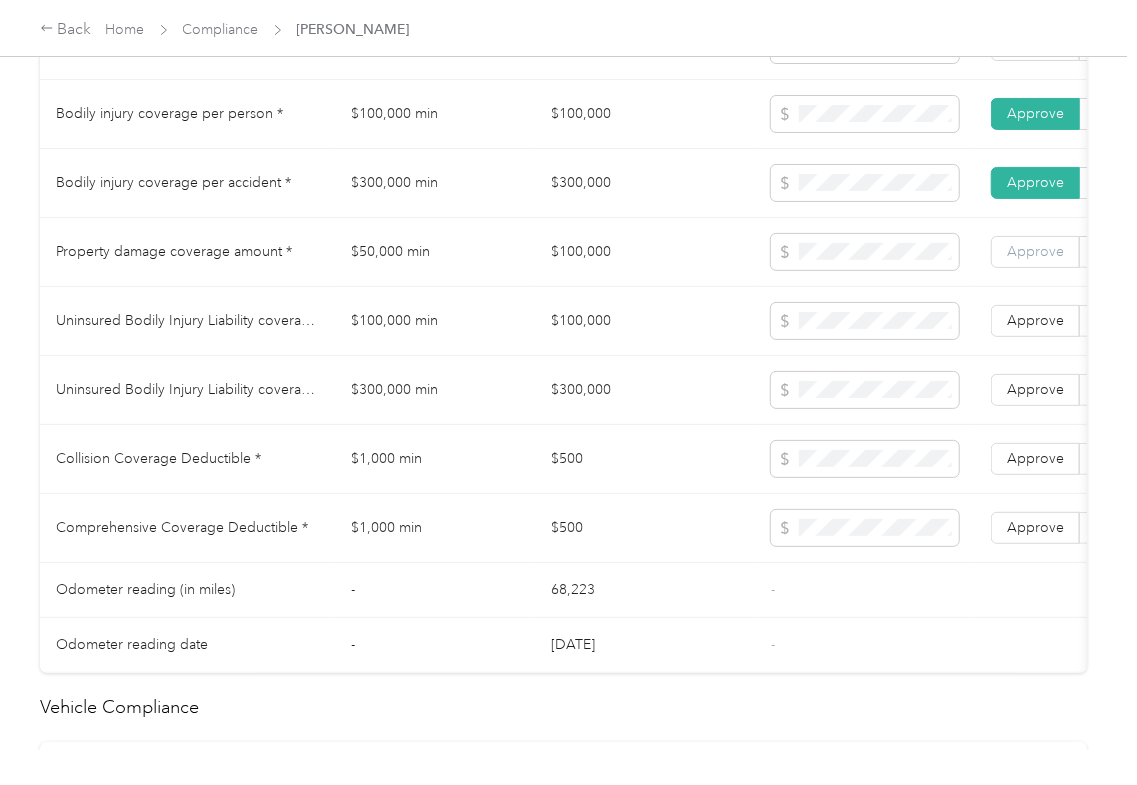 click on "Approve" at bounding box center (1035, 251) 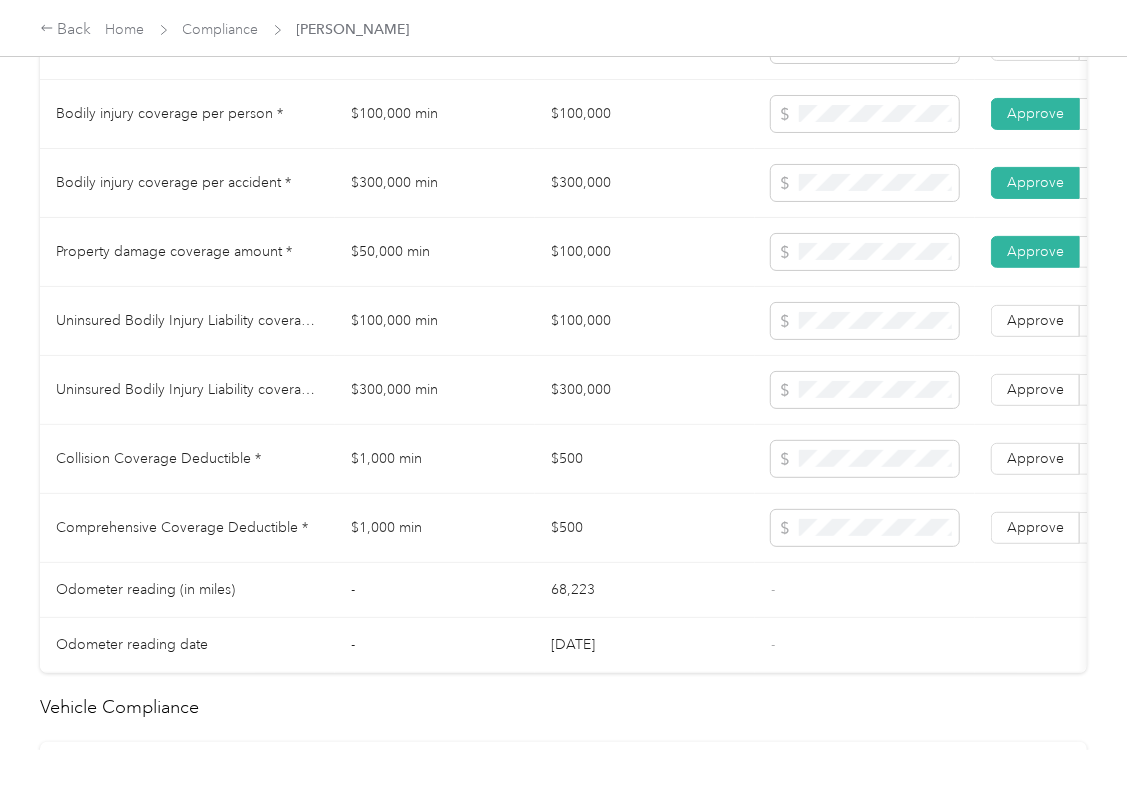 click on "$500" at bounding box center (645, 459) 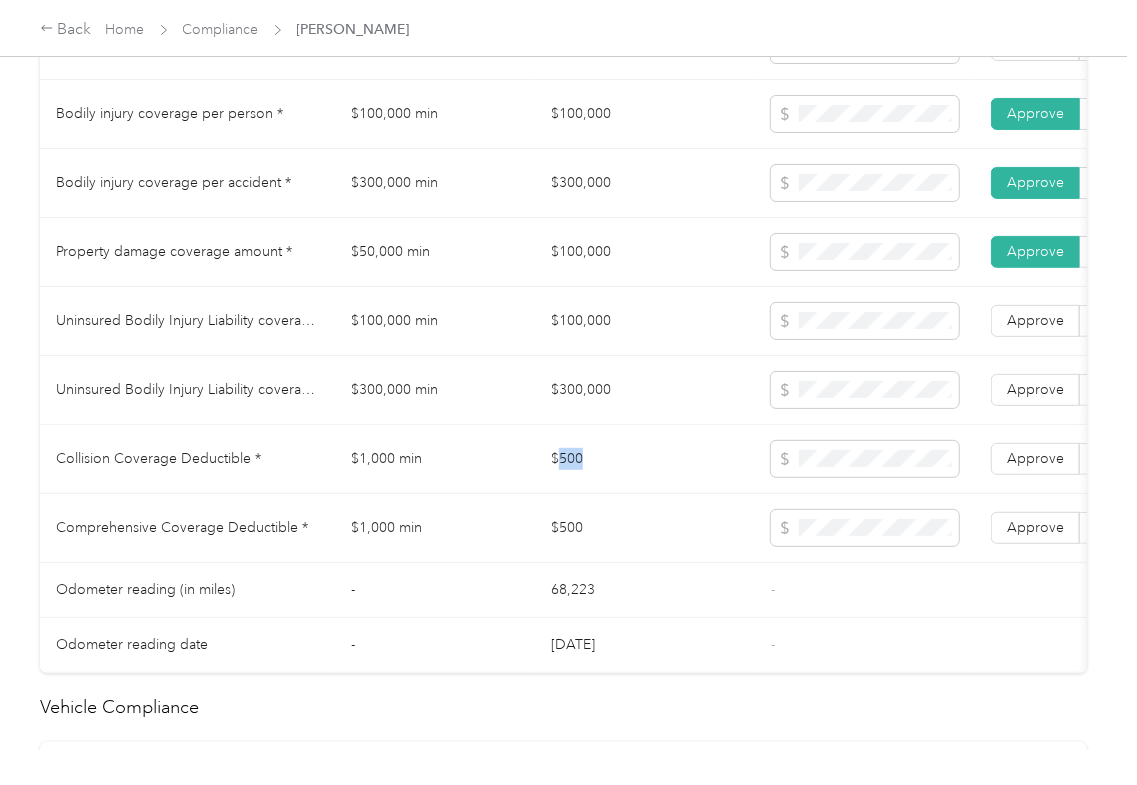 click on "$500" at bounding box center (645, 459) 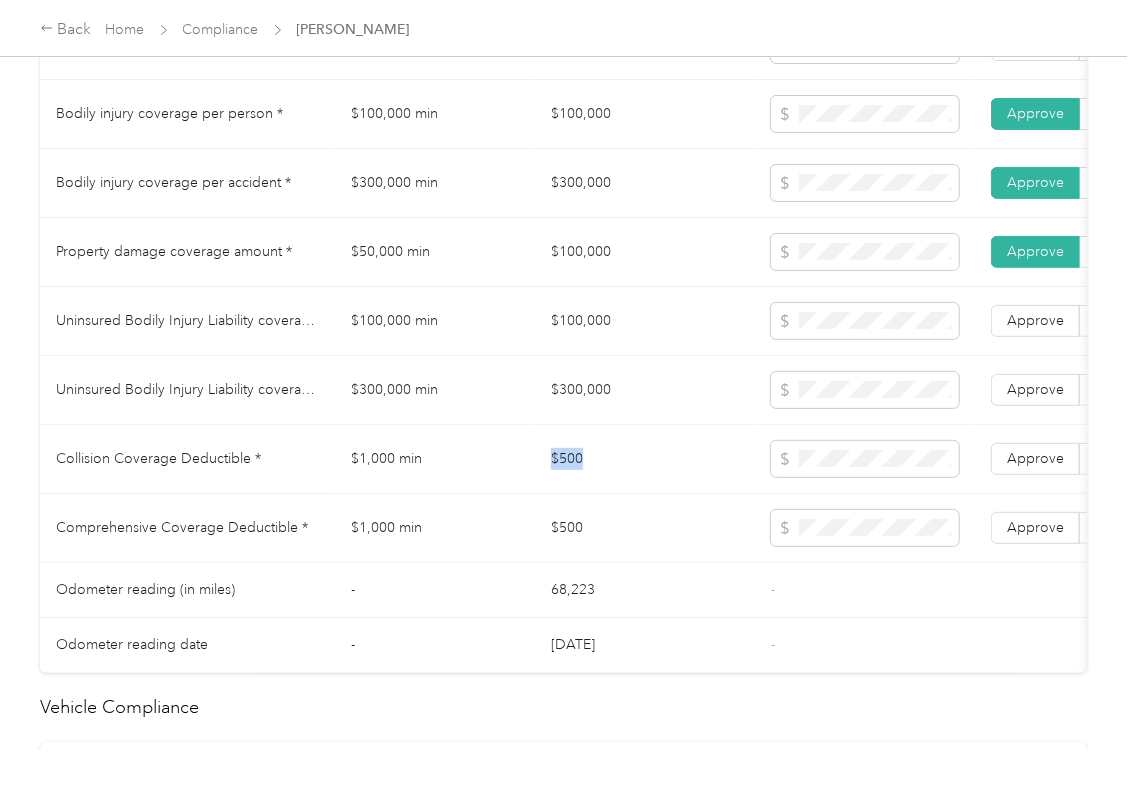 click on "$500" at bounding box center [645, 459] 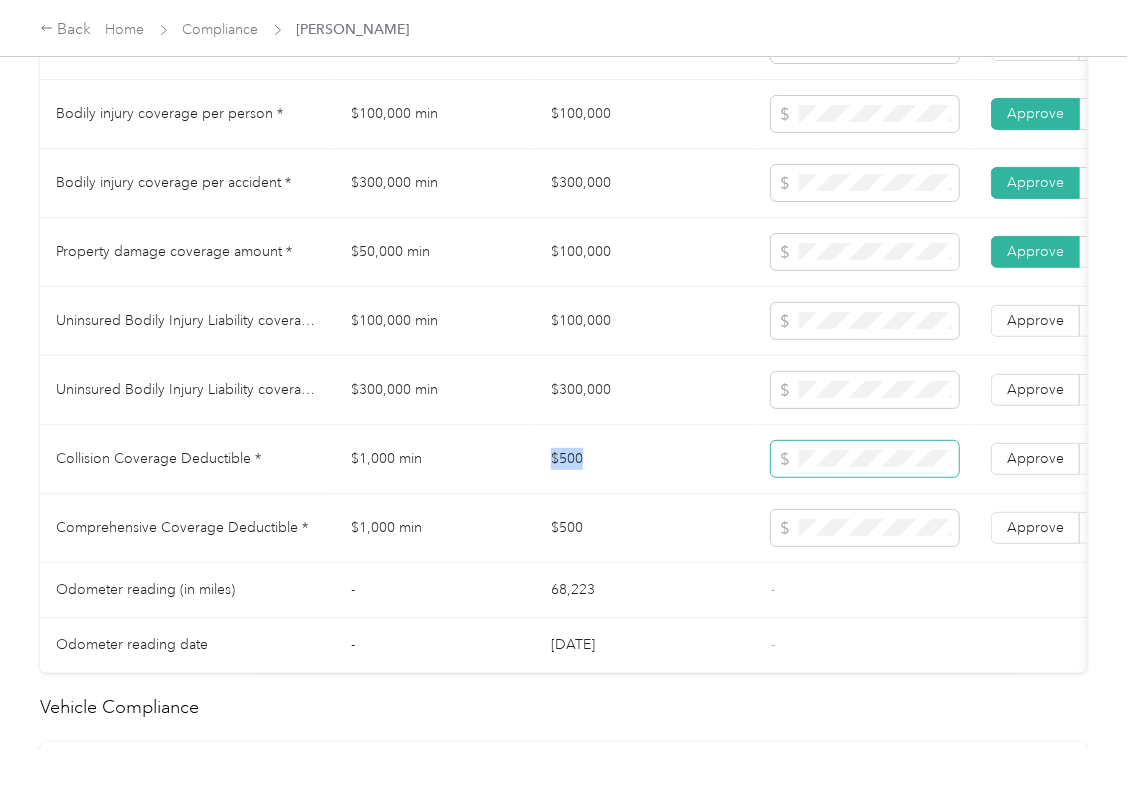 copy on "$500" 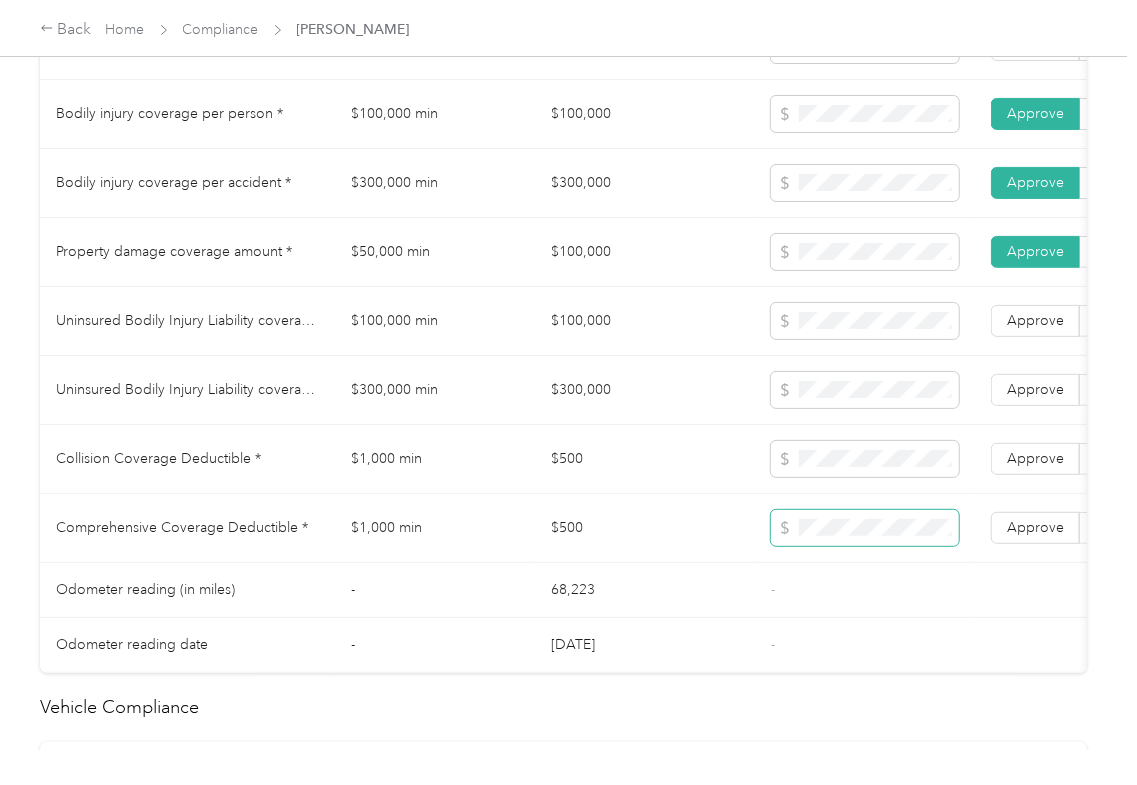 click at bounding box center (865, 528) 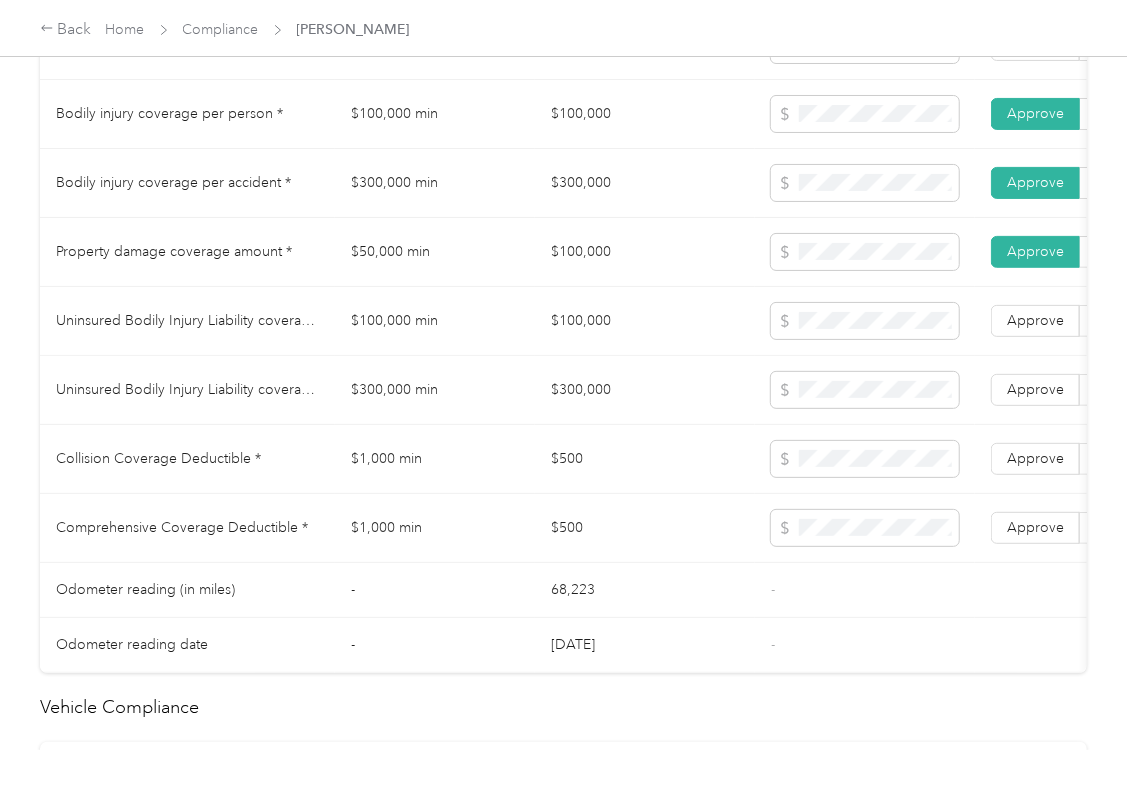 click on "Uninsured Bodily Injury Liability coverage per accident *" at bounding box center [187, 390] 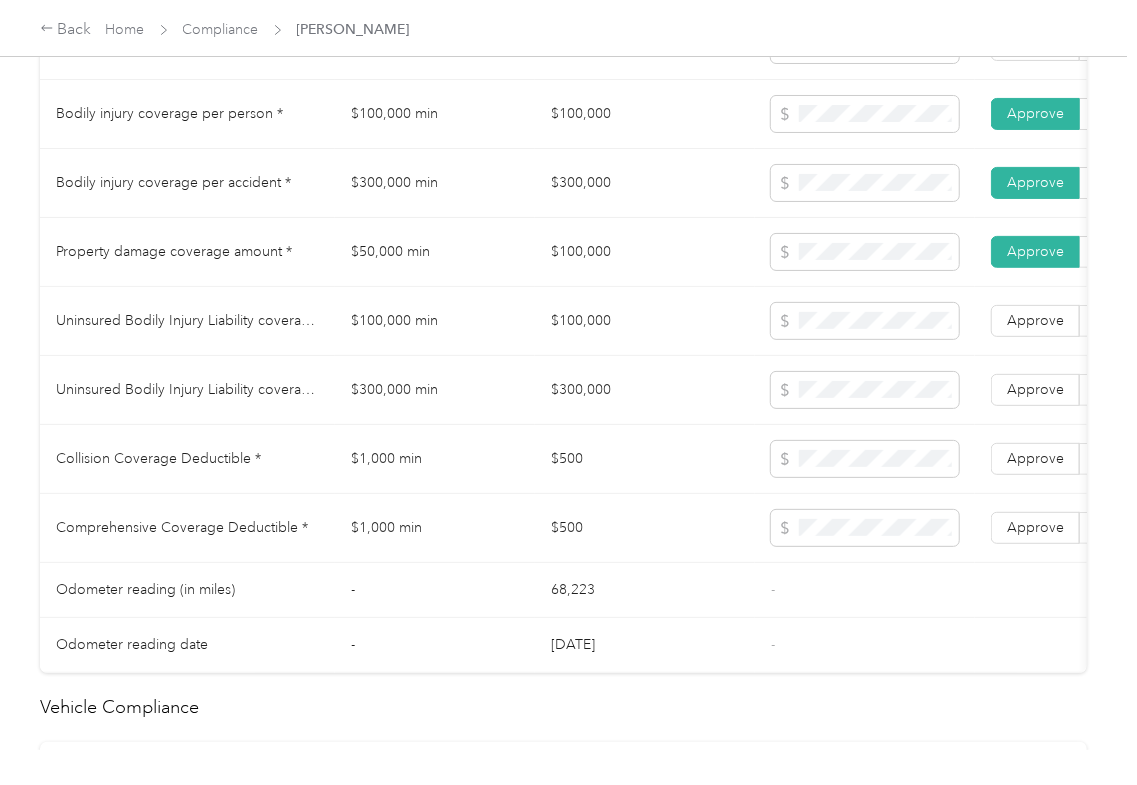 click on "$100,000" at bounding box center (645, 321) 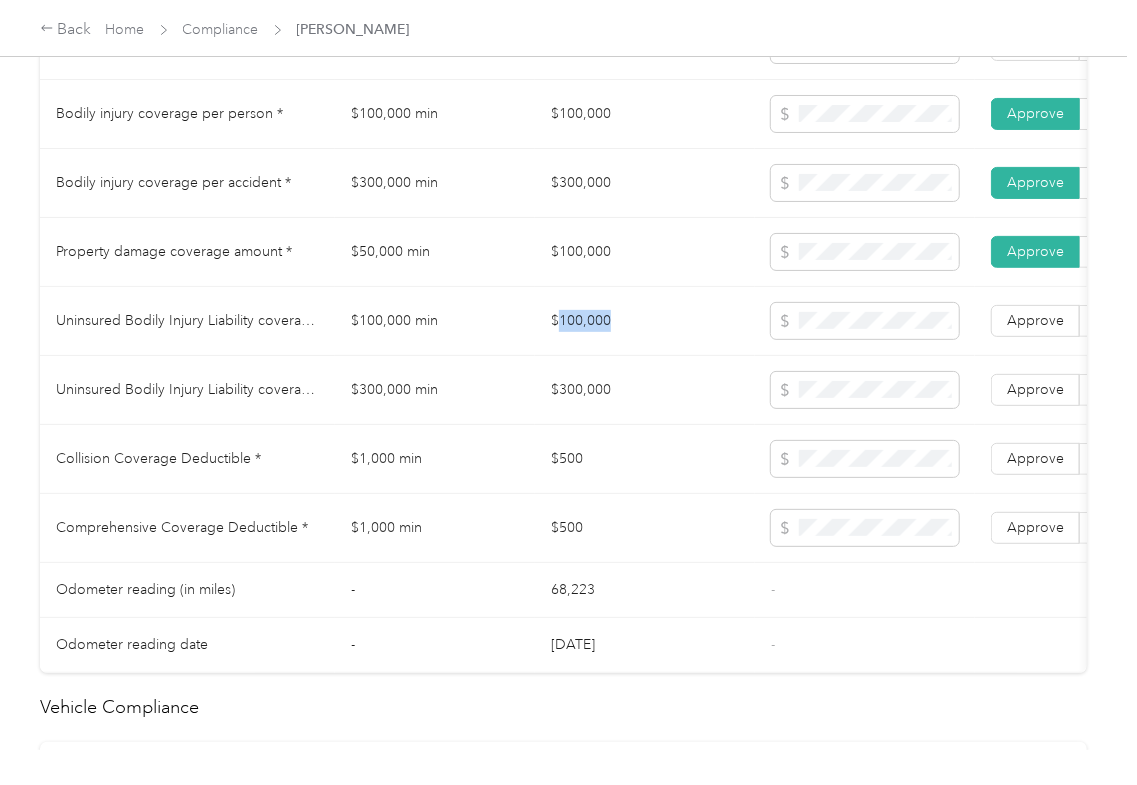 click on "$100,000" at bounding box center (645, 321) 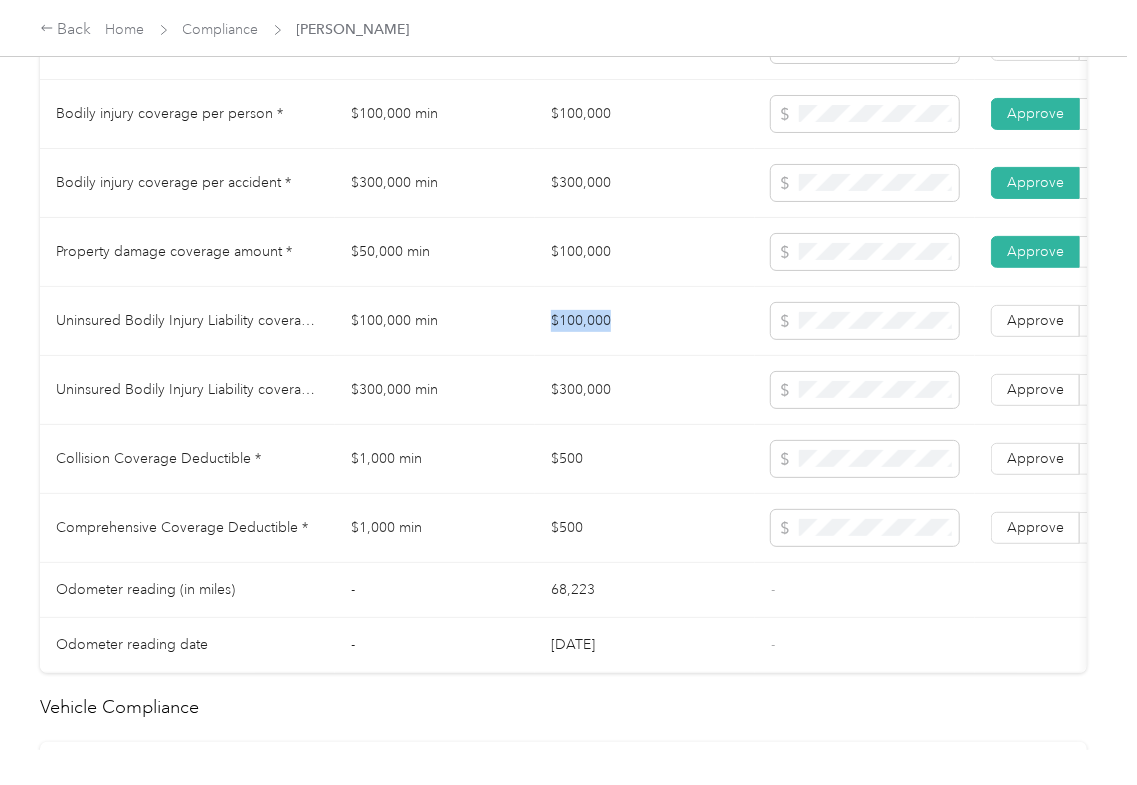 click on "$100,000" at bounding box center (645, 321) 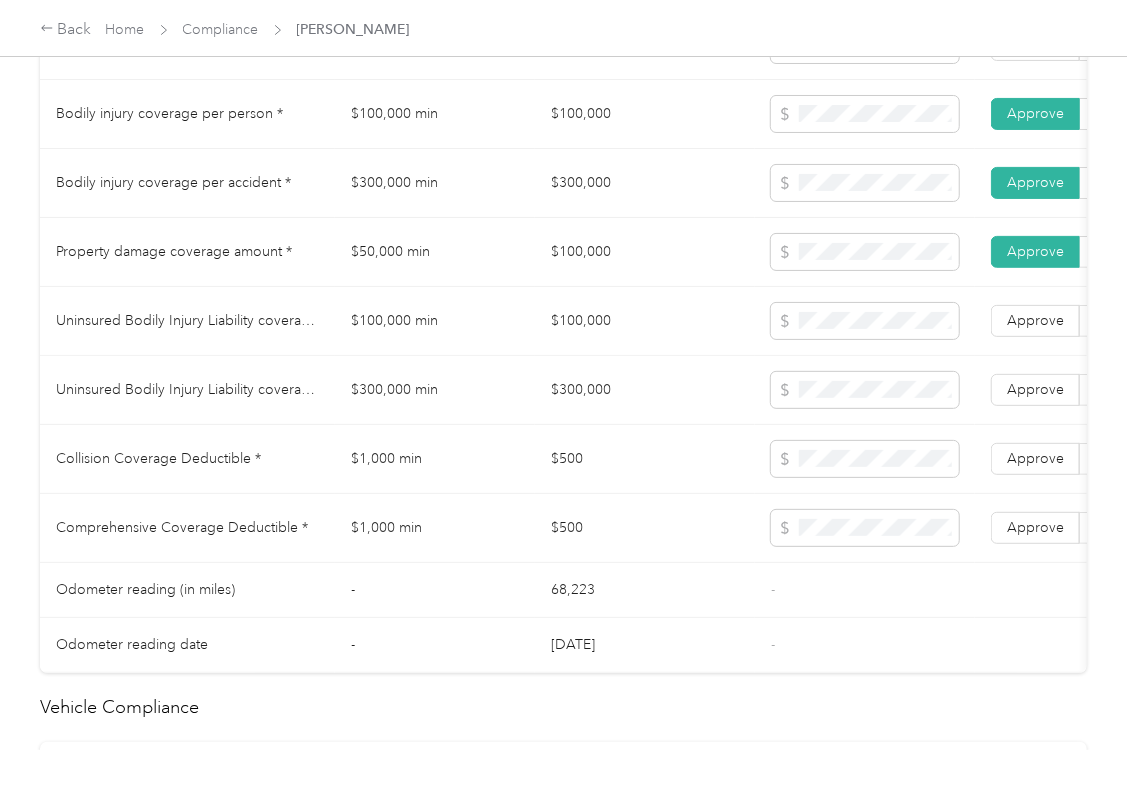 click on "$300,000" at bounding box center [645, 390] 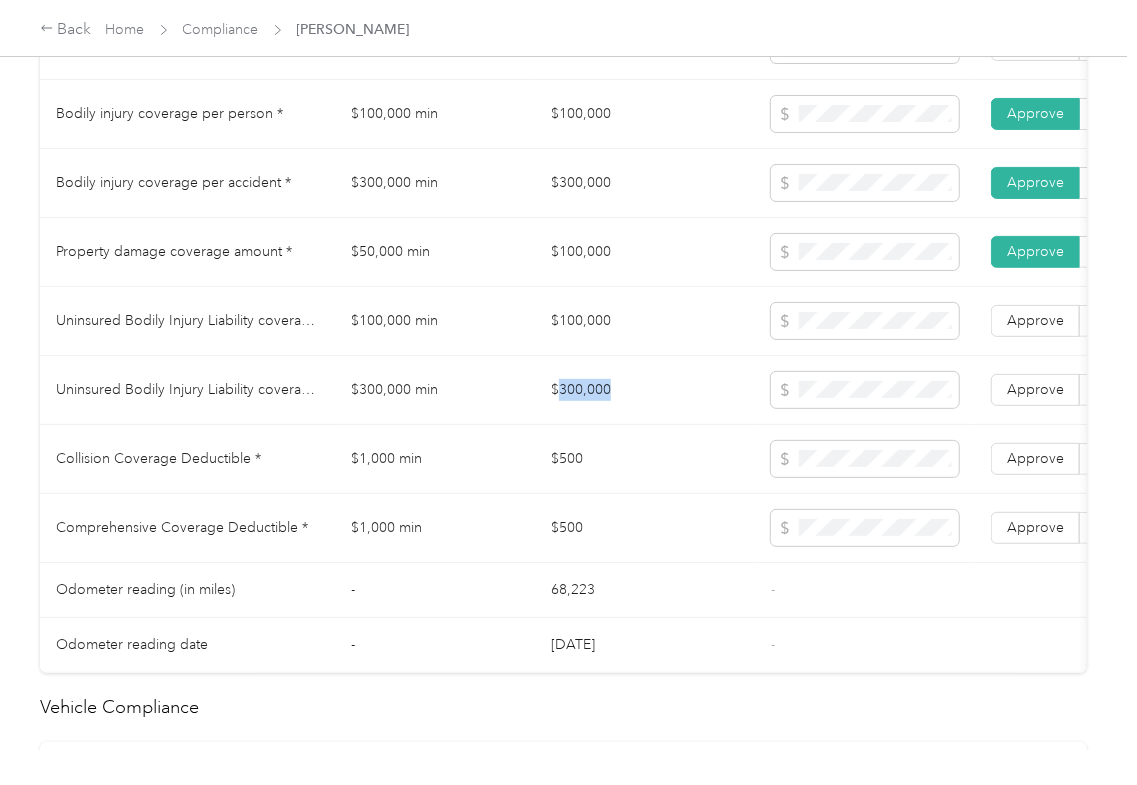 click on "$300,000" at bounding box center [645, 390] 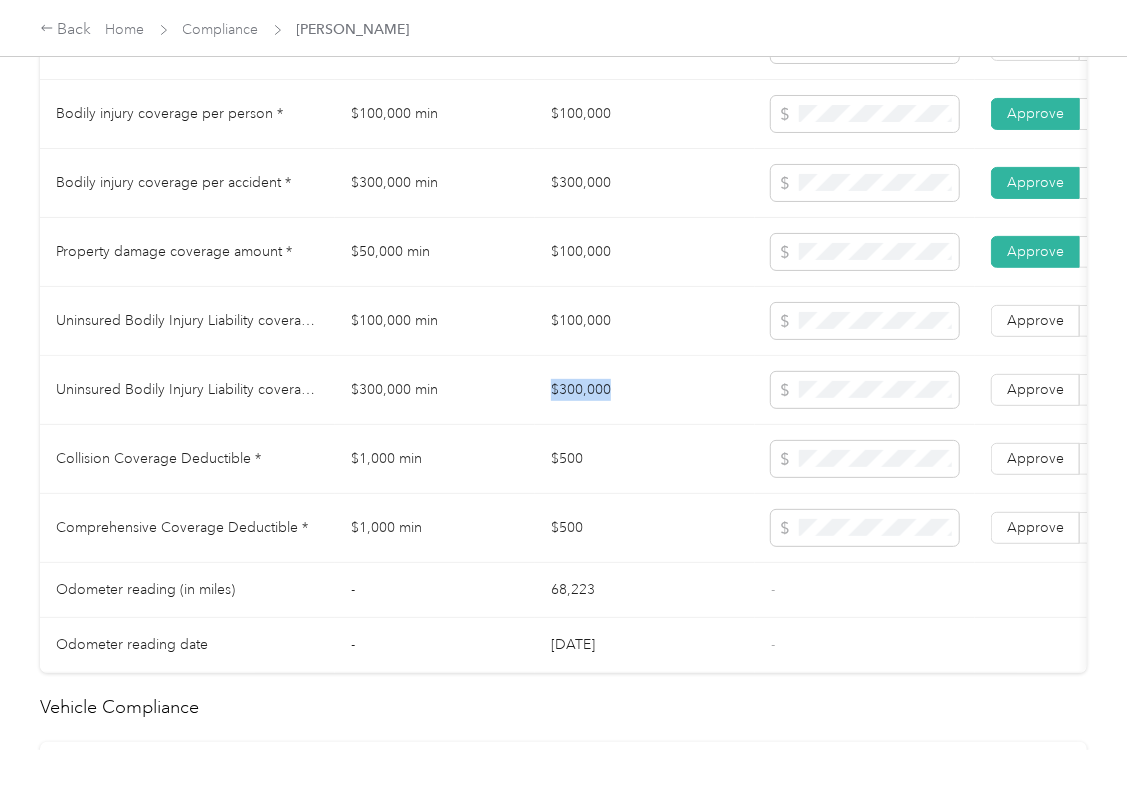 click on "$300,000" at bounding box center (645, 390) 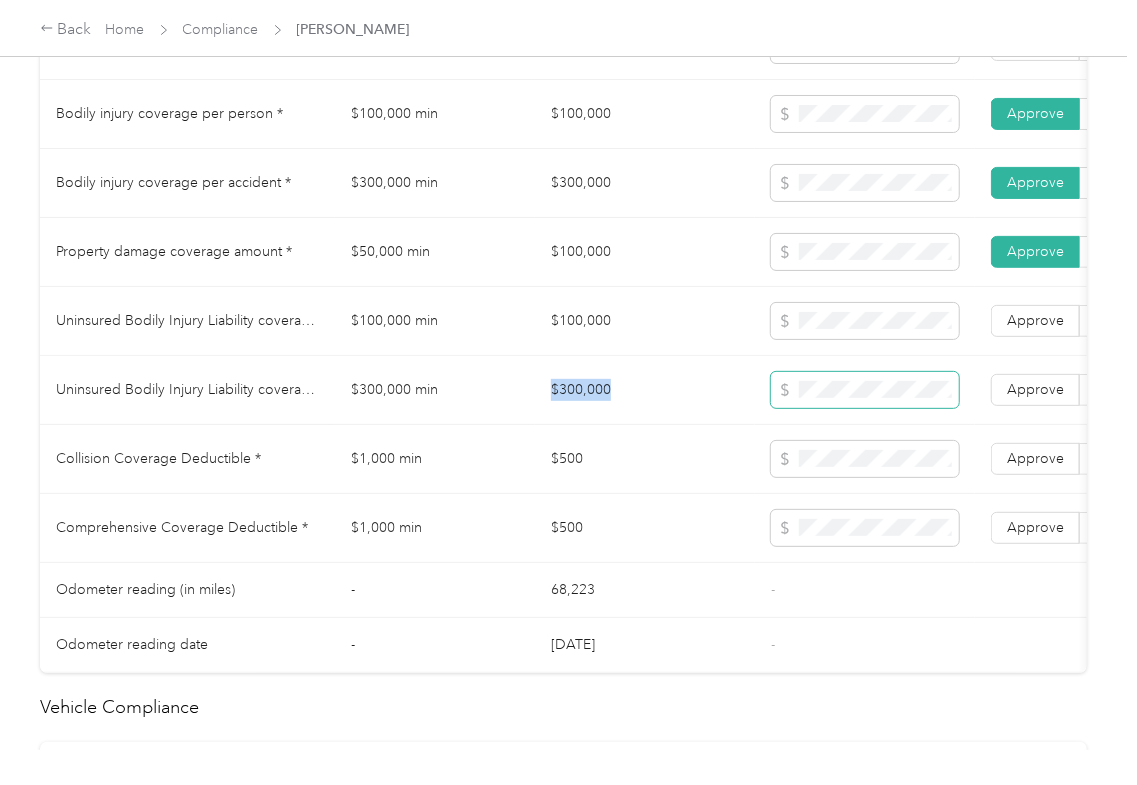 copy on "$300,000" 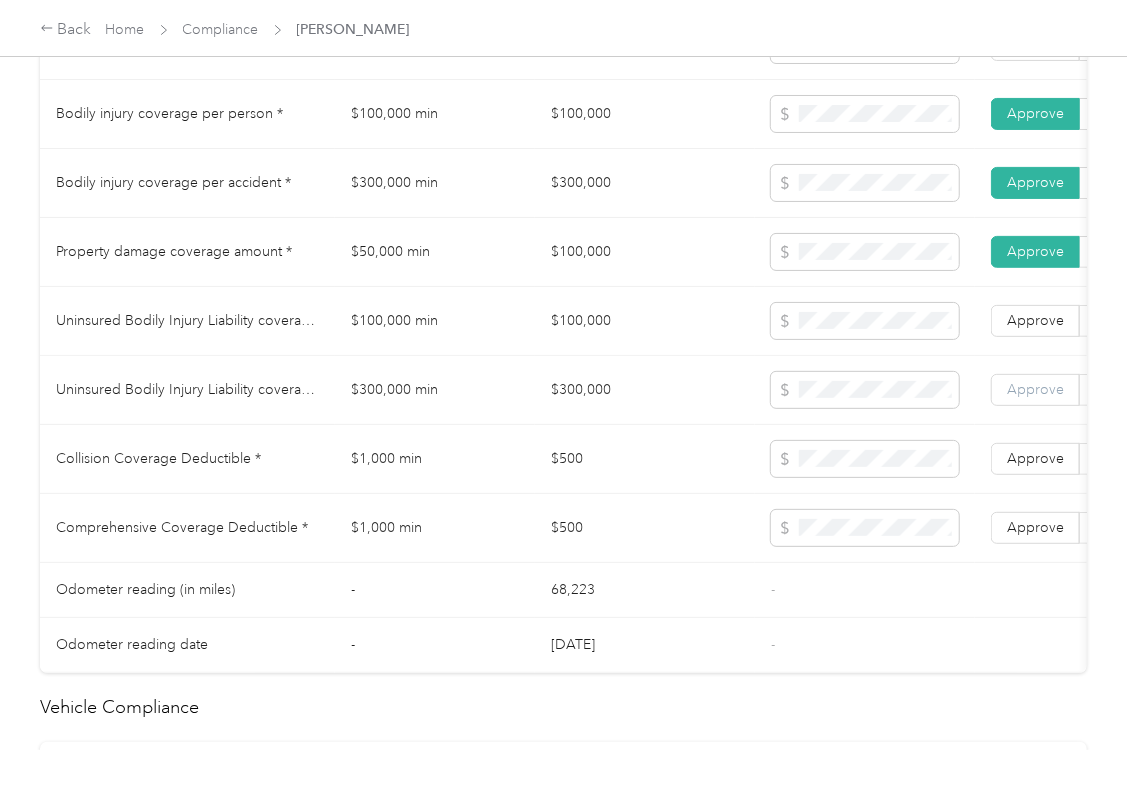 click on "Approve" at bounding box center [1035, 389] 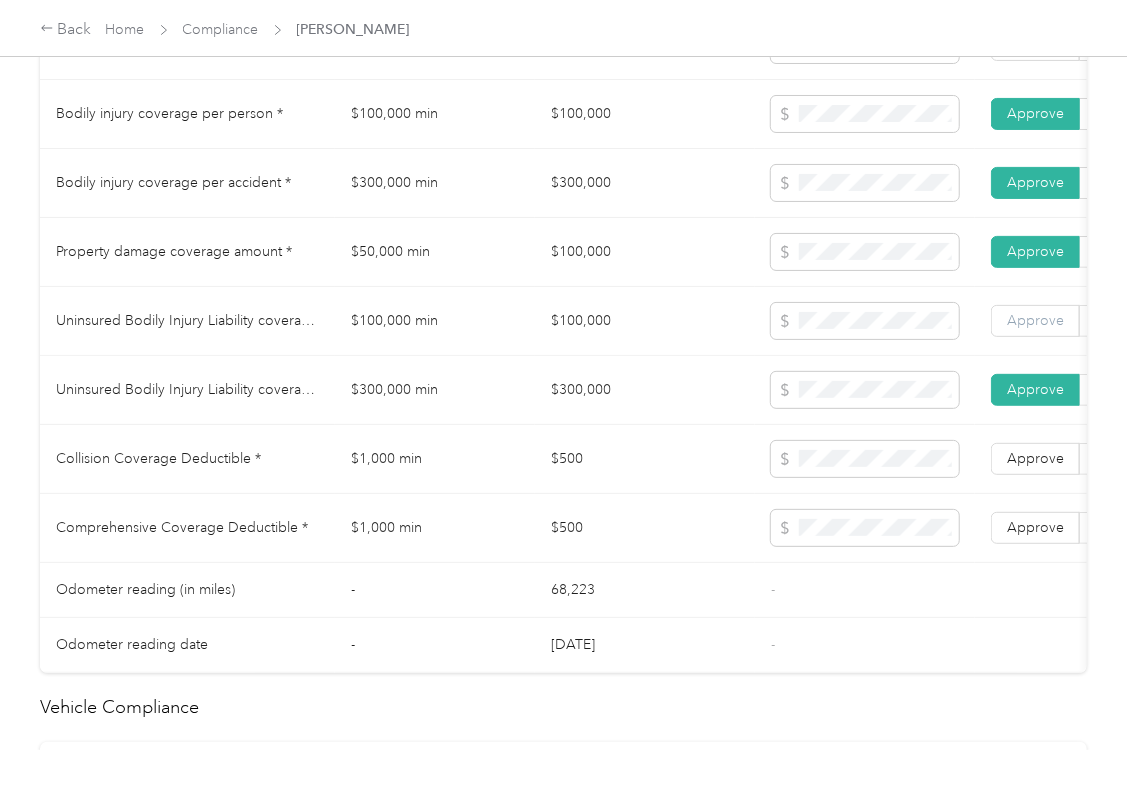 click on "Approve" at bounding box center [1035, 321] 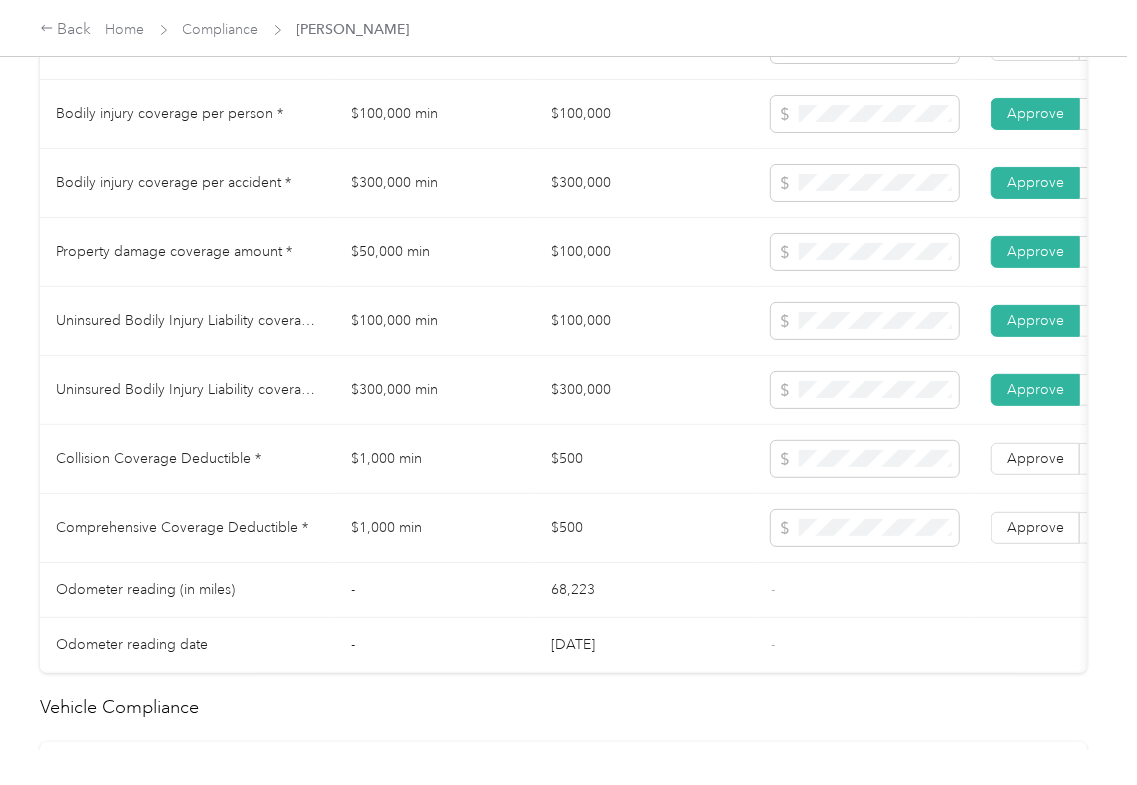 drag, startPoint x: 1045, startPoint y: 477, endPoint x: 1052, endPoint y: 521, distance: 44.553337 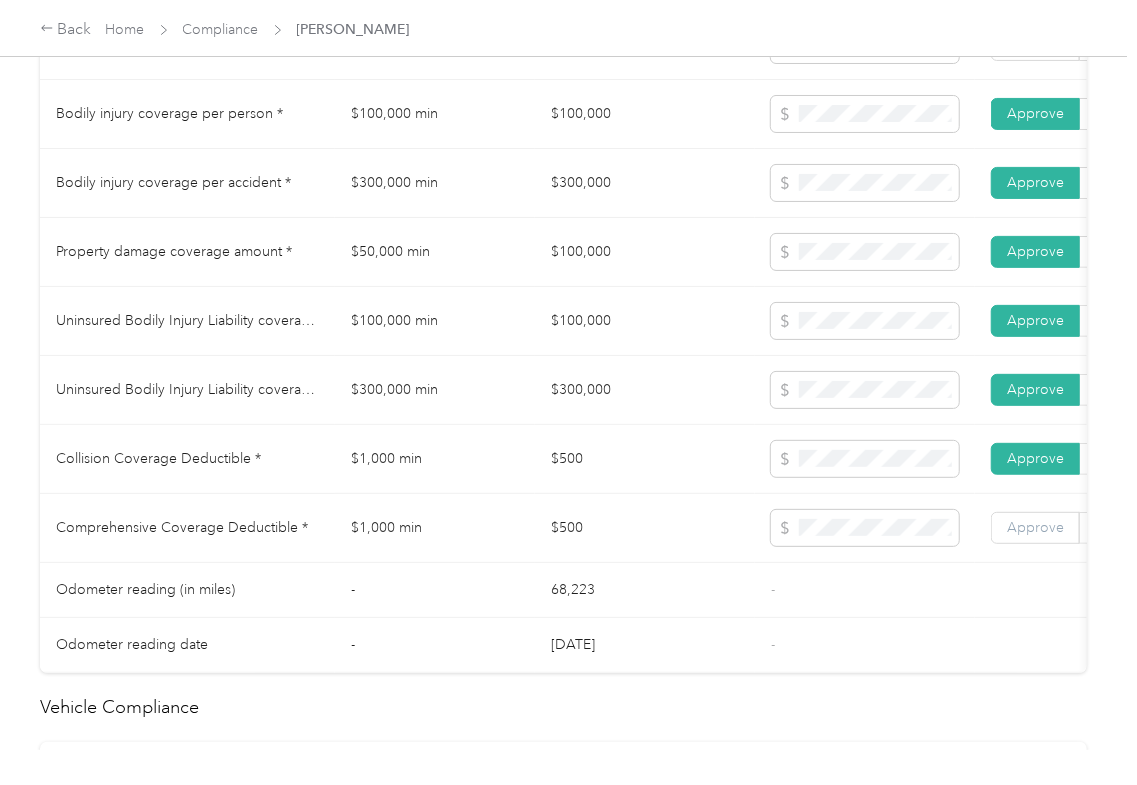 click on "Approve" at bounding box center (1035, 527) 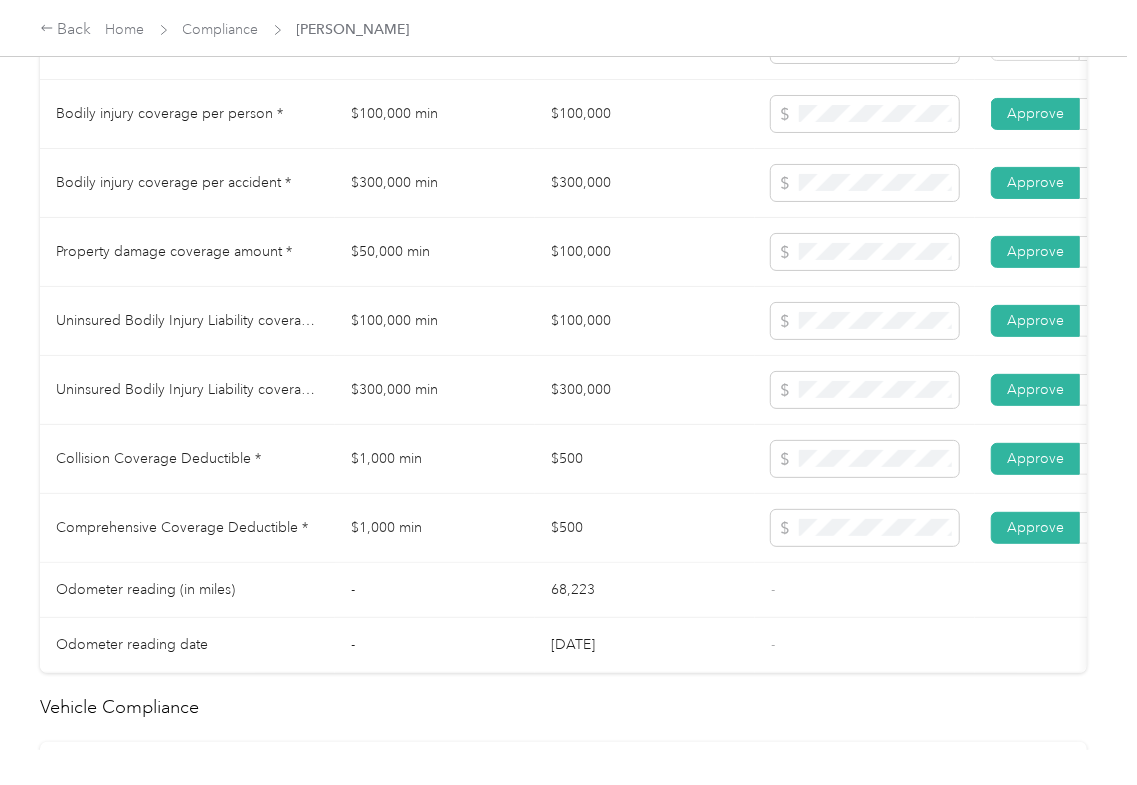 click on "68,223" at bounding box center (645, 590) 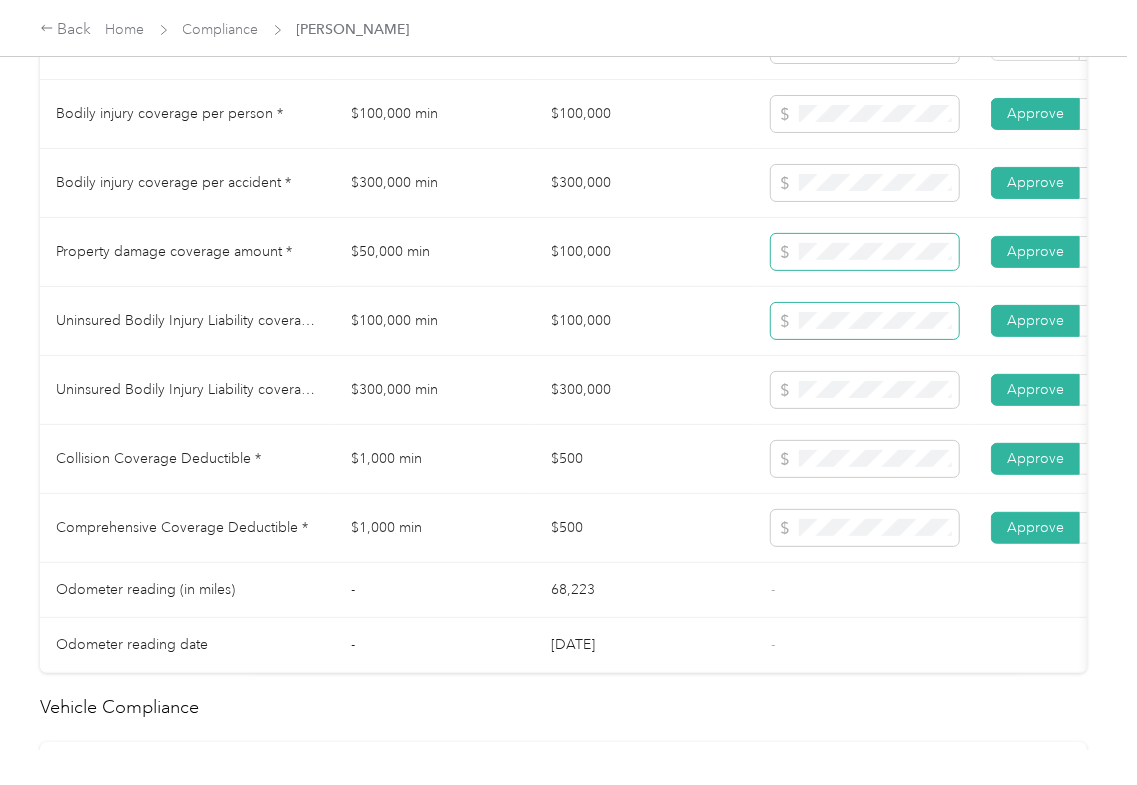 click at bounding box center [865, 252] 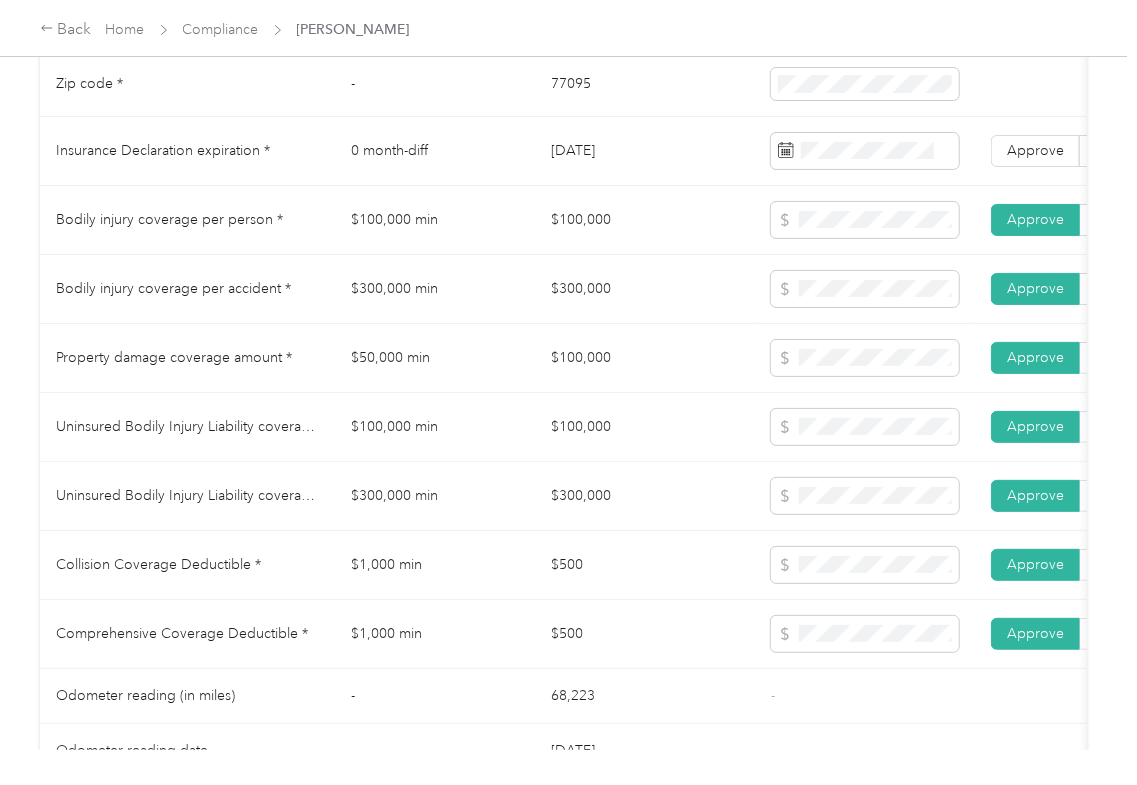 scroll, scrollTop: 1066, scrollLeft: 0, axis: vertical 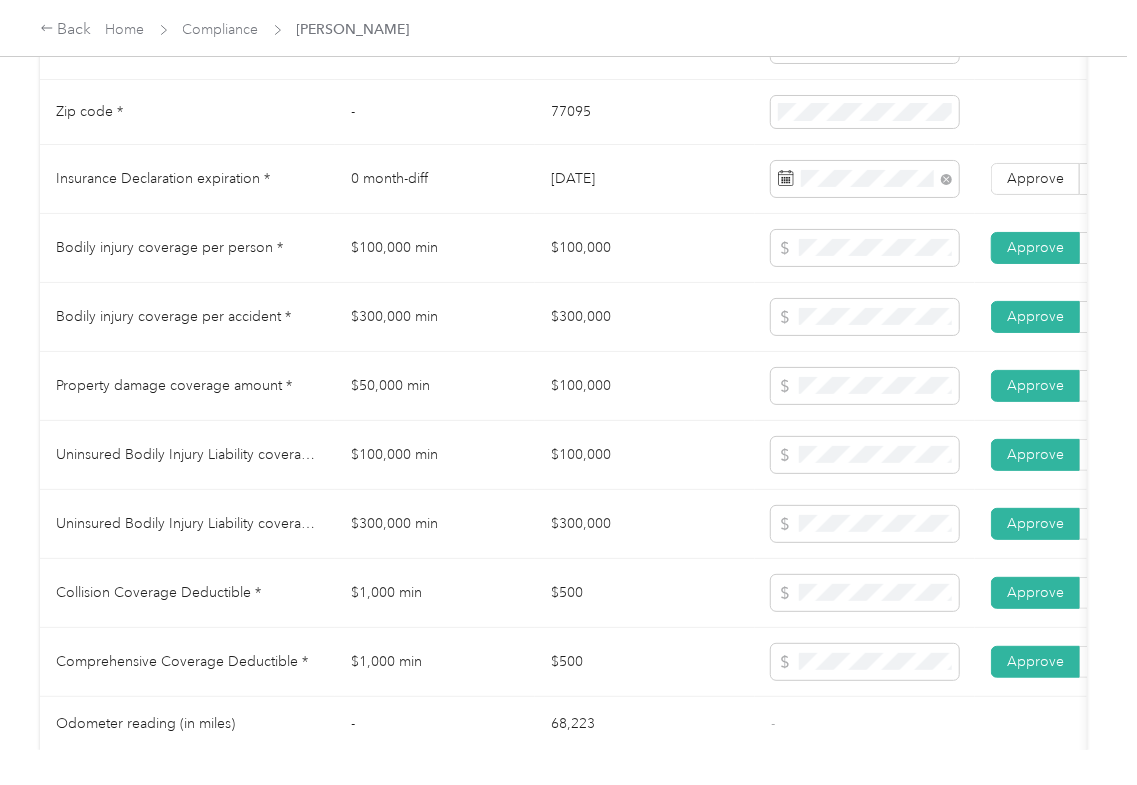 click on "$100,000" at bounding box center [645, 248] 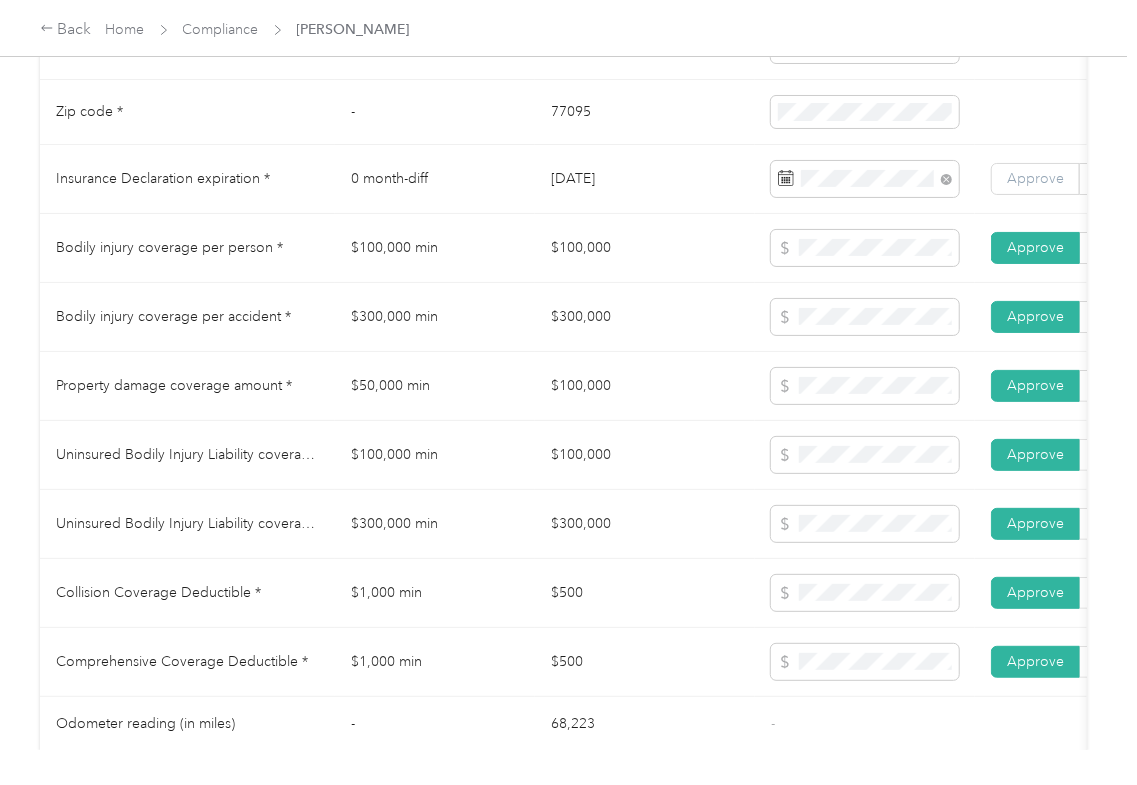 click on "Approve" at bounding box center [1035, 178] 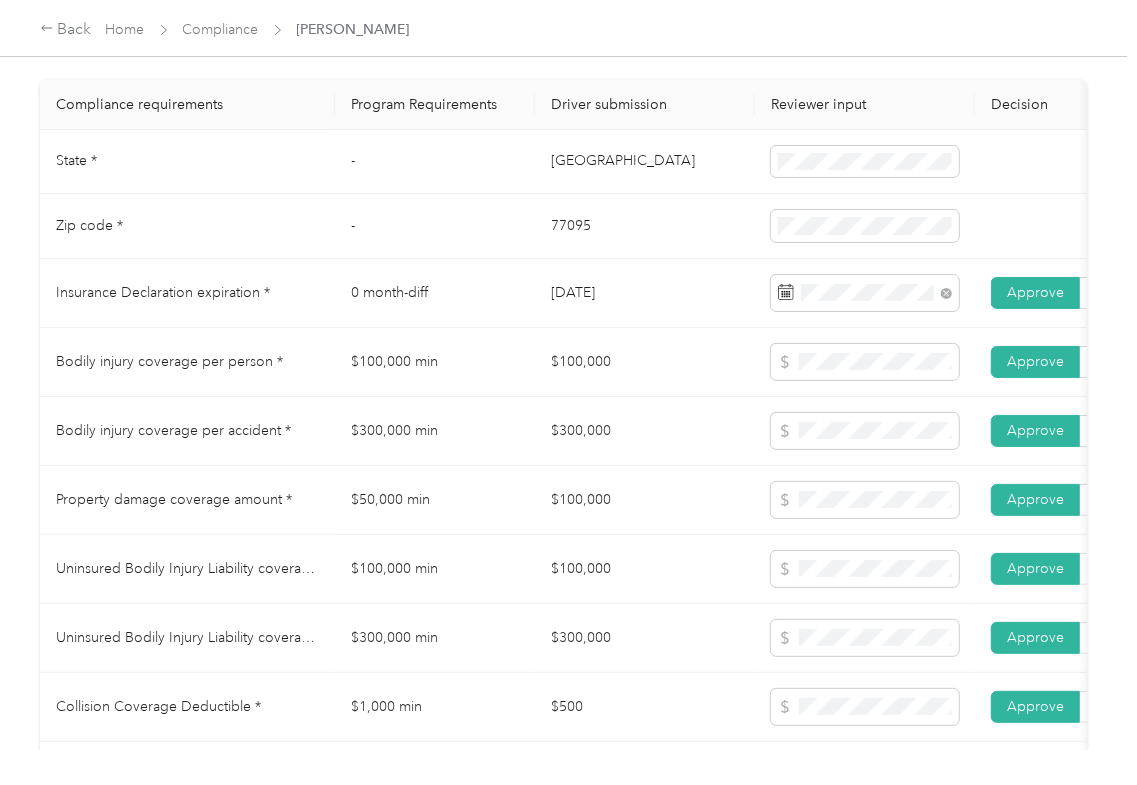 scroll, scrollTop: 800, scrollLeft: 0, axis: vertical 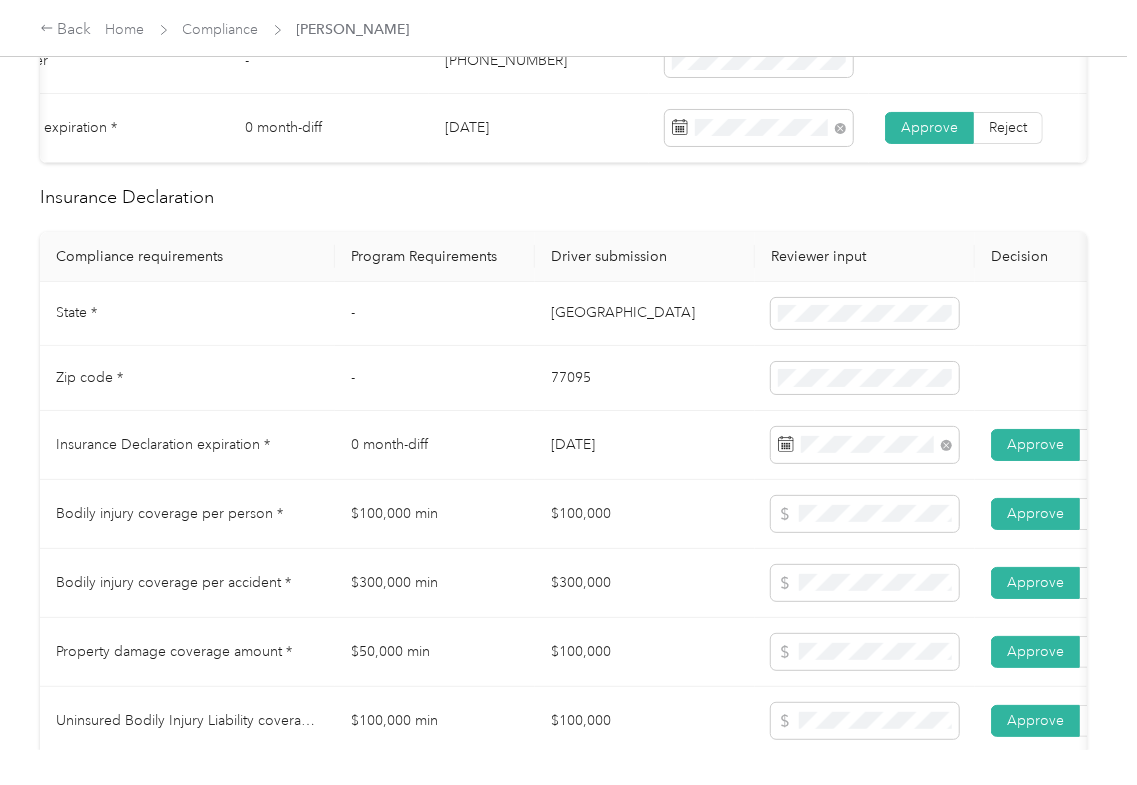 click on "77095" at bounding box center [645, 378] 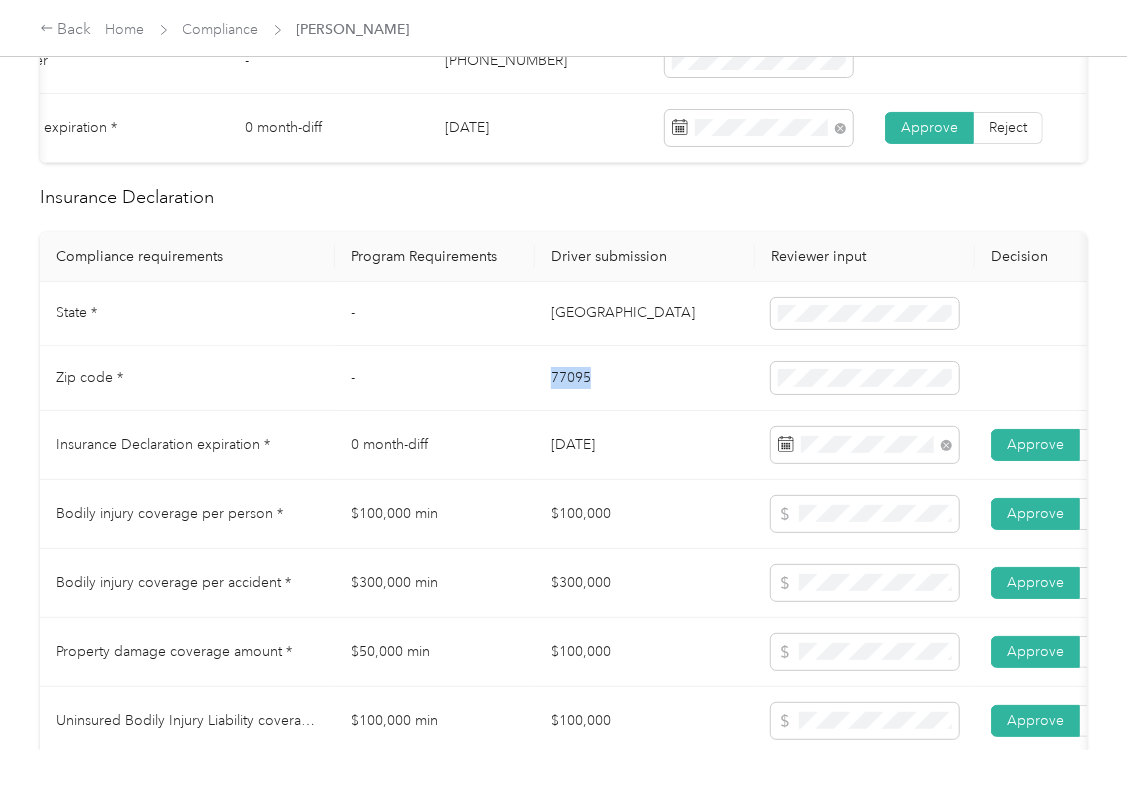 click on "77095" at bounding box center [645, 378] 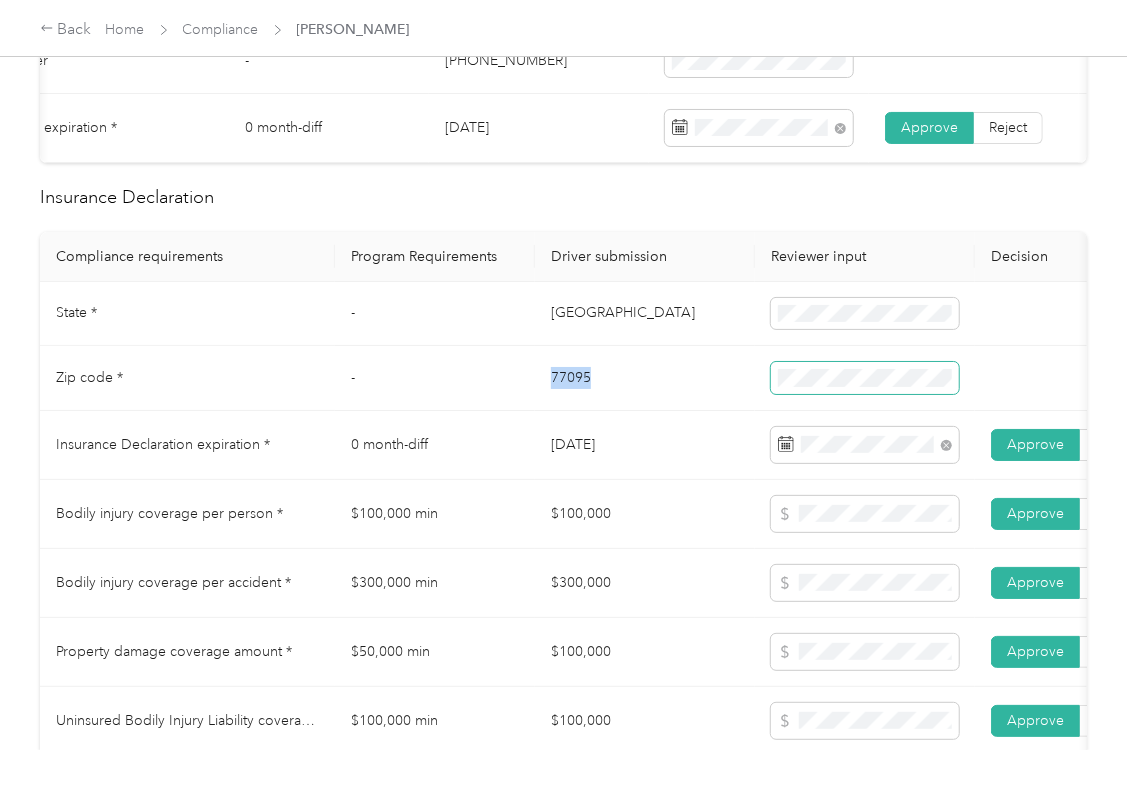 copy on "77095" 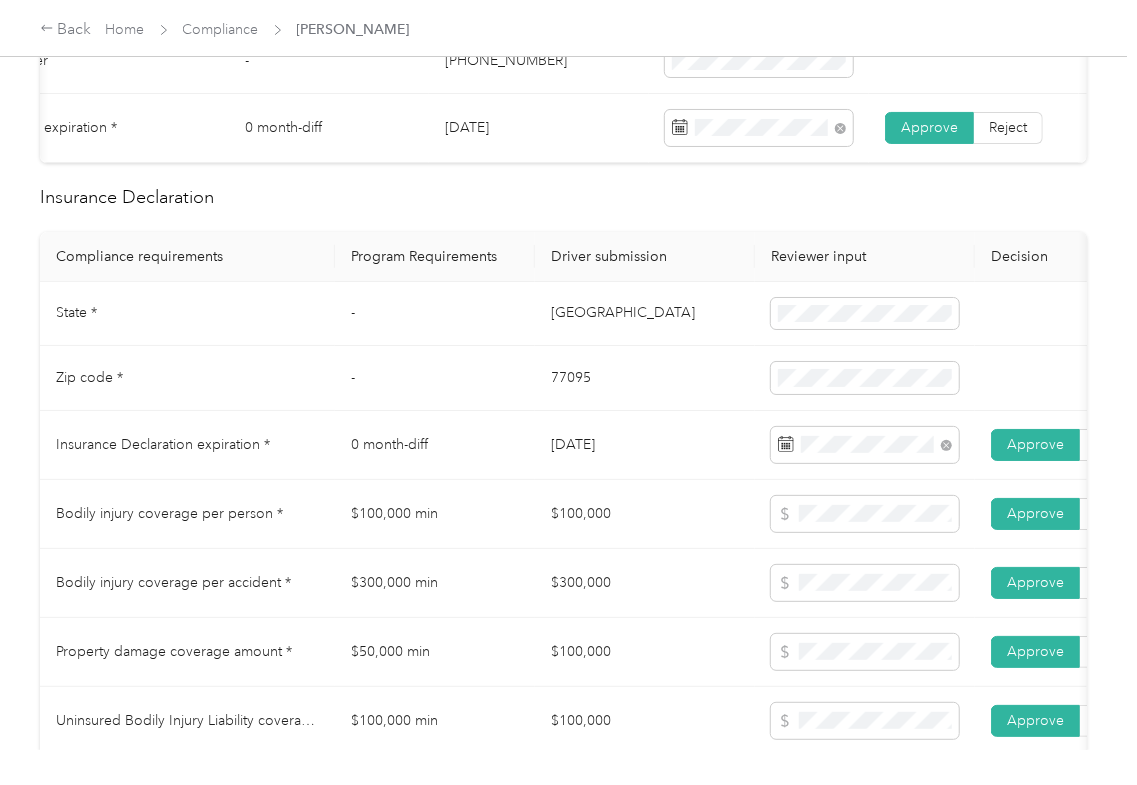 click on "[GEOGRAPHIC_DATA]" at bounding box center [645, 314] 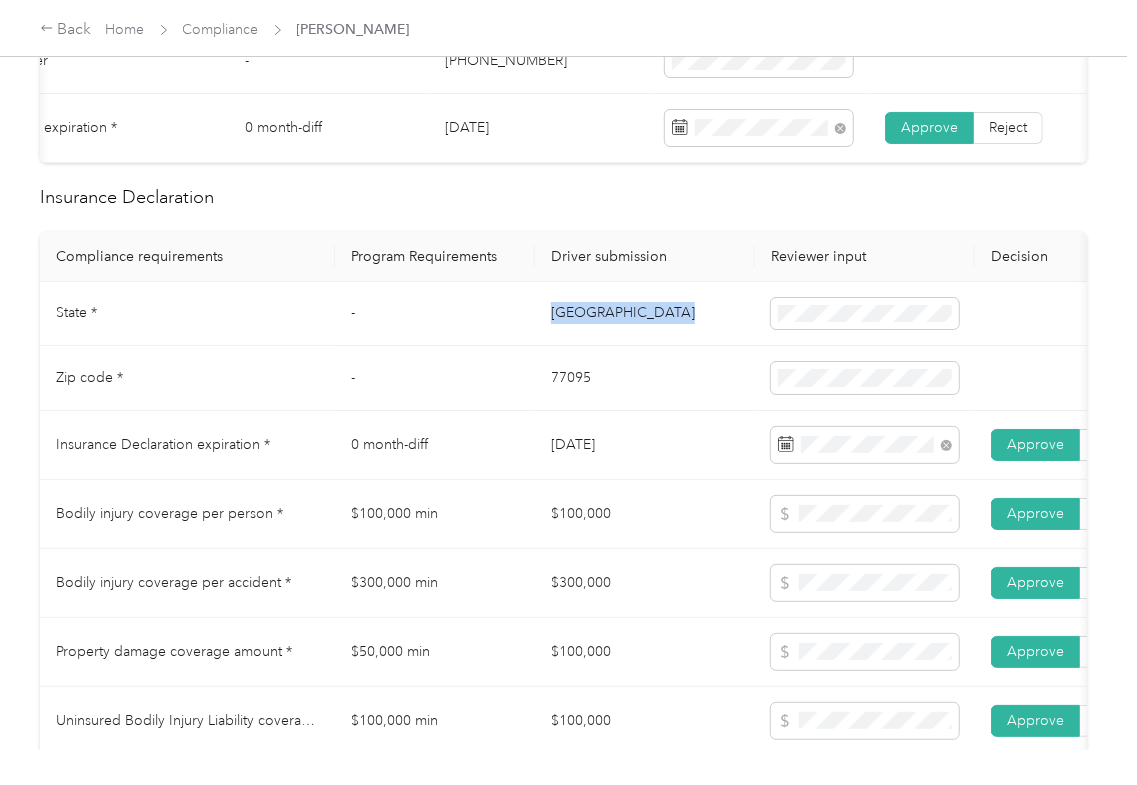 click on "[GEOGRAPHIC_DATA]" at bounding box center (645, 314) 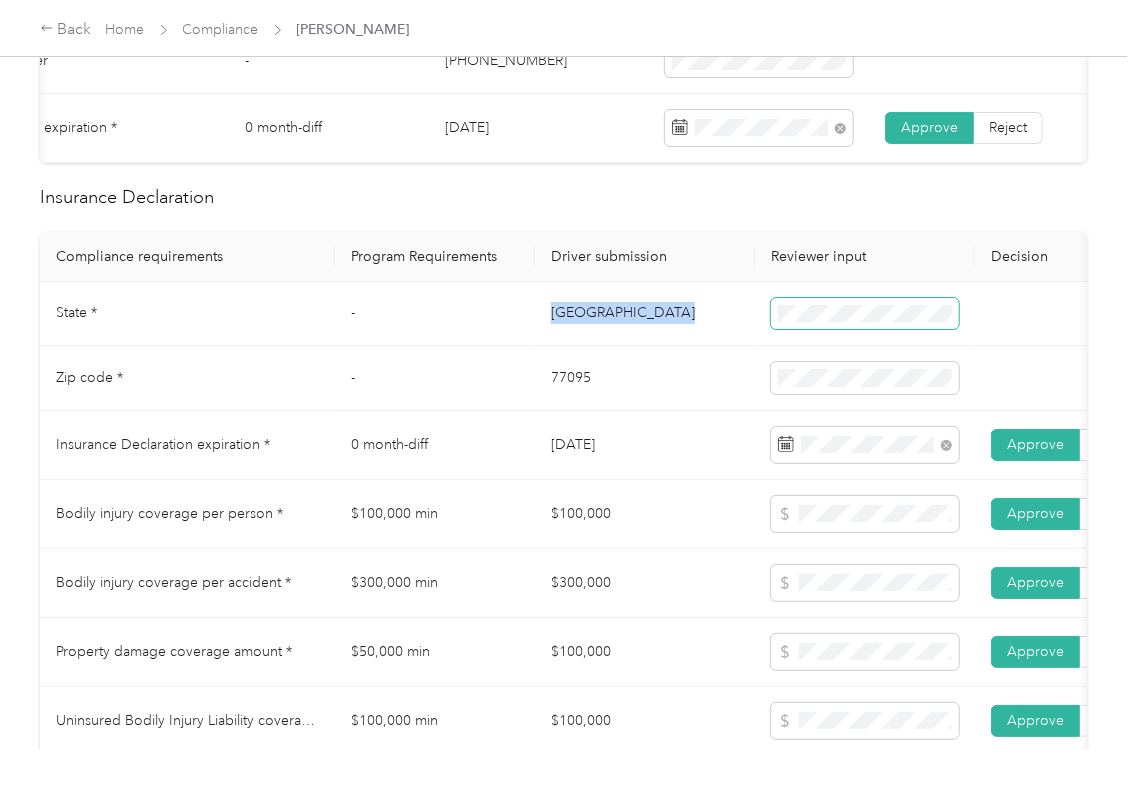 copy on "[GEOGRAPHIC_DATA]" 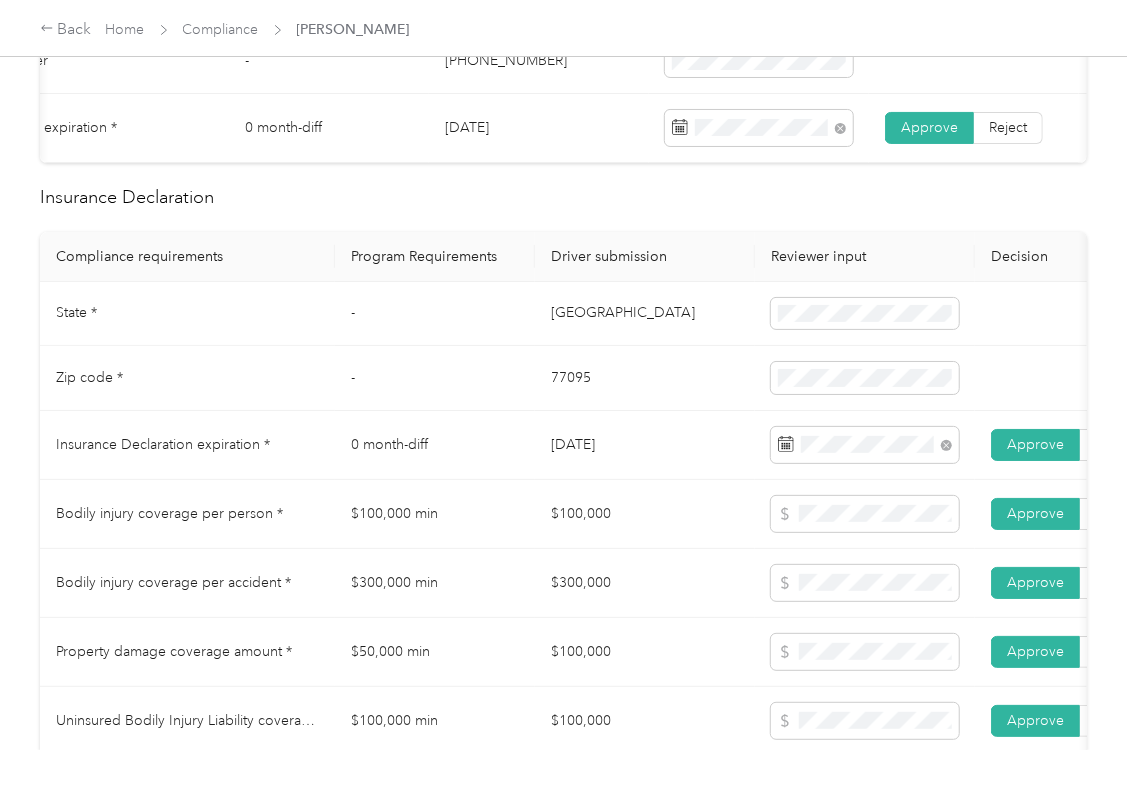 click on "77095" at bounding box center (645, 378) 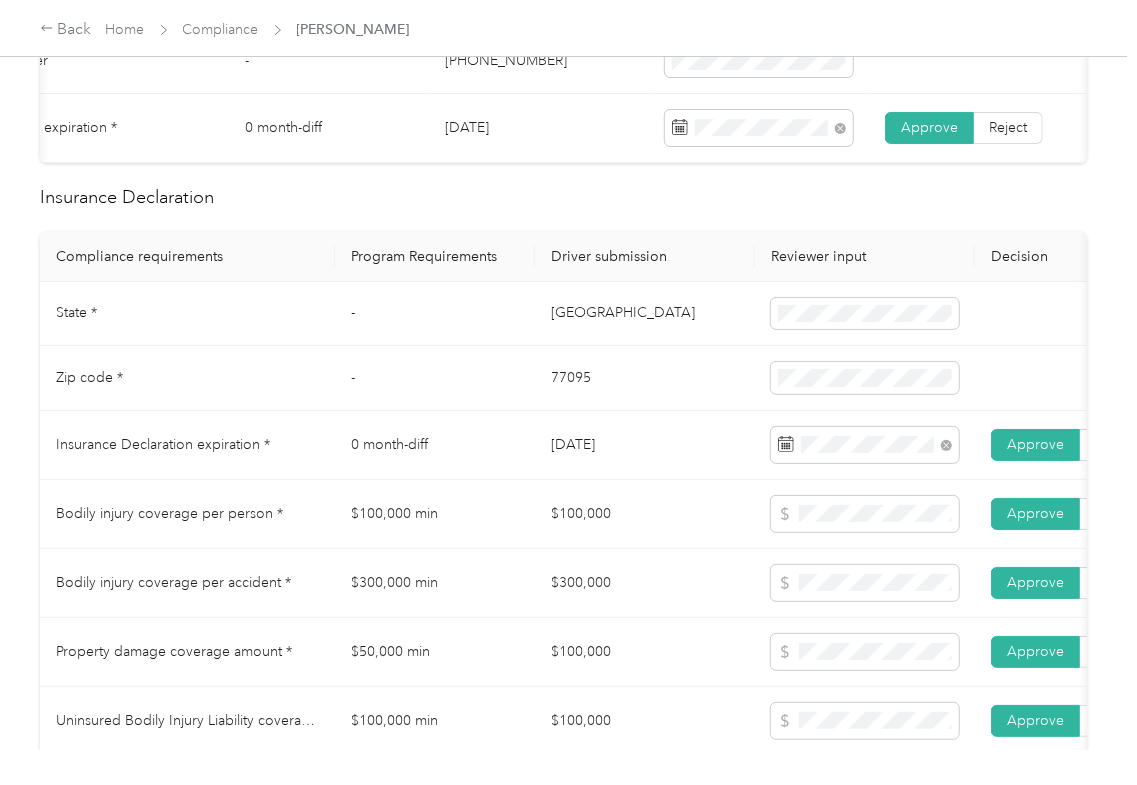 click on "Driver submission" at bounding box center [645, 257] 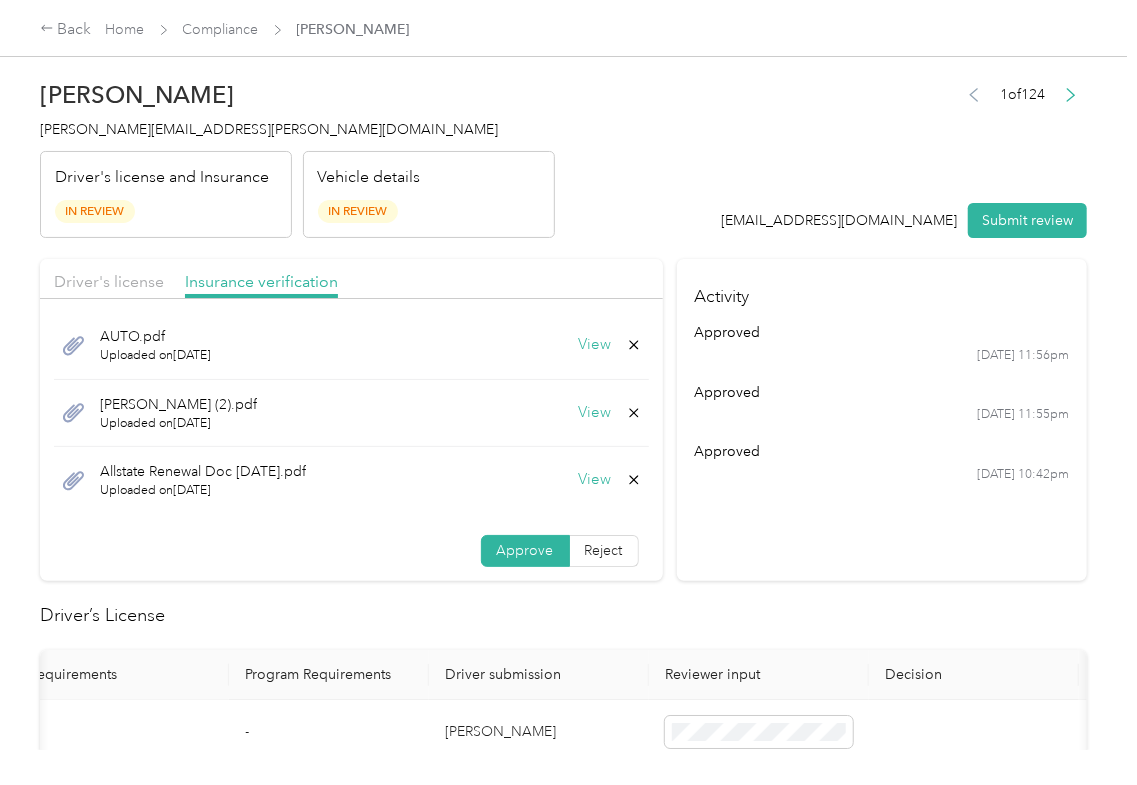 click 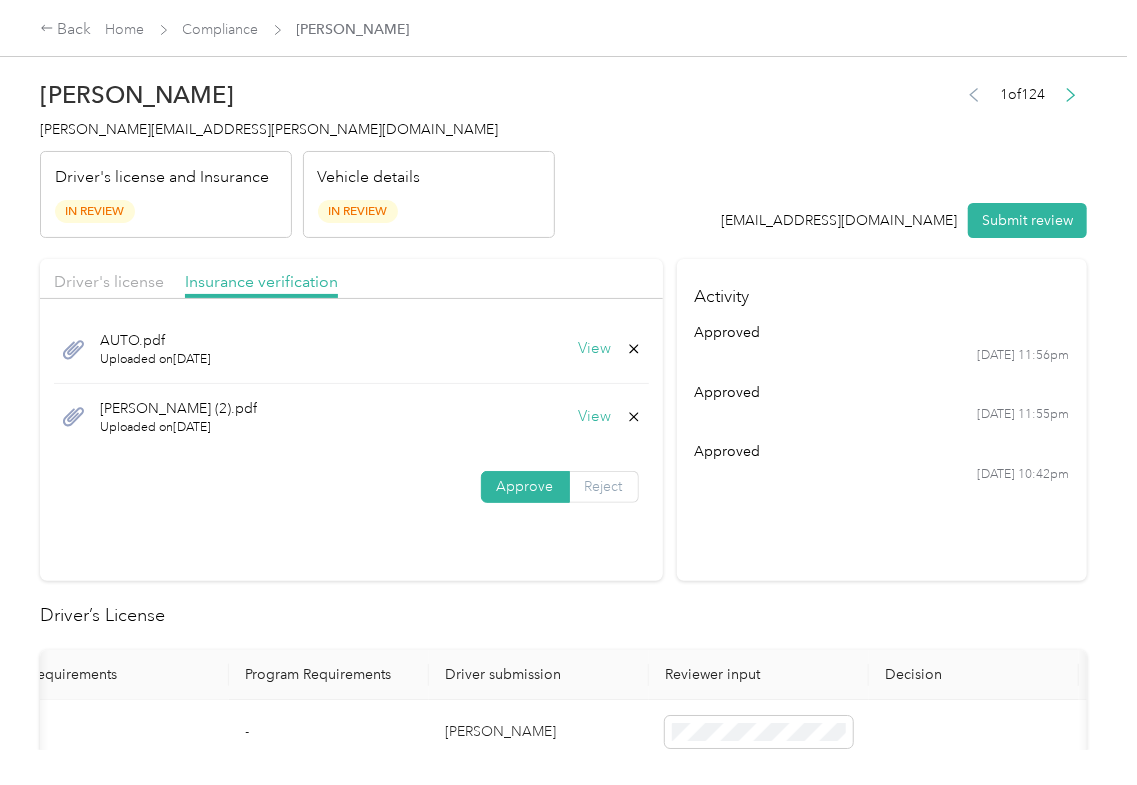 scroll, scrollTop: 0, scrollLeft: 0, axis: both 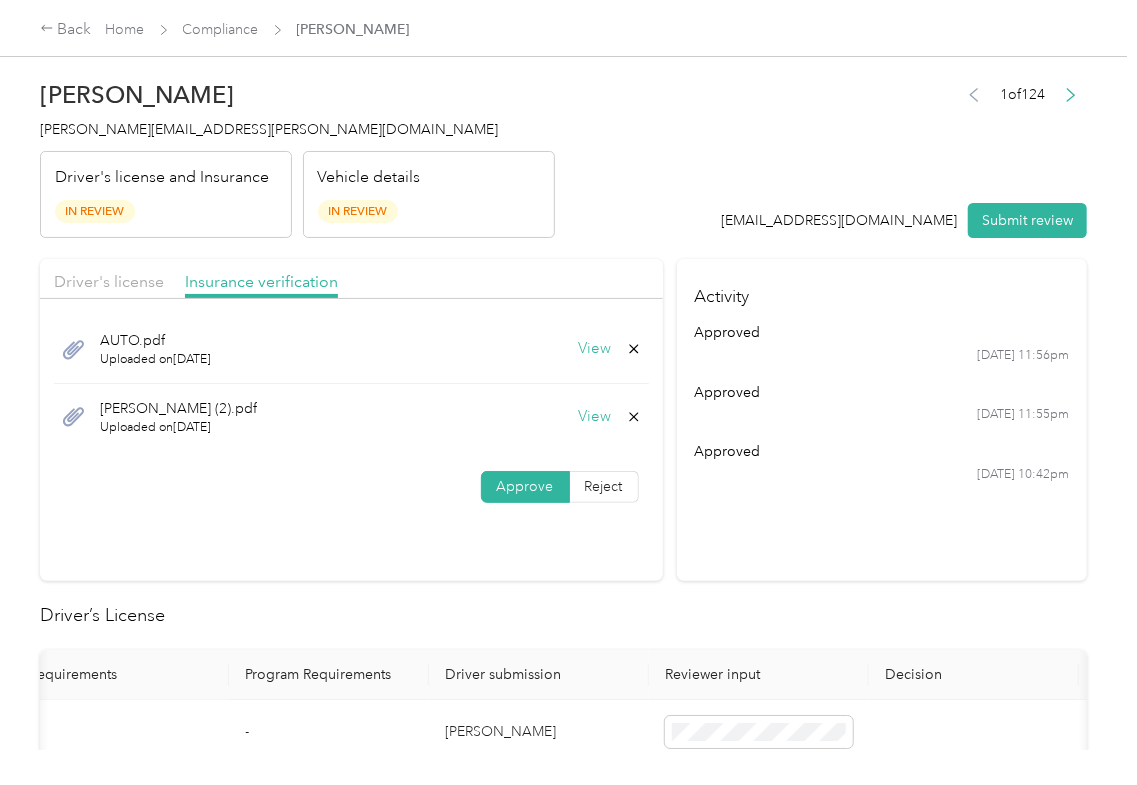 click 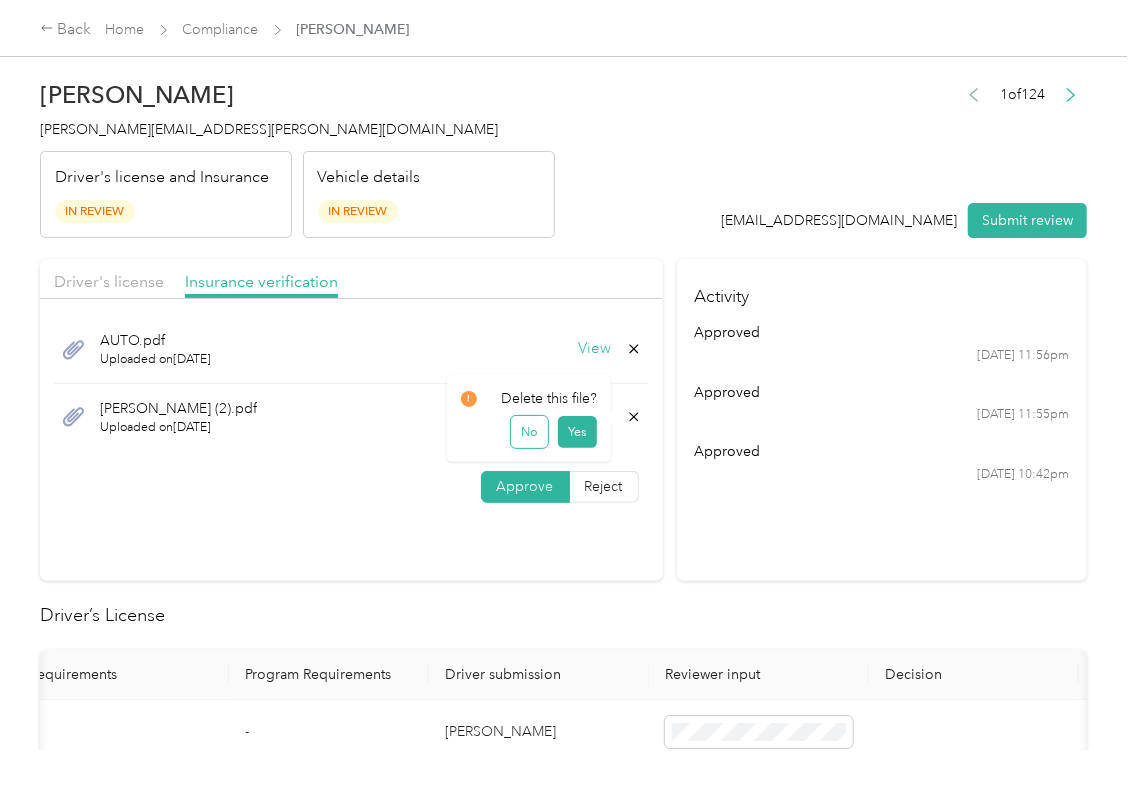 click on "No" at bounding box center (529, 432) 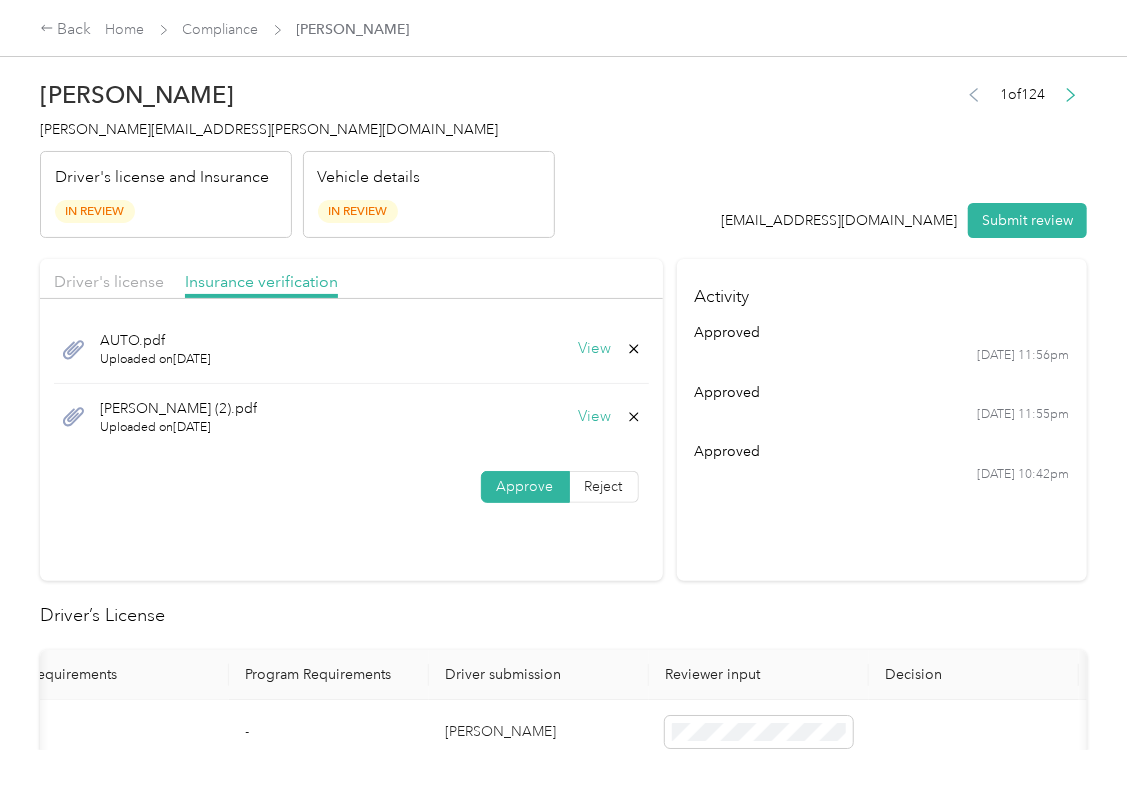 click on "Driver's license Insurance verification AUTO.pdf Uploaded on  [DATE] View [PERSON_NAME] (2).pdf Uploaded on  [DATE] View Approve Reject Activity approved [DATE] 11:56pm approved [DATE] 11:55pm approved [DATE] 10:42pm Driver’s License  Compliance requirements Program Requirements Driver submission Reviewer input Decision Rejection reason             First name - [PERSON_NAME]	 Last name - [PERSON_NAME]	 Mobile number - [PHONE_NUMBER] Driver License expiration * 0 month-diff [DATE] Approve Reject Insurance Declaration Compliance requirements Program Requirements Driver submission Reviewer input Decision Rejection reason             State * - [US_STATE] Zip code * - 77095 Insurance Declaration expiration * 0 month-diff [DATE] Approve Reject Bodily injury coverage per person * $100,000 min $100,000 Approve Reject Bodily injury coverage per accident * $300,000 min $300,000 Approve Reject Property damage coverage amount * $50,000 min $100,000 Approve Reject $100,000 min $100,000 Approve Reject $300,000 min" at bounding box center (563, 1442) 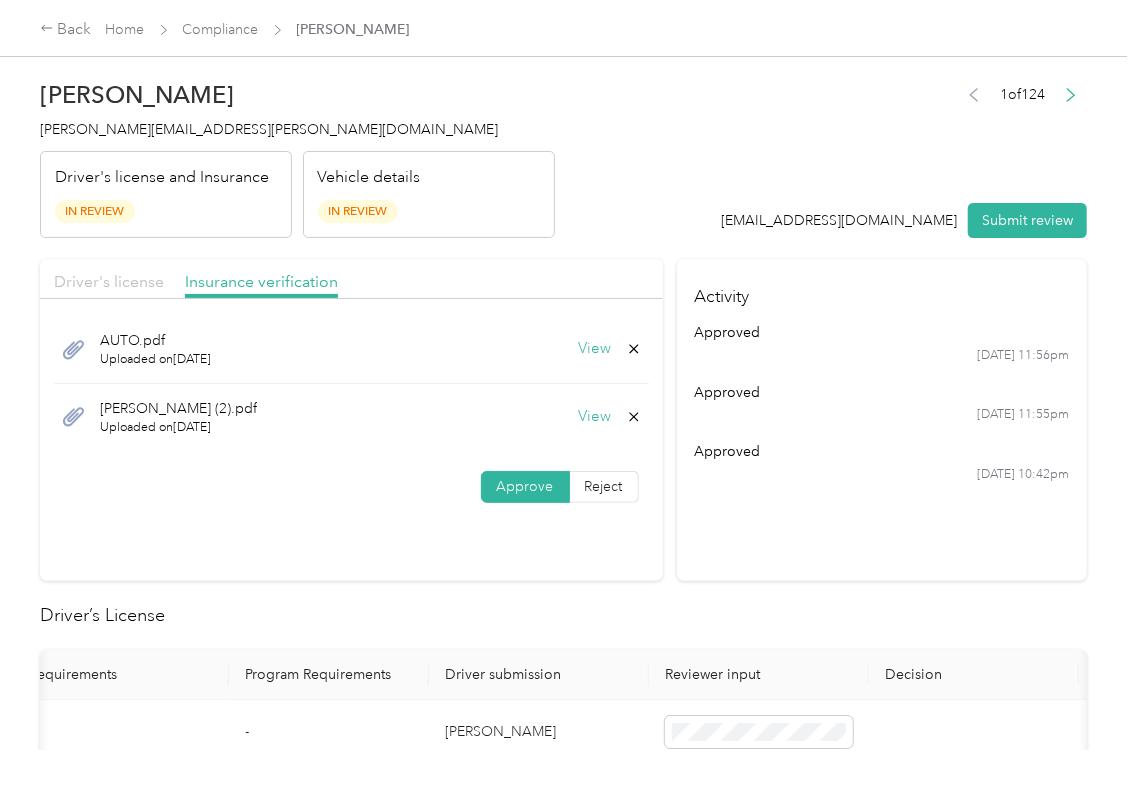 click on "Driver's license" at bounding box center [109, 281] 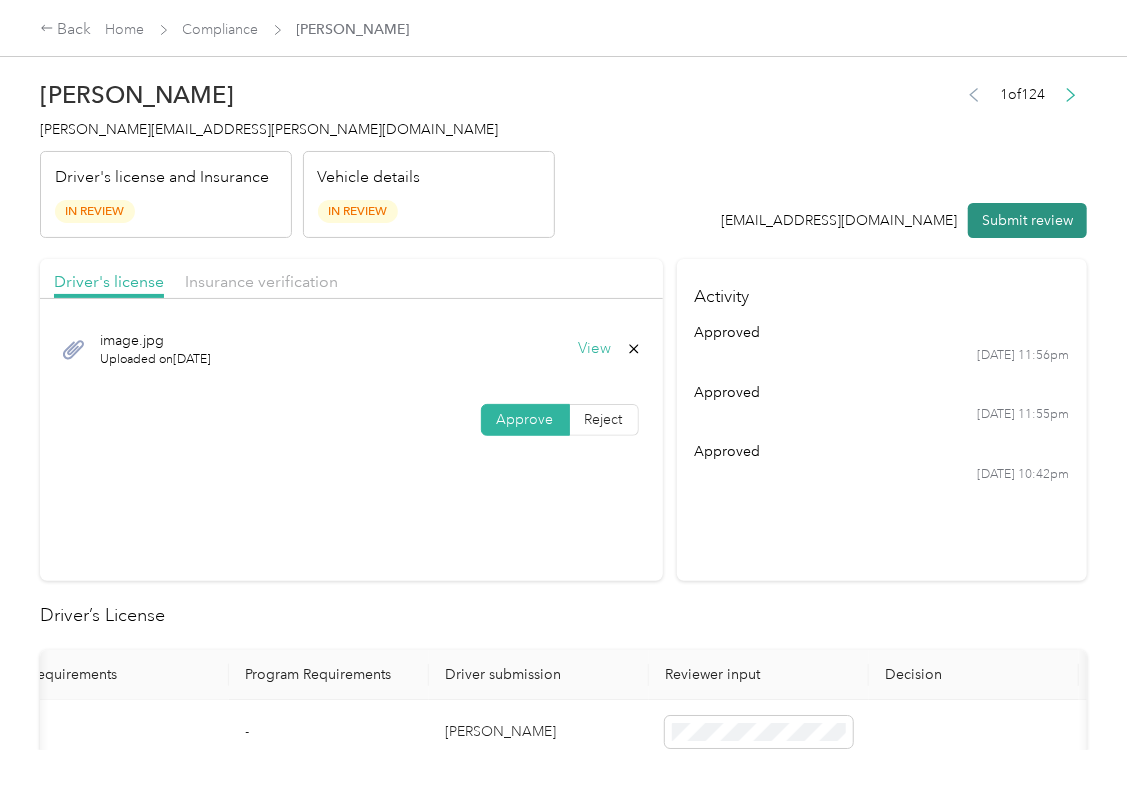 click on "Submit review" at bounding box center [1027, 220] 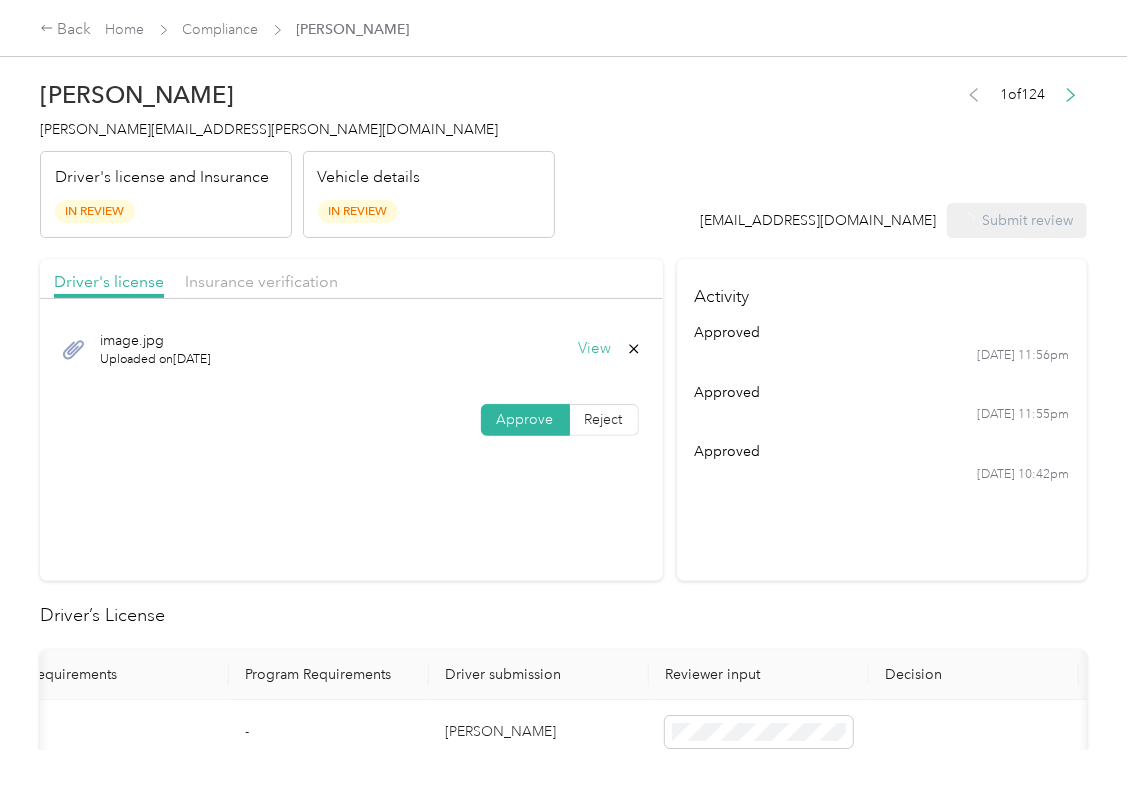 click on "[PERSON_NAME][EMAIL_ADDRESS][PERSON_NAME][DOMAIN_NAME]" at bounding box center [269, 129] 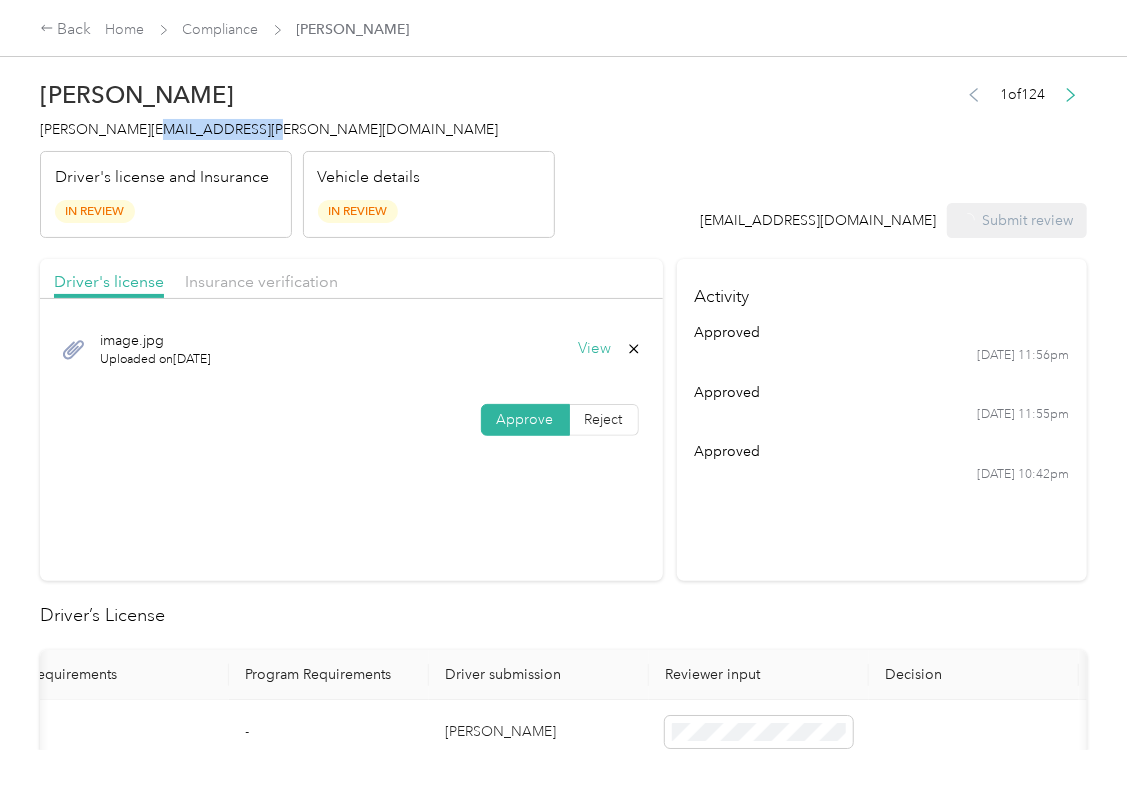 click on "[PERSON_NAME][EMAIL_ADDRESS][PERSON_NAME][DOMAIN_NAME]" at bounding box center [269, 129] 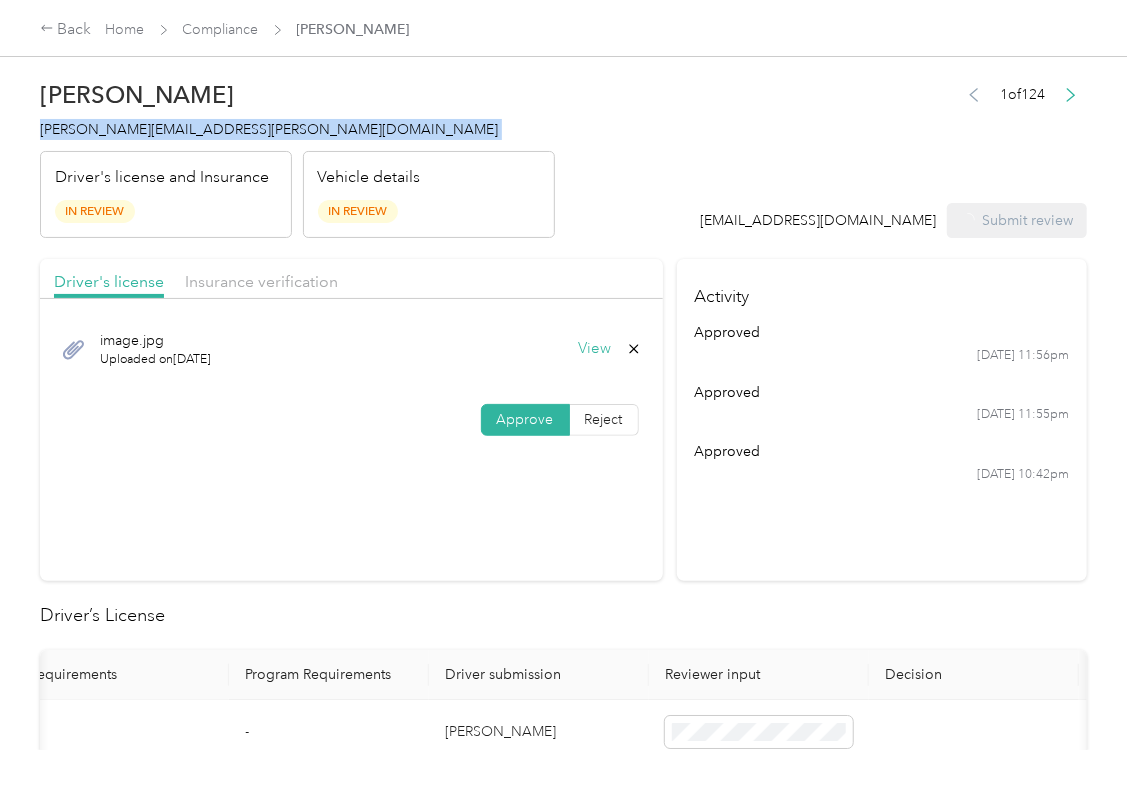 click on "[PERSON_NAME][EMAIL_ADDRESS][PERSON_NAME][DOMAIN_NAME]" at bounding box center [269, 129] 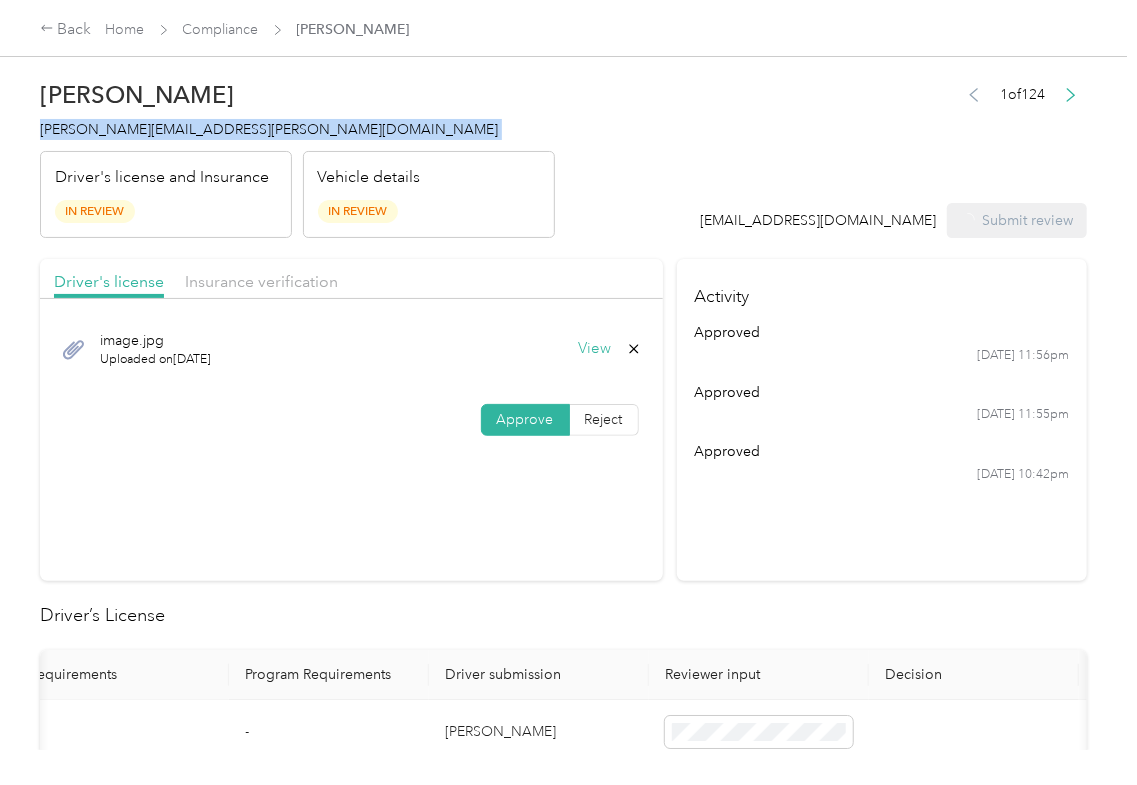 click on "[PERSON_NAME][EMAIL_ADDRESS][PERSON_NAME][DOMAIN_NAME]" at bounding box center [269, 129] 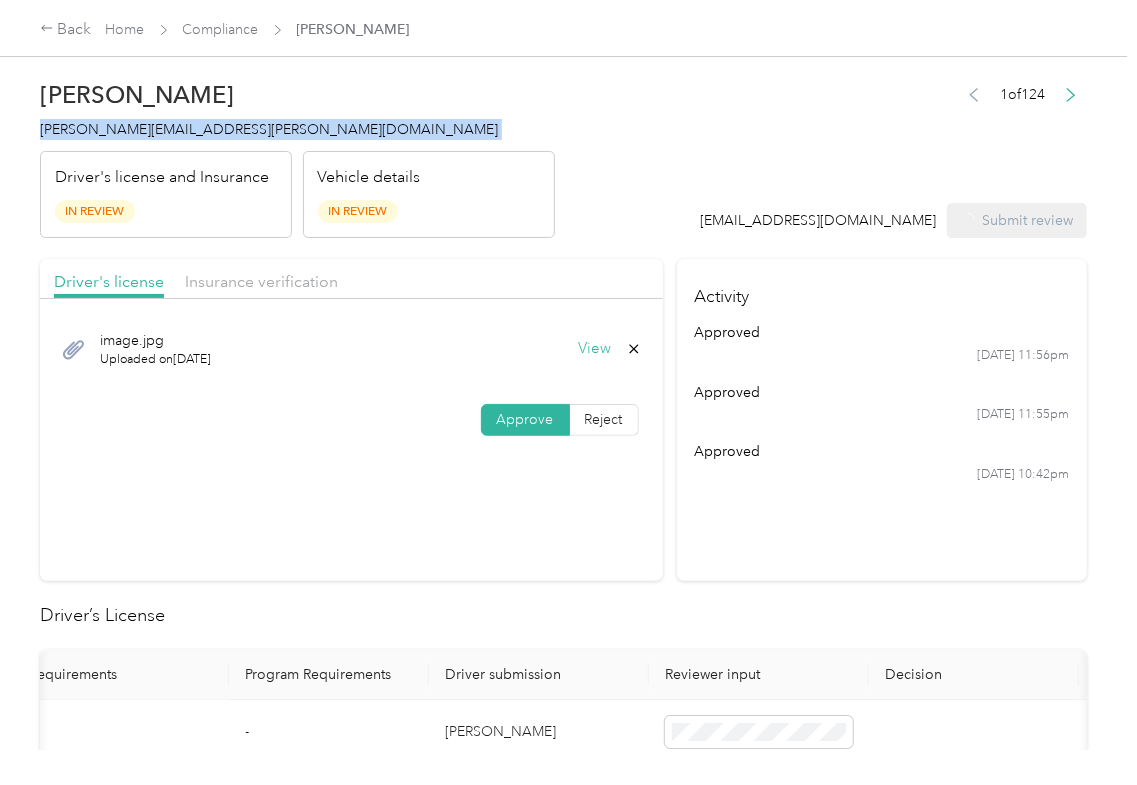 copy on "[PERSON_NAME][EMAIL_ADDRESS][PERSON_NAME][DOMAIN_NAME]" 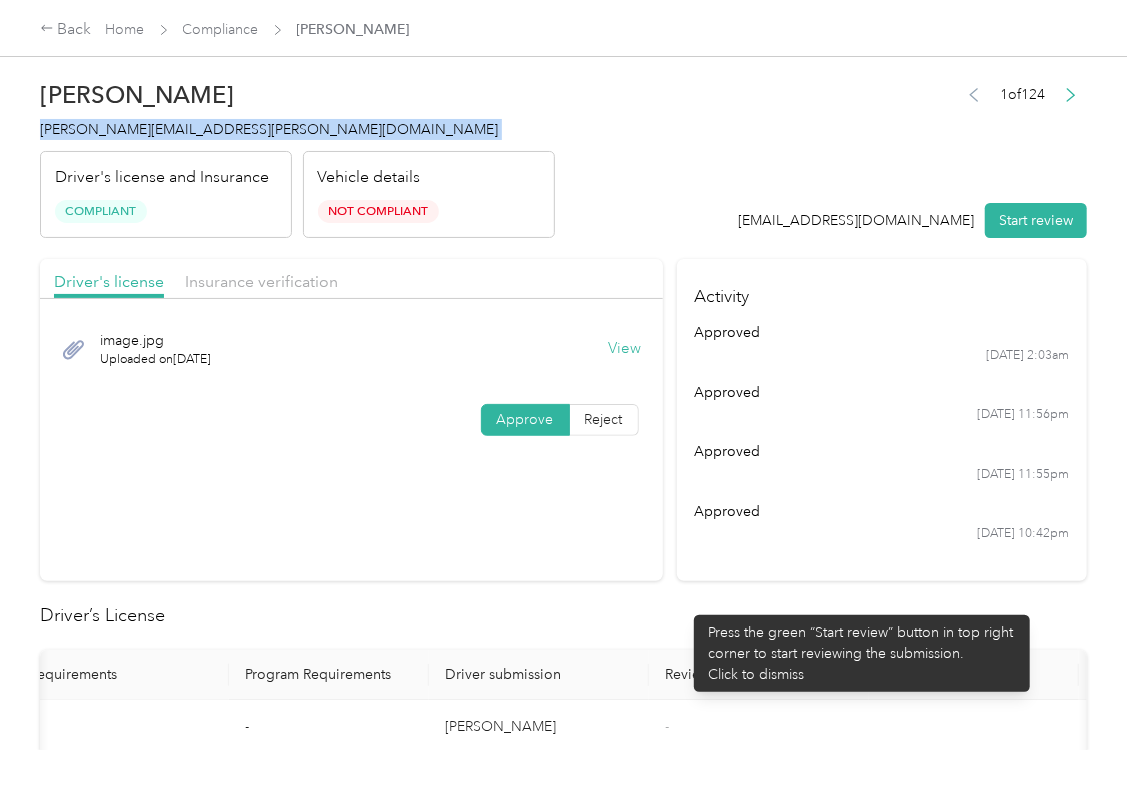 click on "Driver’s License" at bounding box center [563, 615] 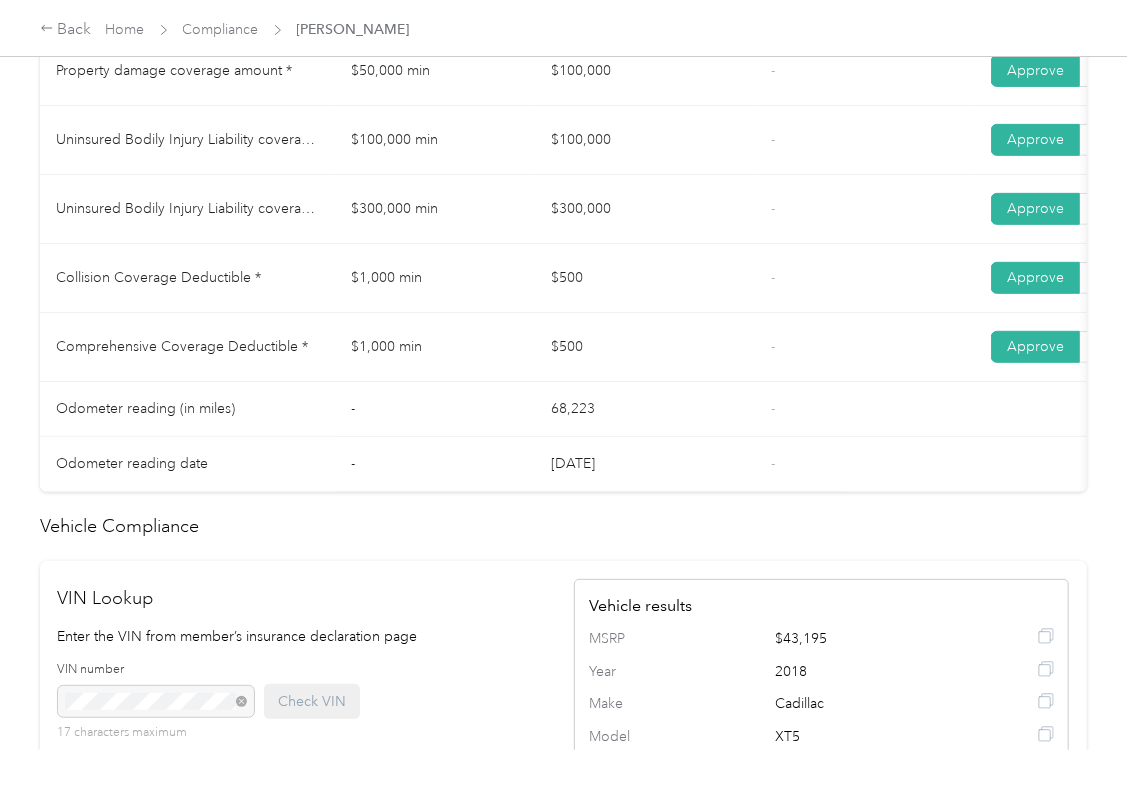 scroll, scrollTop: 1066, scrollLeft: 0, axis: vertical 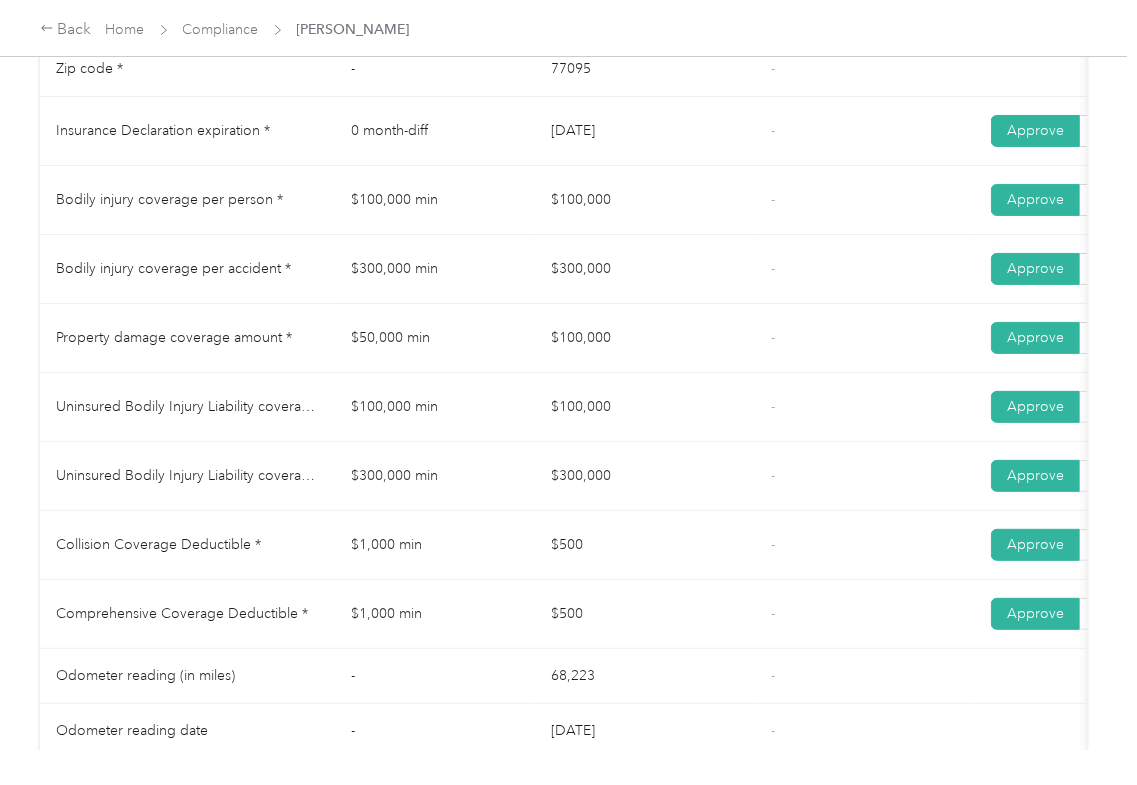 click on "$100,000" at bounding box center [645, 338] 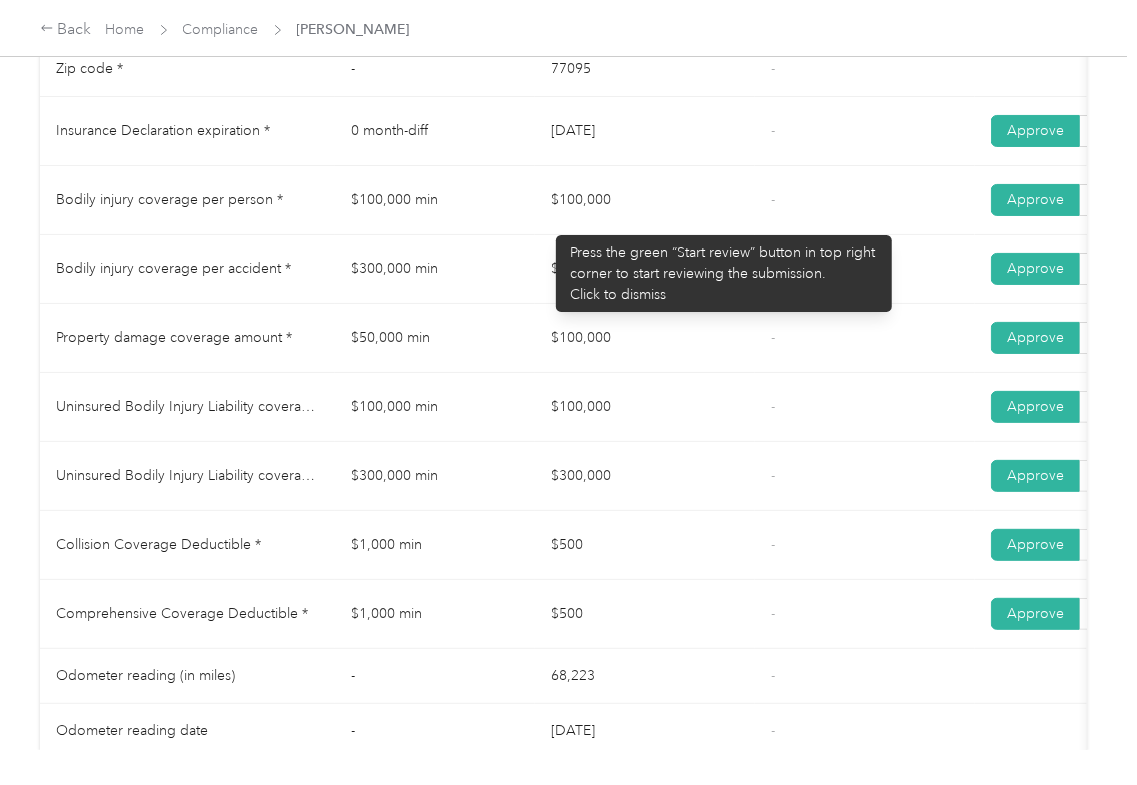 click on "Bodily injury coverage per person * $100,000 min $100,000 - Approve Reject" at bounding box center [745, 200] 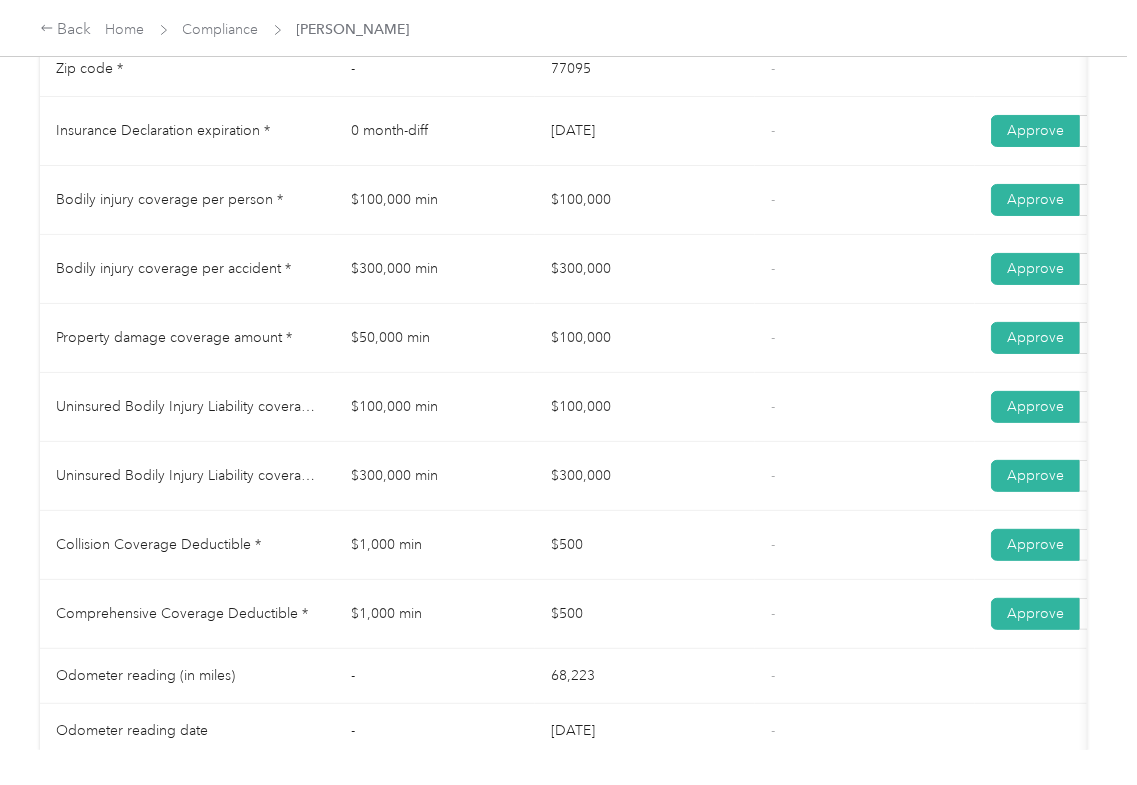 drag, startPoint x: 546, startPoint y: 277, endPoint x: 606, endPoint y: 330, distance: 80.05623 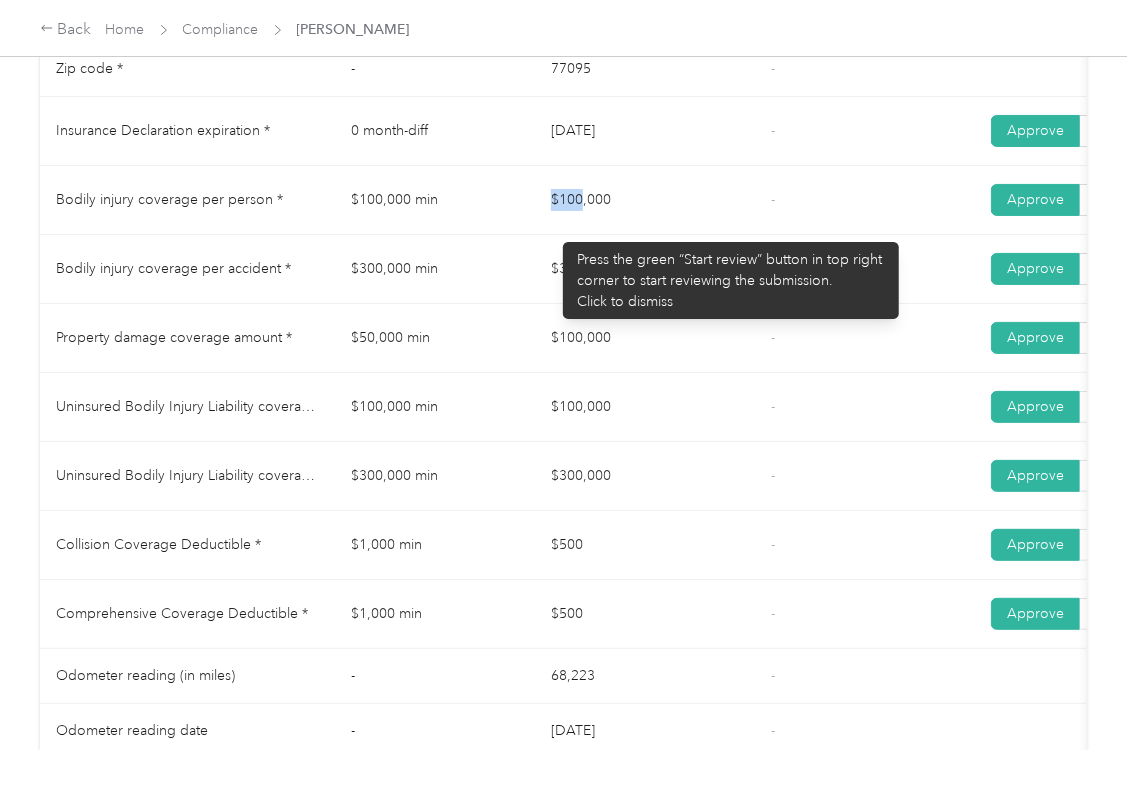 drag, startPoint x: 553, startPoint y: 233, endPoint x: 634, endPoint y: 234, distance: 81.00617 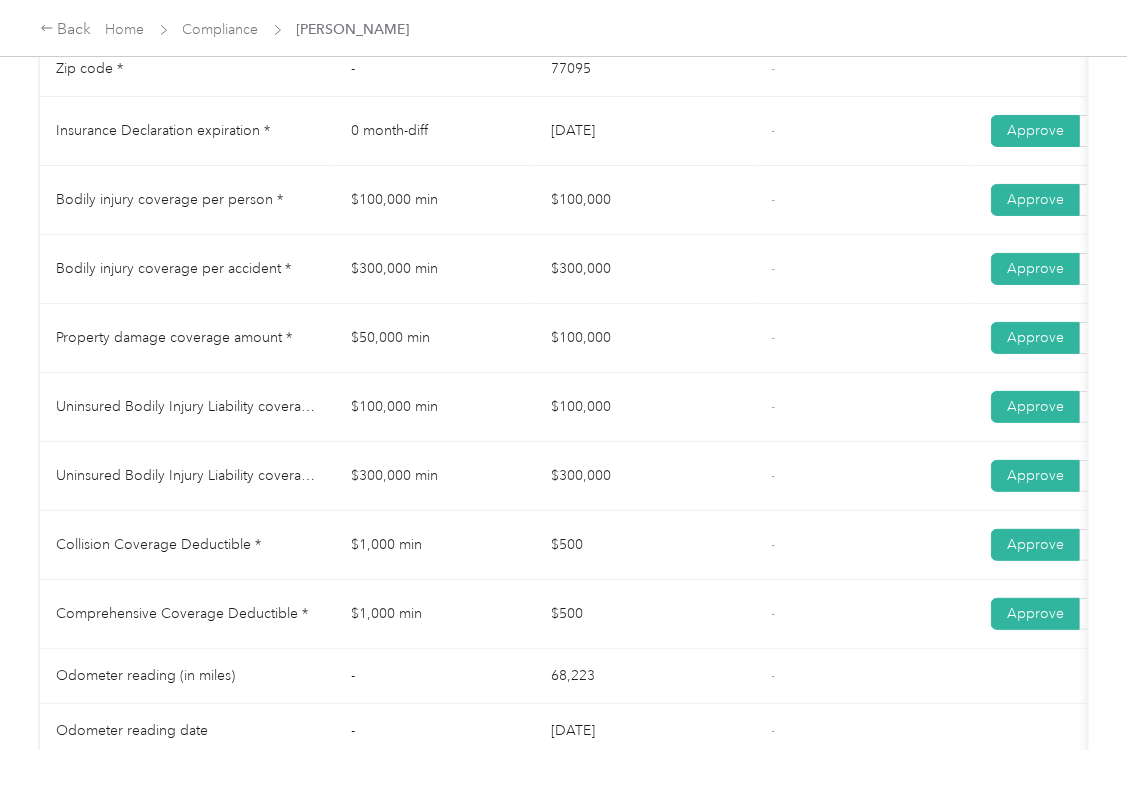 drag, startPoint x: 554, startPoint y: 266, endPoint x: 625, endPoint y: 322, distance: 90.426765 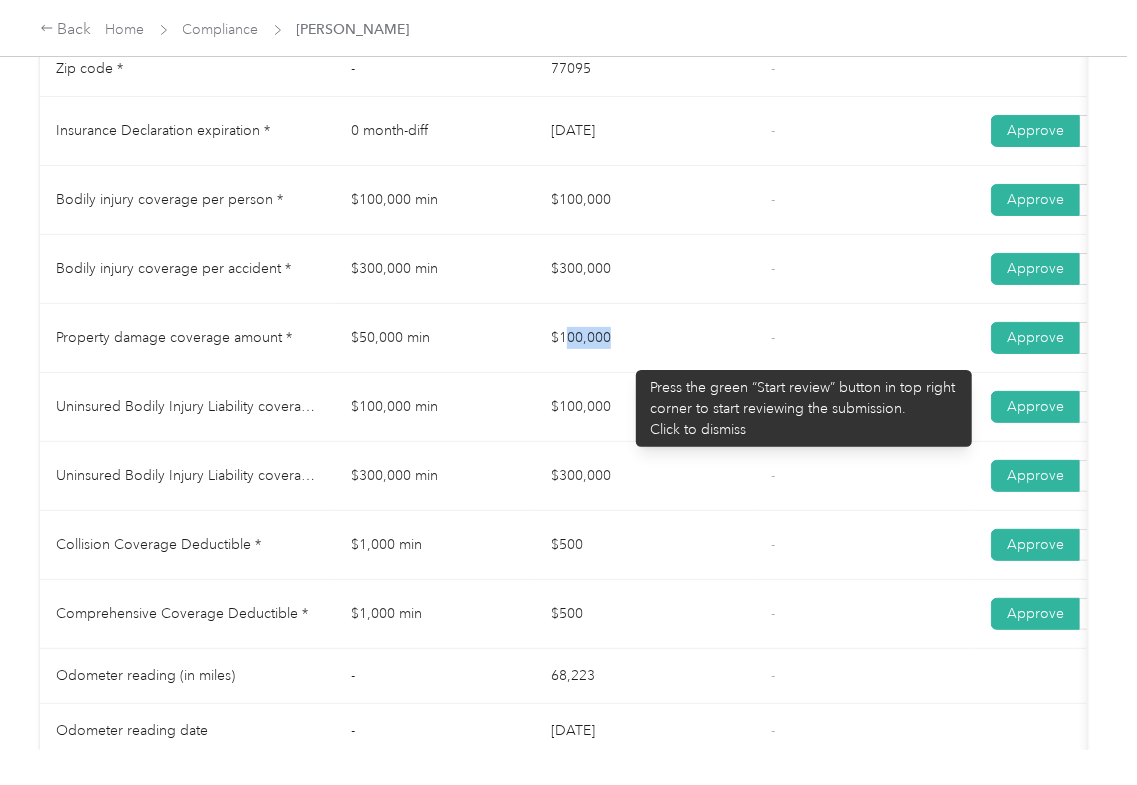 drag, startPoint x: 570, startPoint y: 360, endPoint x: 653, endPoint y: 362, distance: 83.02409 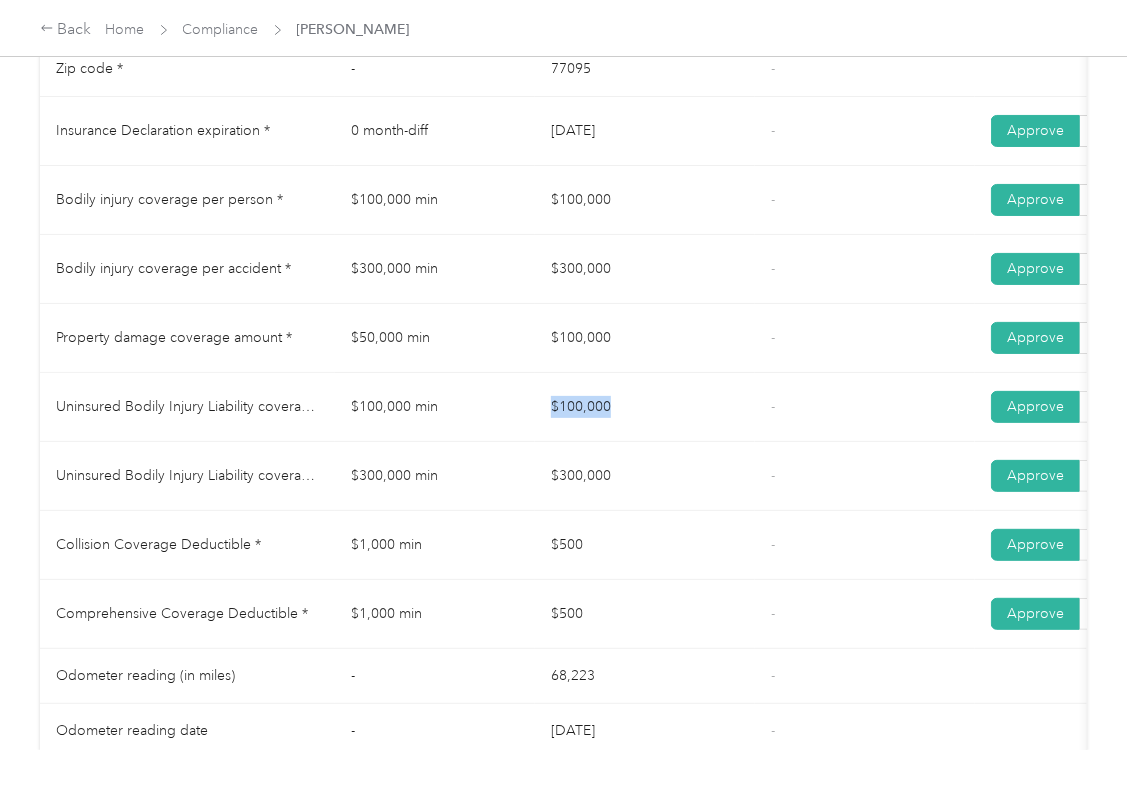 drag, startPoint x: 544, startPoint y: 429, endPoint x: 642, endPoint y: 397, distance: 103.09219 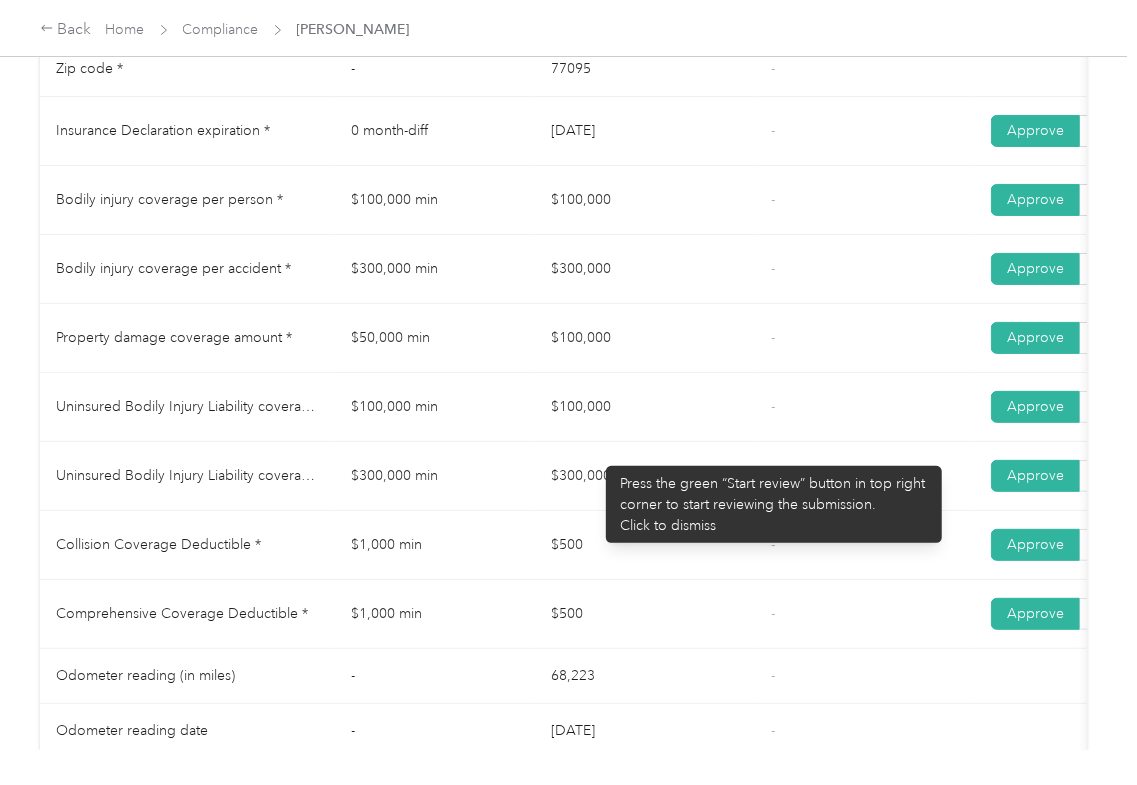 drag, startPoint x: 574, startPoint y: 473, endPoint x: 640, endPoint y: 496, distance: 69.89278 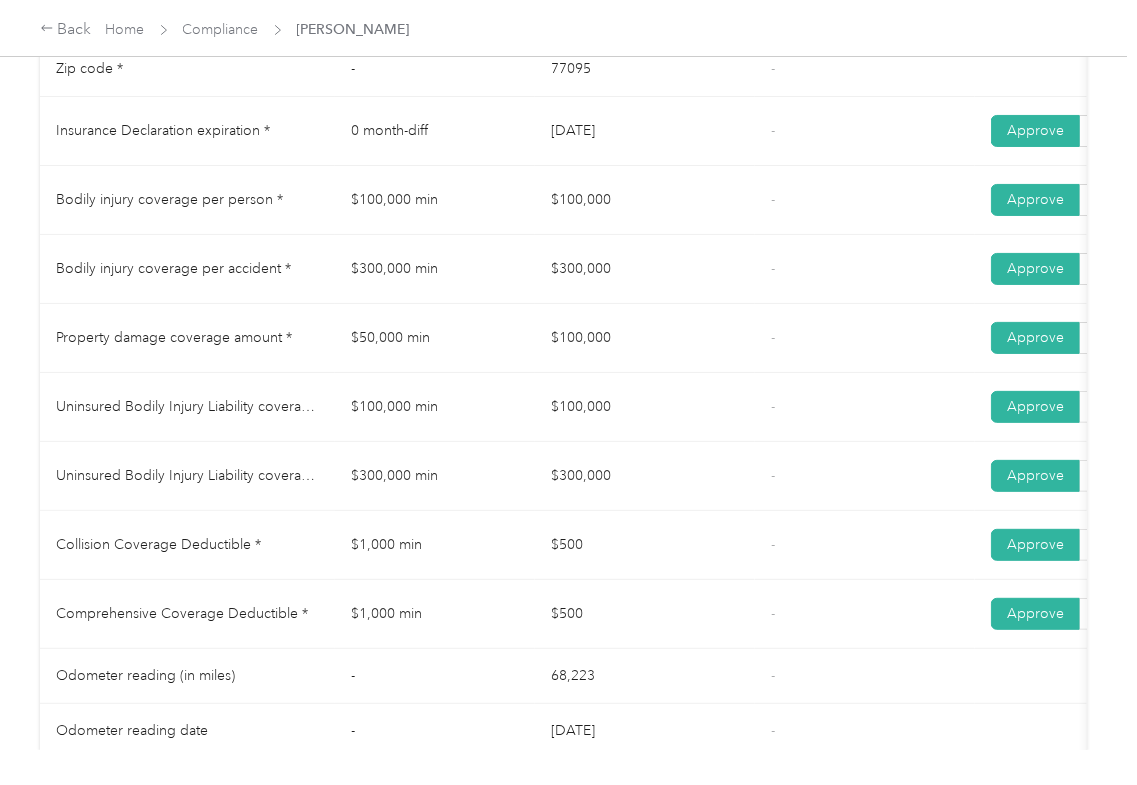 drag, startPoint x: 548, startPoint y: 558, endPoint x: 588, endPoint y: 589, distance: 50.606323 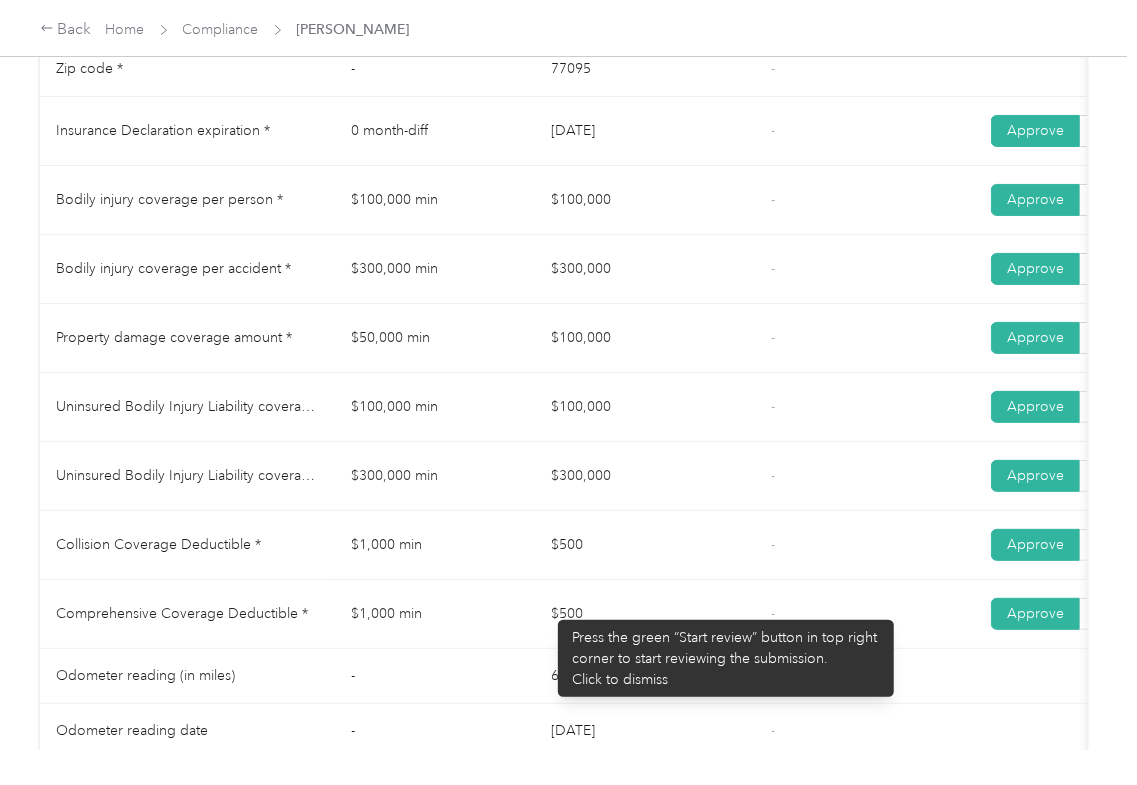 drag, startPoint x: 520, startPoint y: 624, endPoint x: 661, endPoint y: 610, distance: 141.69333 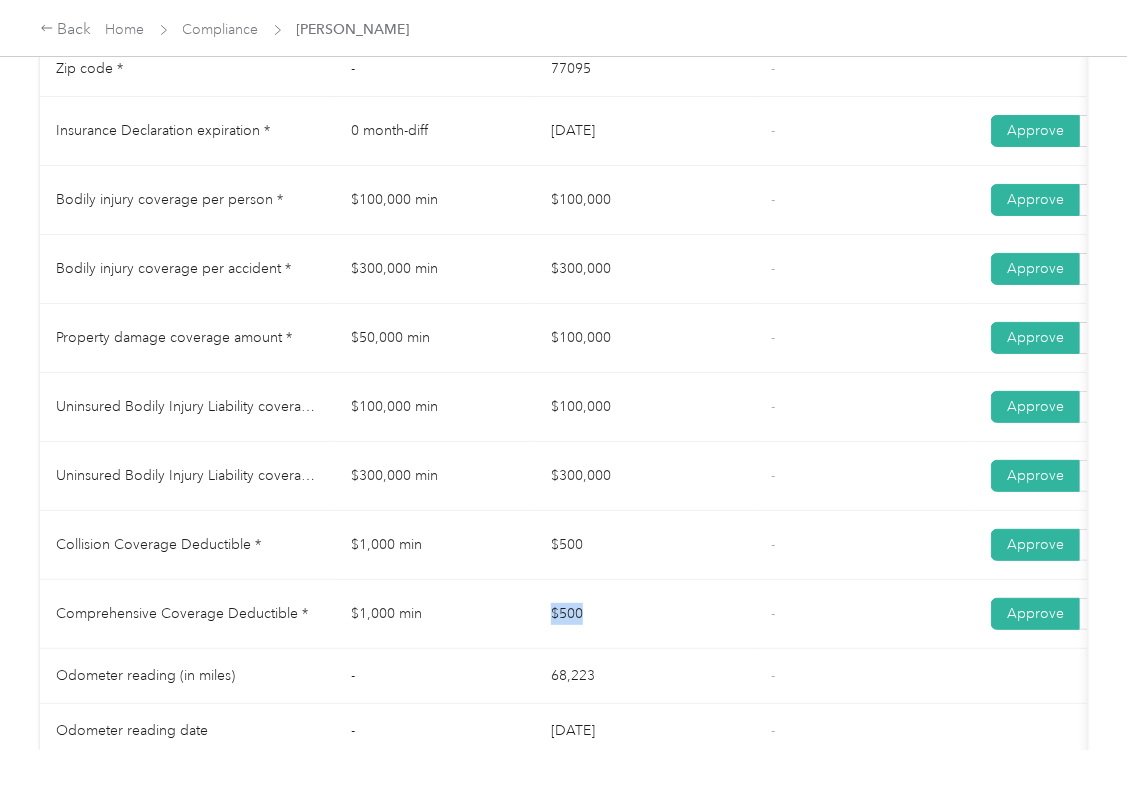 click on "$500" at bounding box center [645, 545] 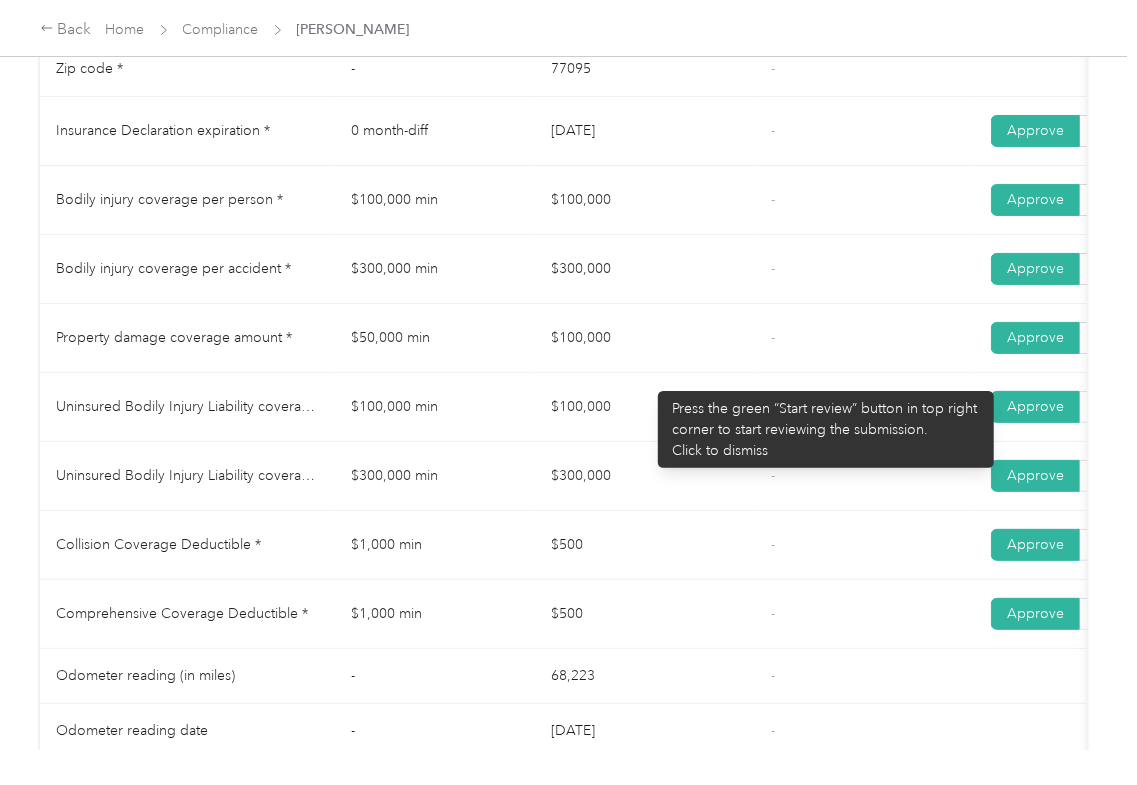 click on "$100,000" at bounding box center (645, 338) 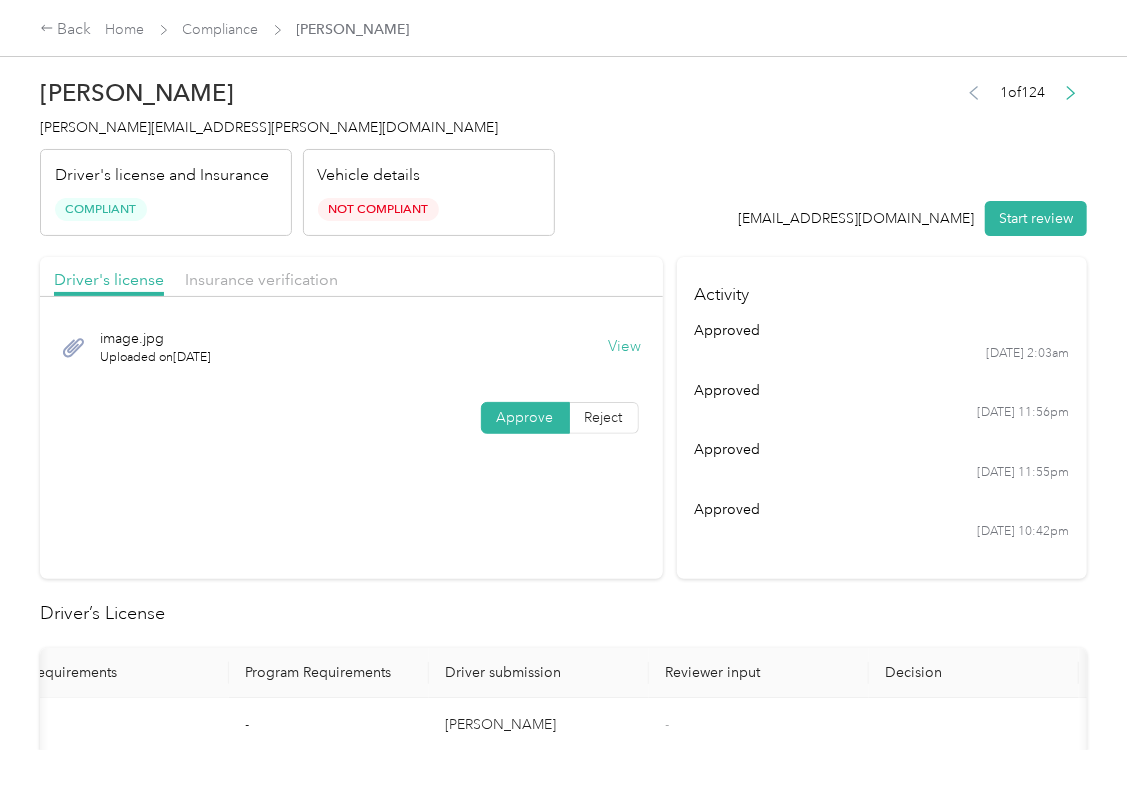 scroll, scrollTop: 0, scrollLeft: 0, axis: both 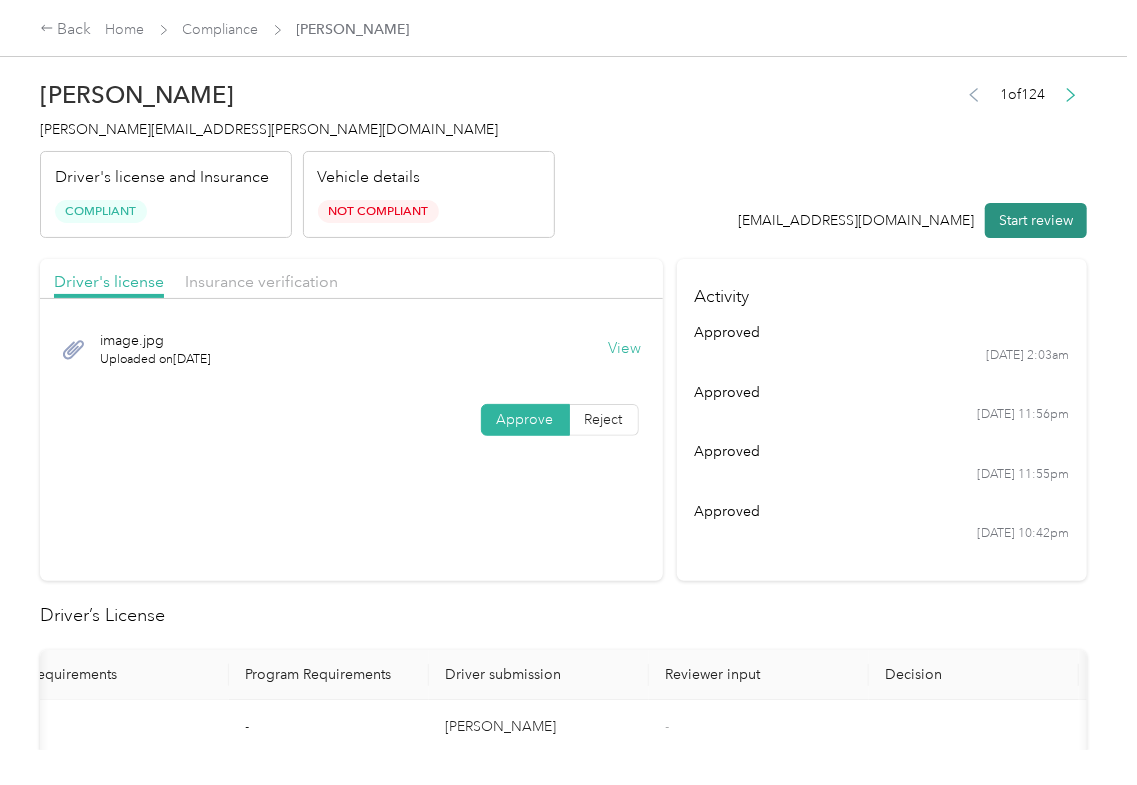 click on "Start review" at bounding box center [1036, 220] 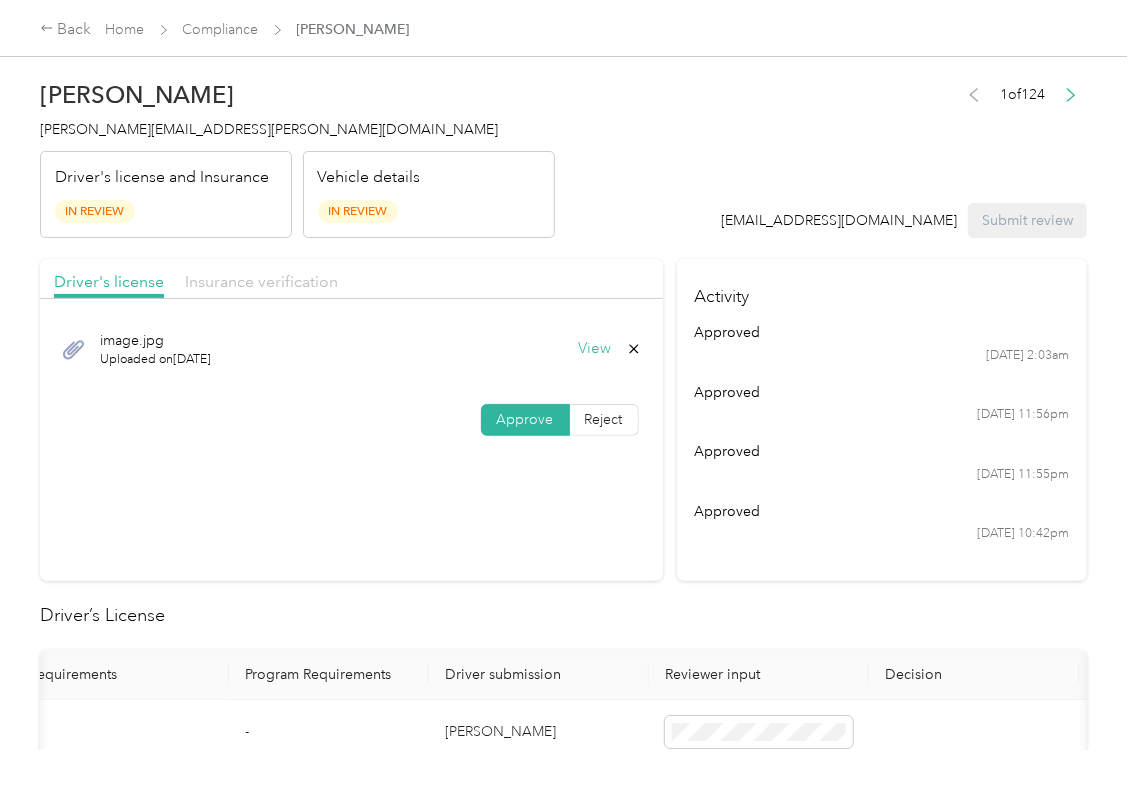 click on "Insurance verification" at bounding box center [261, 281] 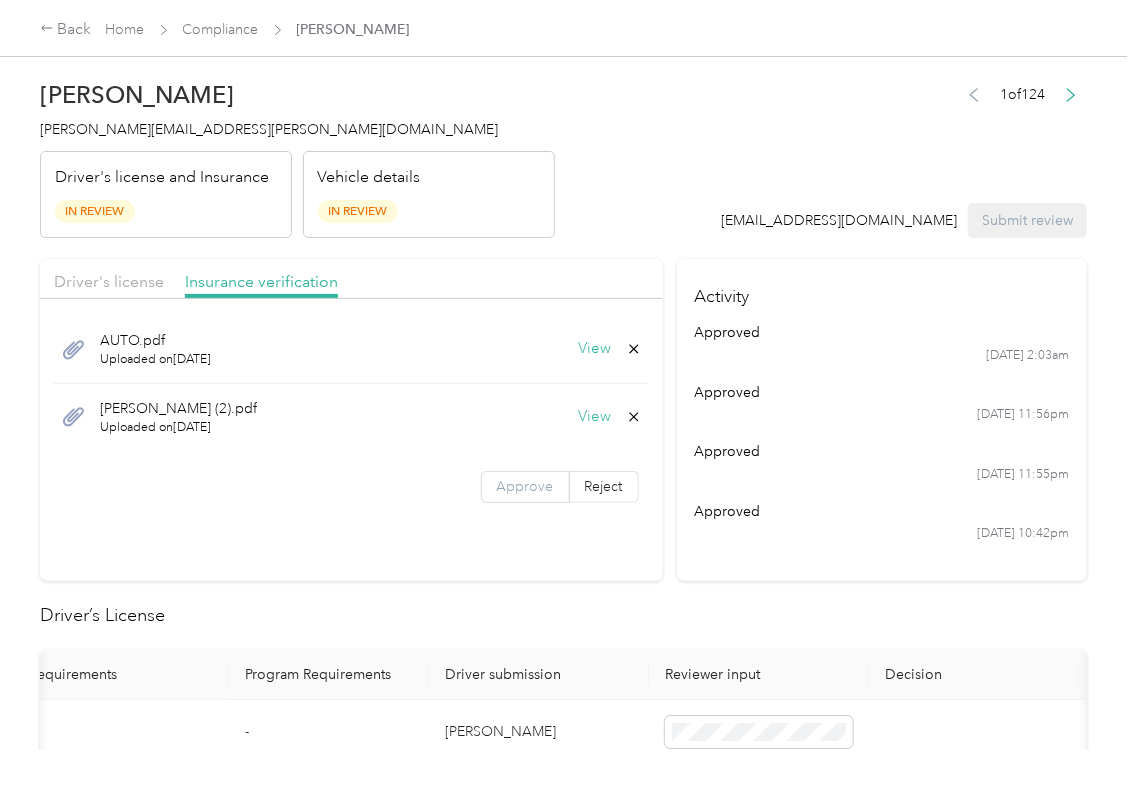 click on "Approve" at bounding box center (525, 486) 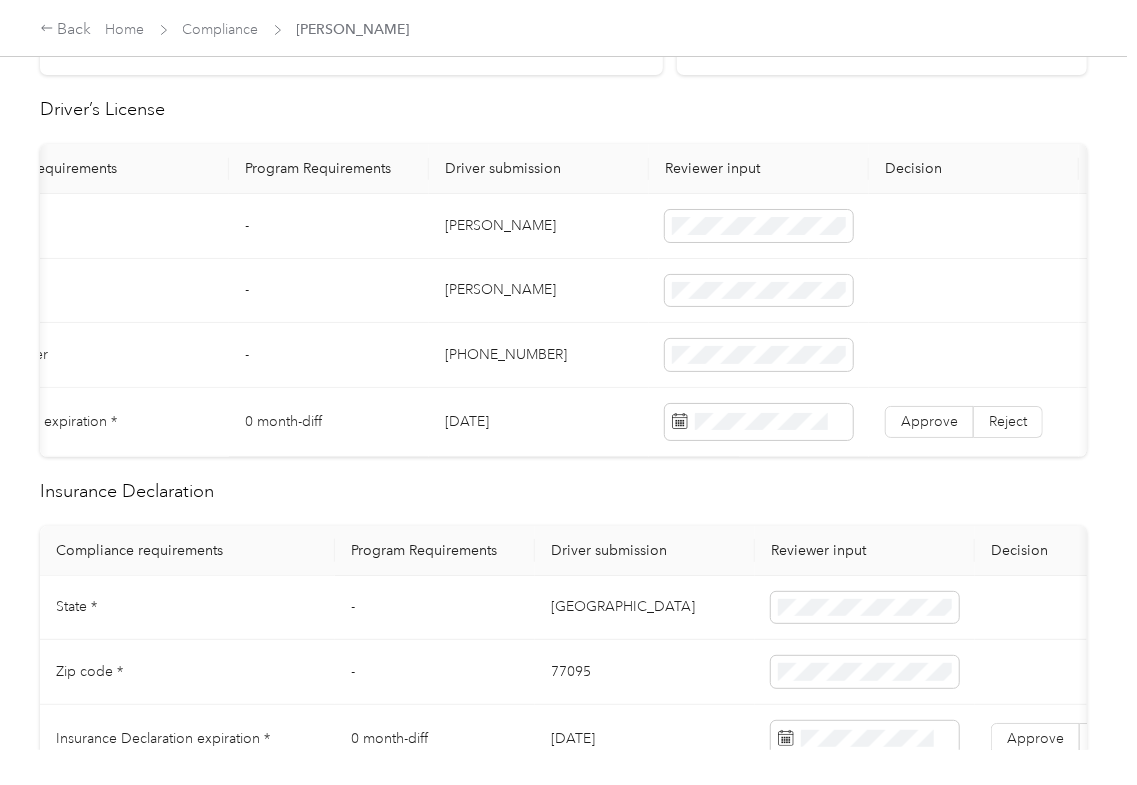 scroll, scrollTop: 666, scrollLeft: 0, axis: vertical 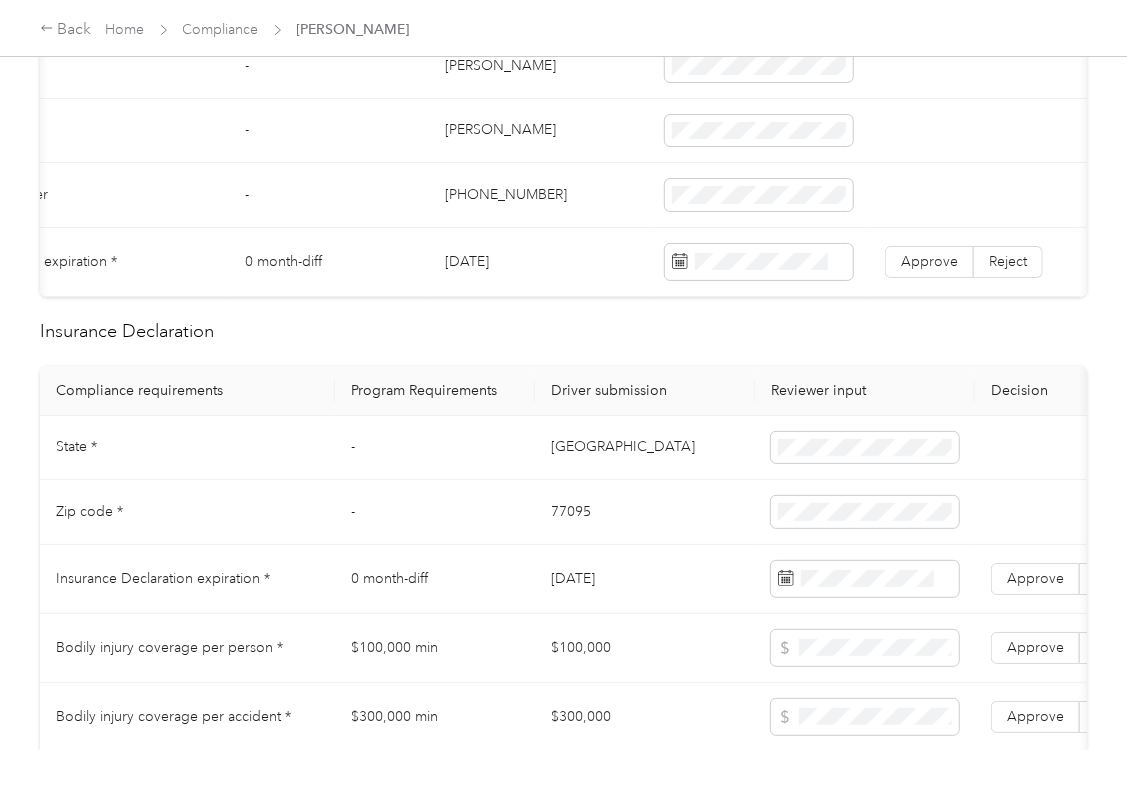 click on "[DATE]" at bounding box center (539, 262) 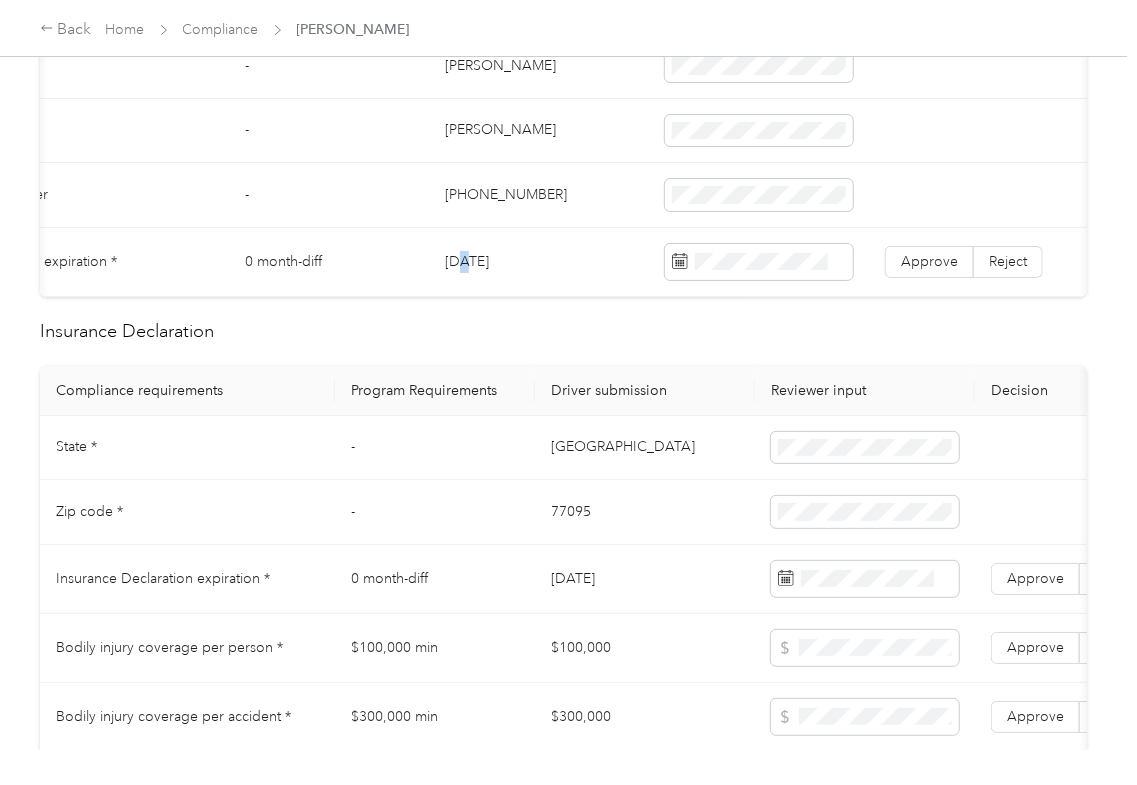 click on "[DATE]" at bounding box center [539, 262] 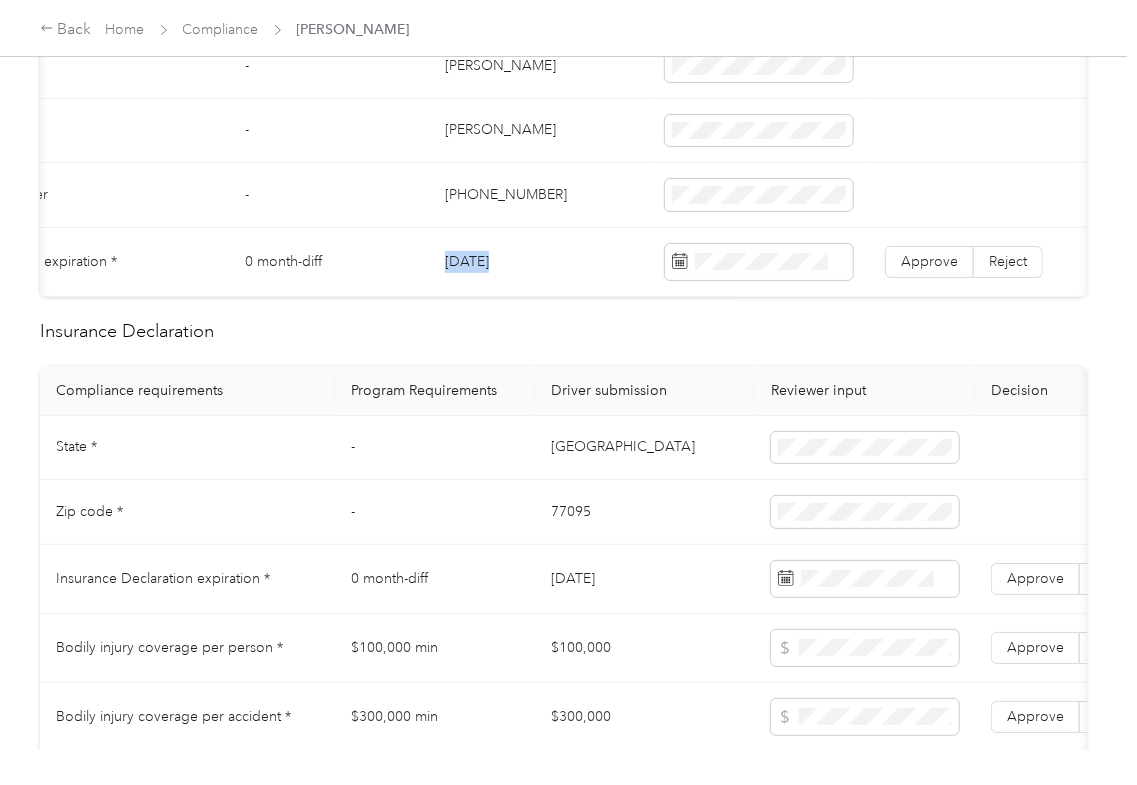 click on "[DATE]" at bounding box center (539, 262) 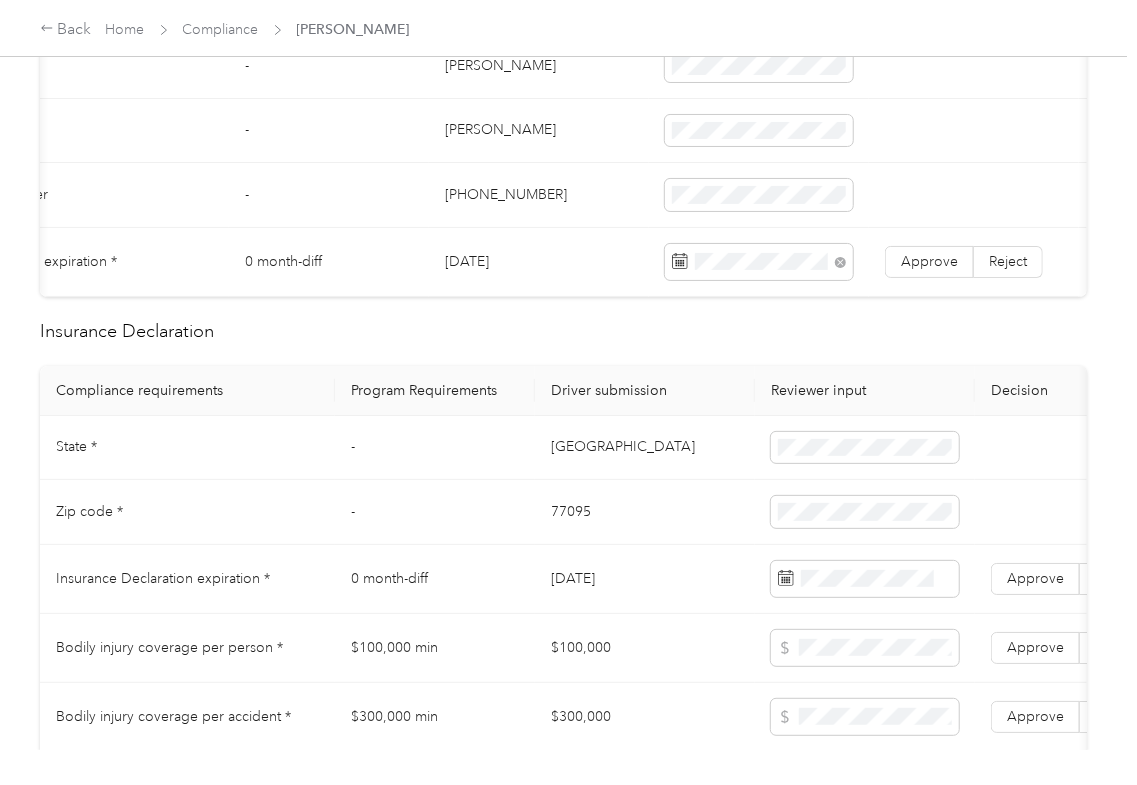 click on "Driver’s License  Compliance requirements Program Requirements Driver submission Reviewer input Decision Rejection reason             First name - [PERSON_NAME]	 Last name - [PERSON_NAME]	 Mobile number - [PHONE_NUMBER] Driver License expiration * 0 month-diff [DATE] Approve Reject Insurance Declaration Compliance requirements Program Requirements Driver submission Reviewer input Decision Rejection reason             State * - [US_STATE] Zip code * - 77095 Insurance Declaration expiration * 0 month-diff [DATE] Approve Reject Bodily injury coverage per person * $100,000 min $100,000 Approve Reject Bodily injury coverage per accident * $300,000 min $300,000 Approve Reject Property damage coverage amount * $50,000 min $100,000 Approve Reject Uninsured Bodily Injury Liability coverage per person * $100,000 min $100,000 Approve Reject Uninsured Bodily Injury Liability coverage per accident * $300,000 min $300,000 Approve Reject Collision Coverage Deductible * $1,000 min $500 Approve Reject $1,000 min $500 Reject" at bounding box center (563, 948) 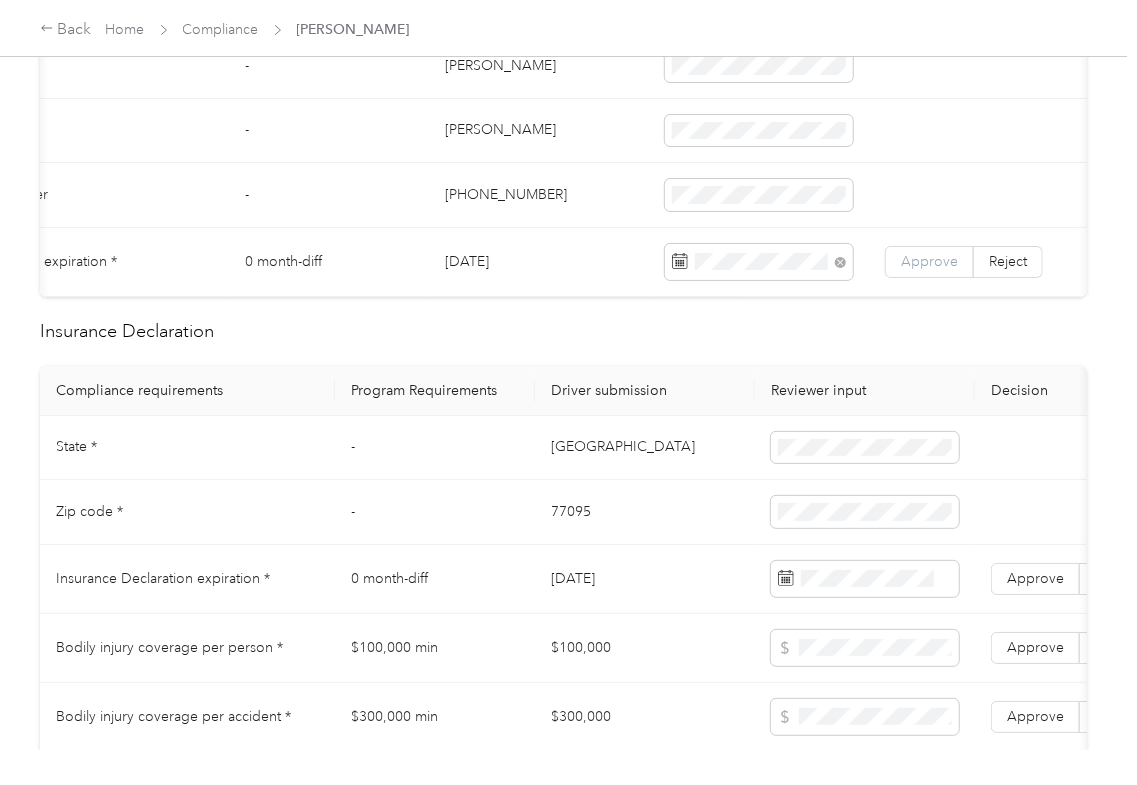 click on "Approve" at bounding box center [929, 261] 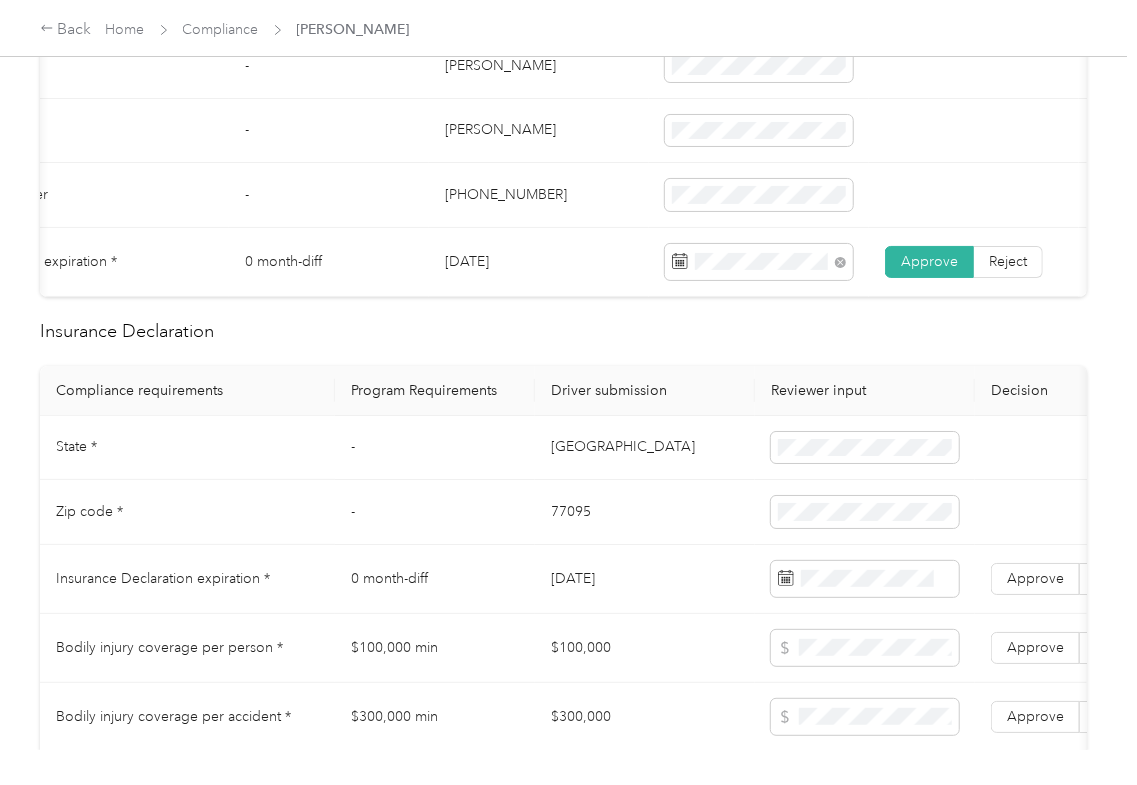 click on "[GEOGRAPHIC_DATA]" at bounding box center (645, 448) 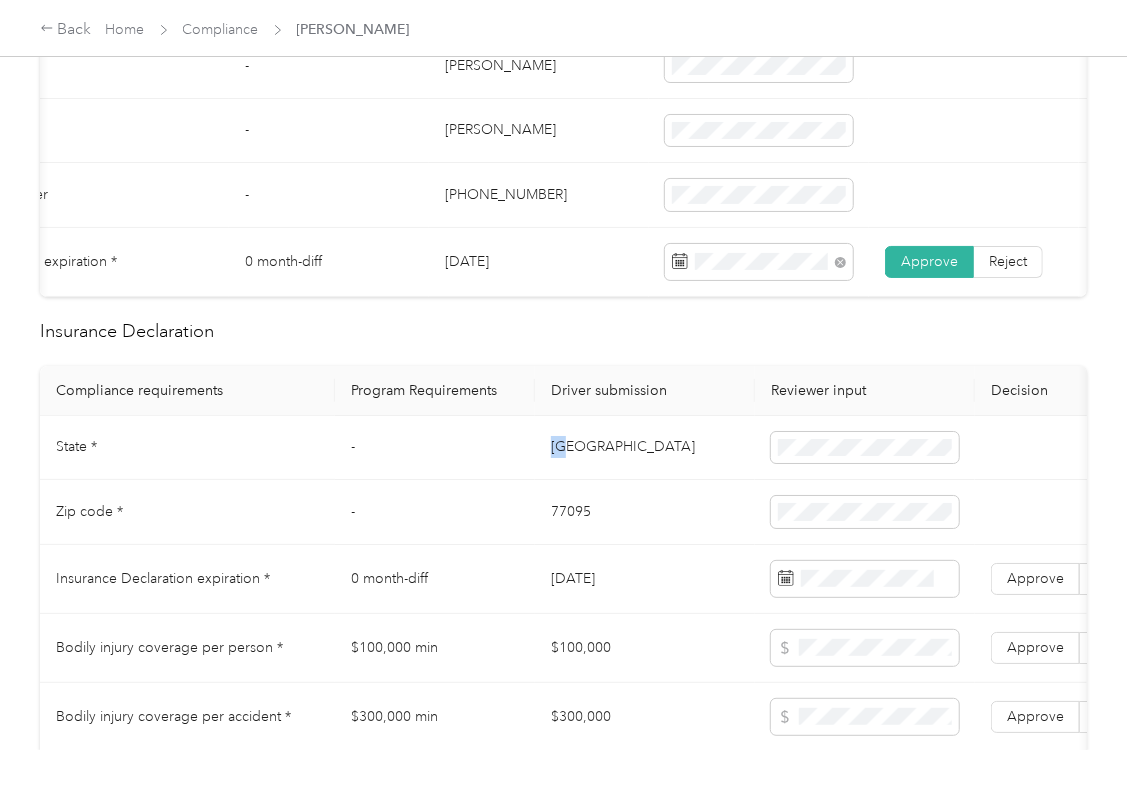 click on "[GEOGRAPHIC_DATA]" at bounding box center [645, 448] 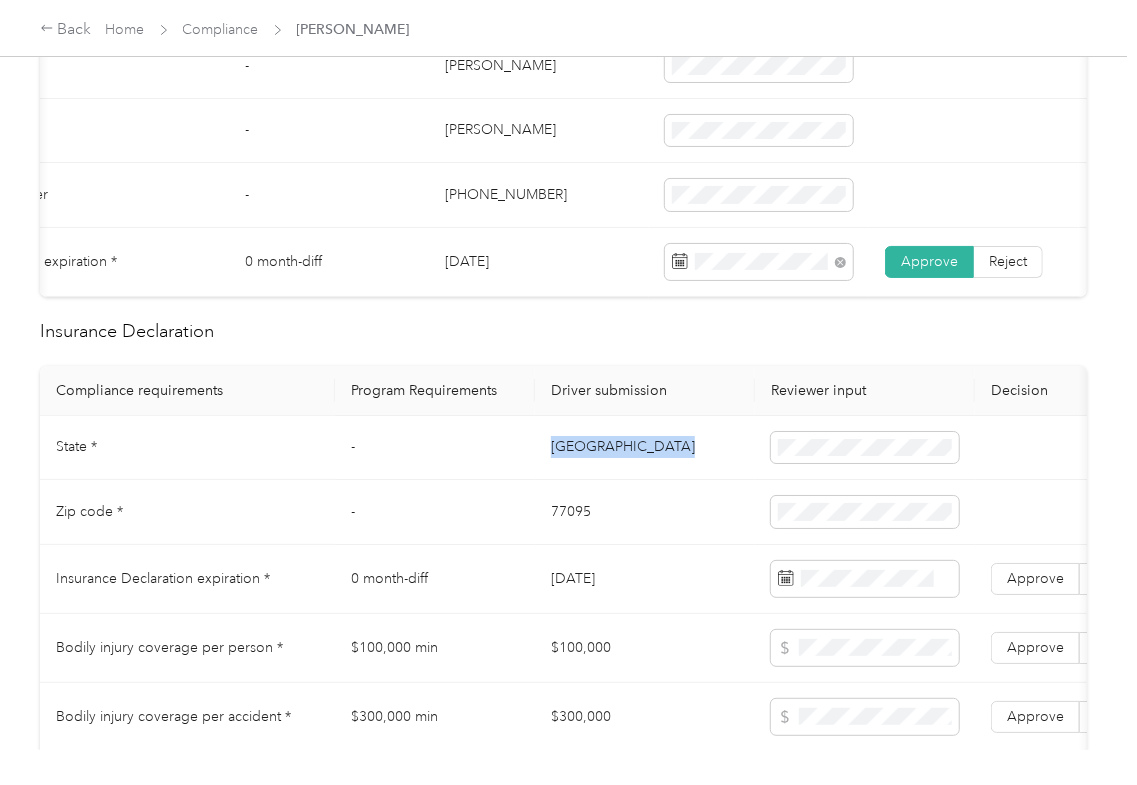 click on "[GEOGRAPHIC_DATA]" at bounding box center [645, 448] 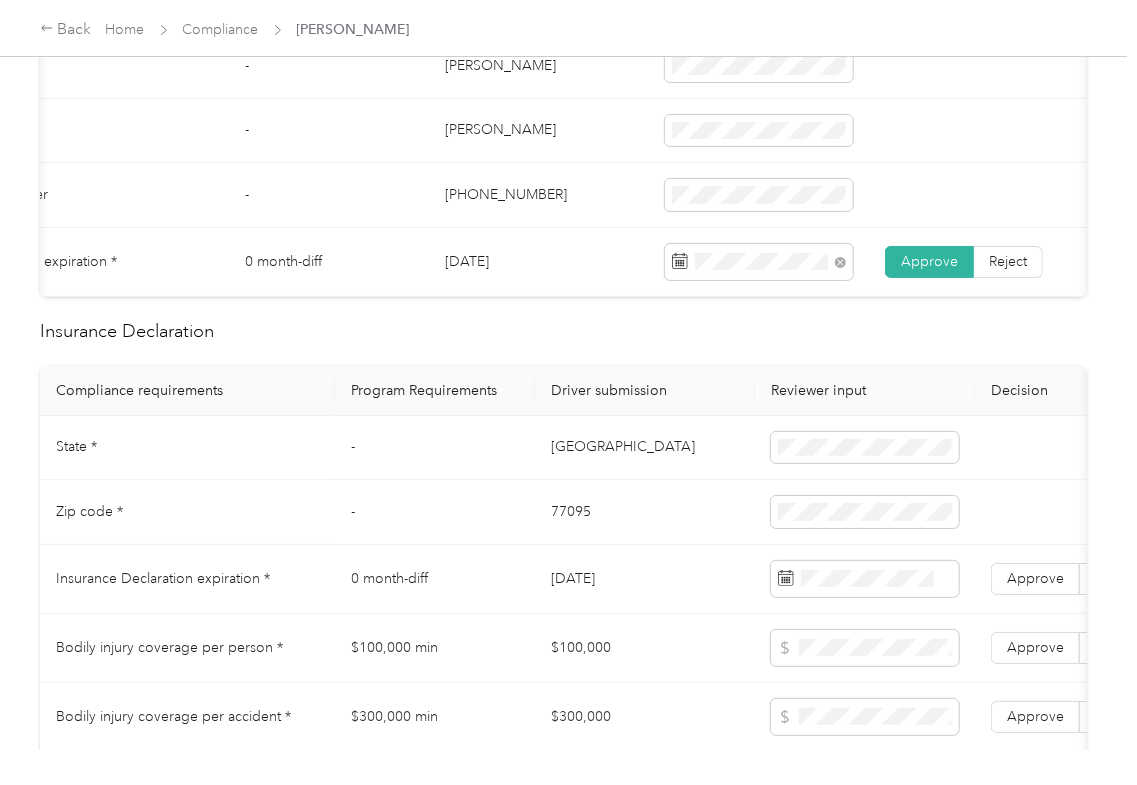 click on "77095" at bounding box center [645, 512] 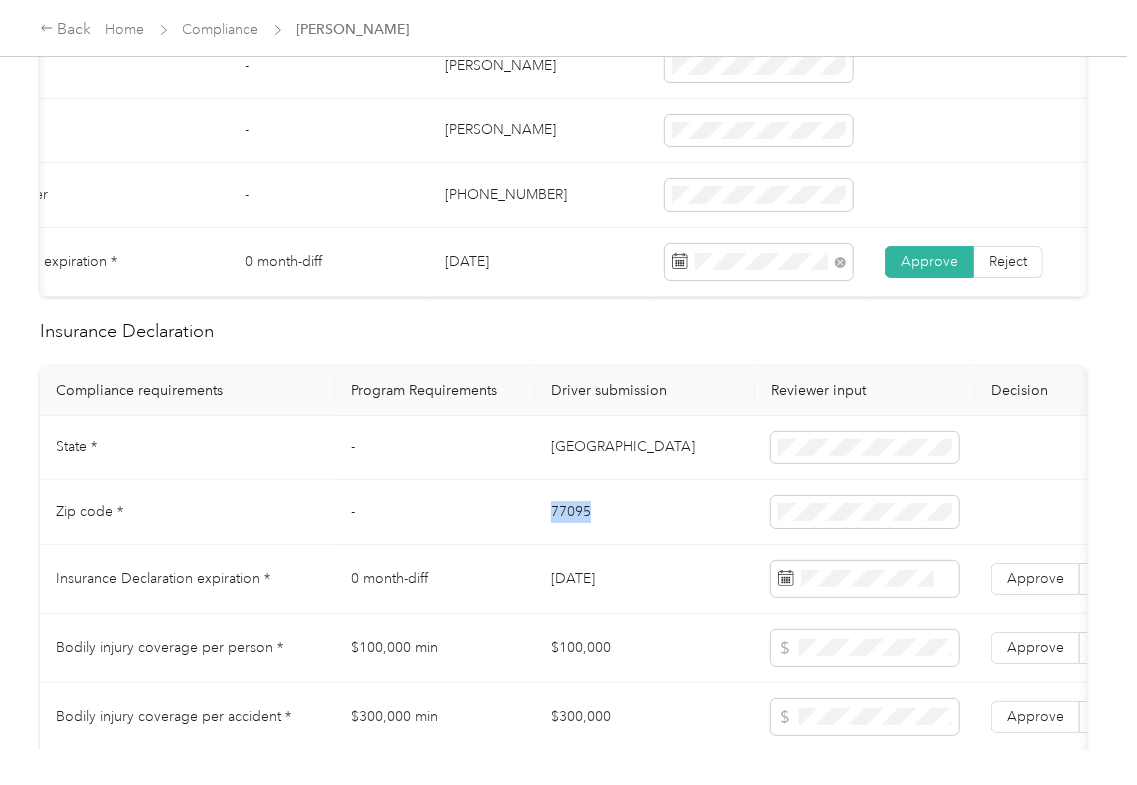 click on "77095" at bounding box center (645, 512) 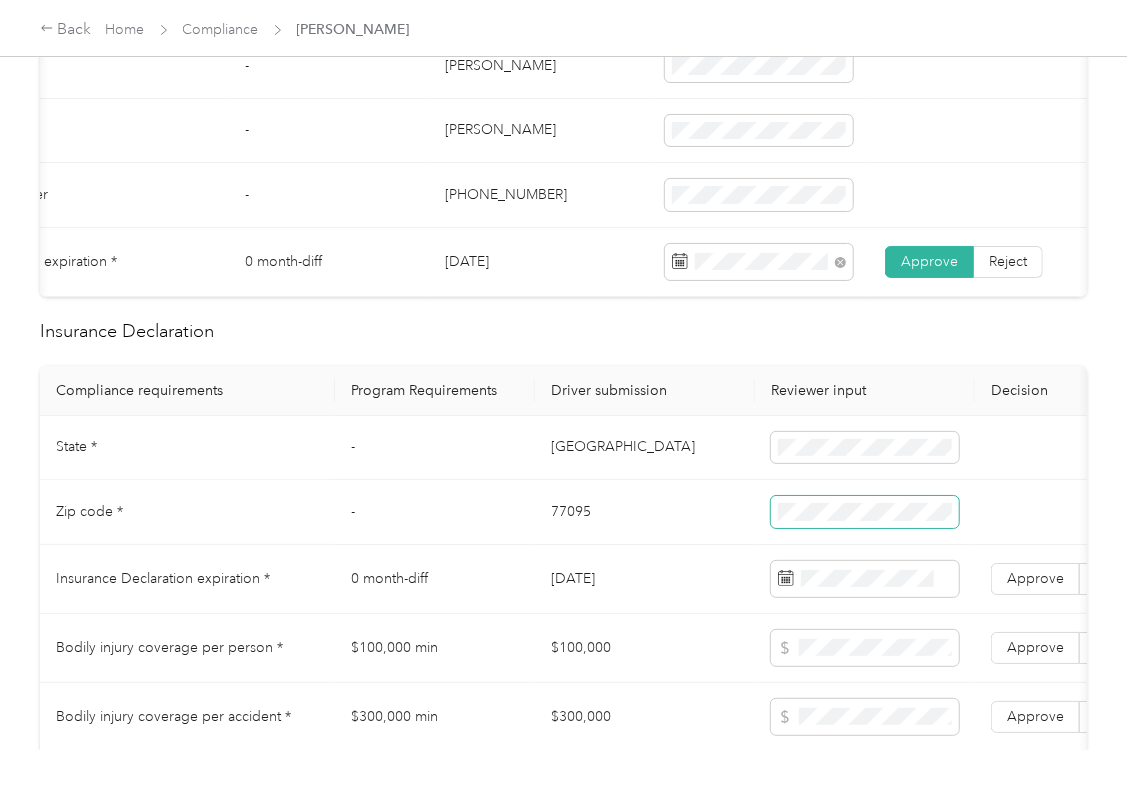 click at bounding box center [865, 512] 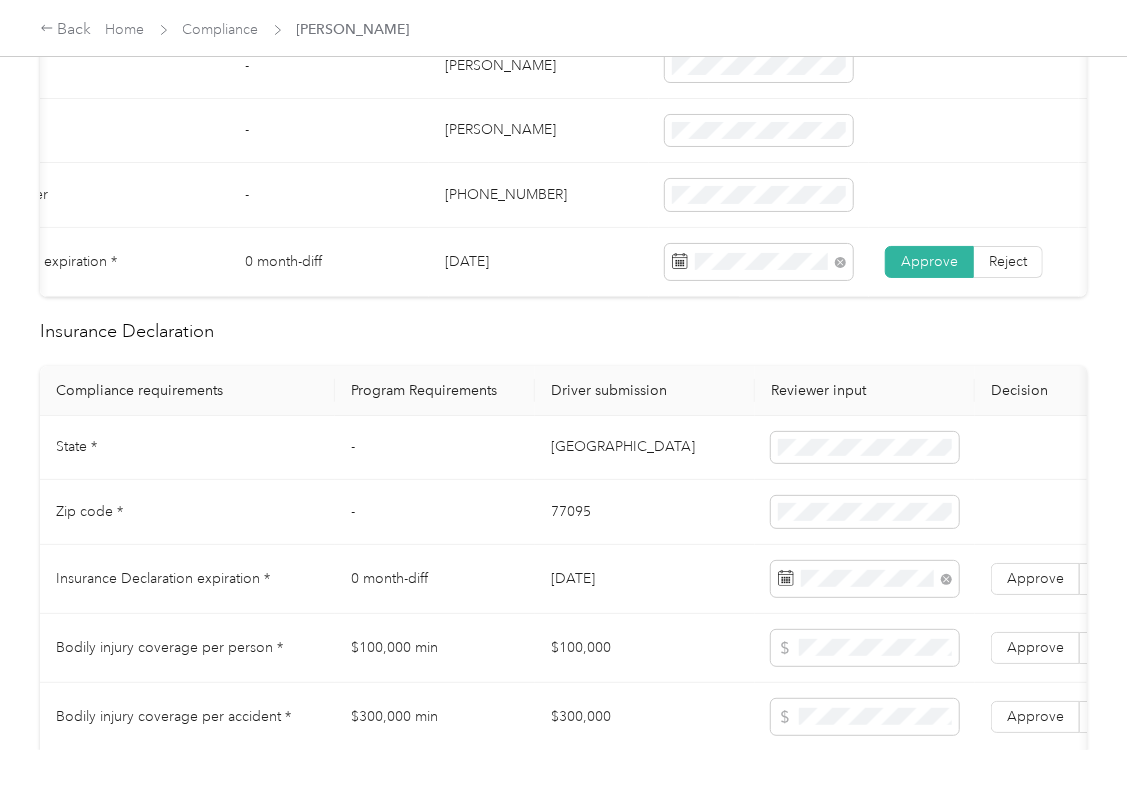 click on "77095" at bounding box center [645, 512] 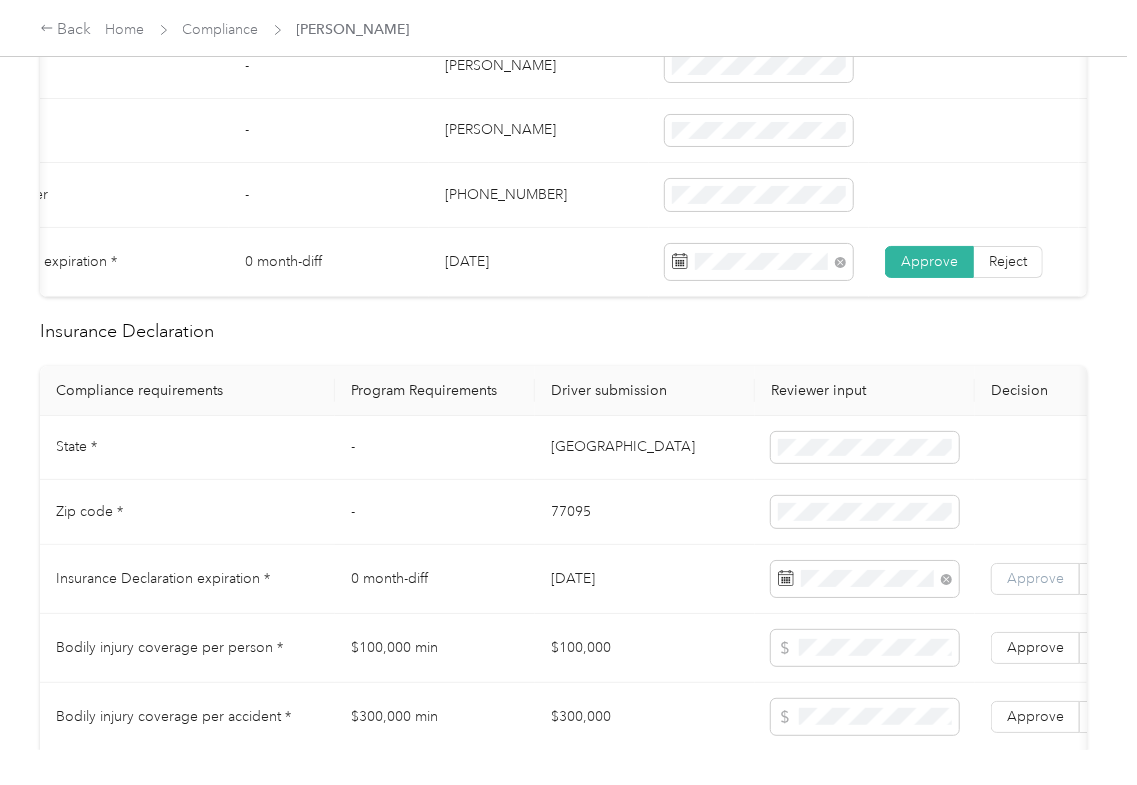 click on "Approve" at bounding box center (1035, 578) 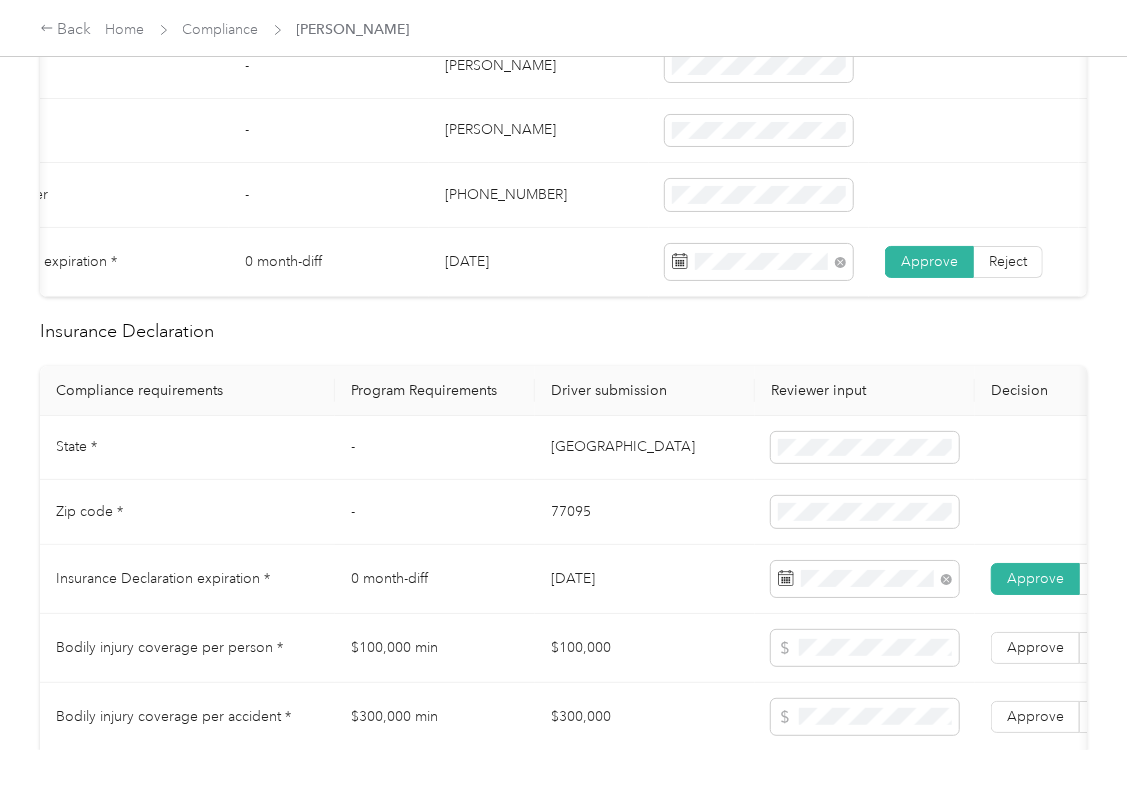 click on "Approve" at bounding box center (1035, 579) 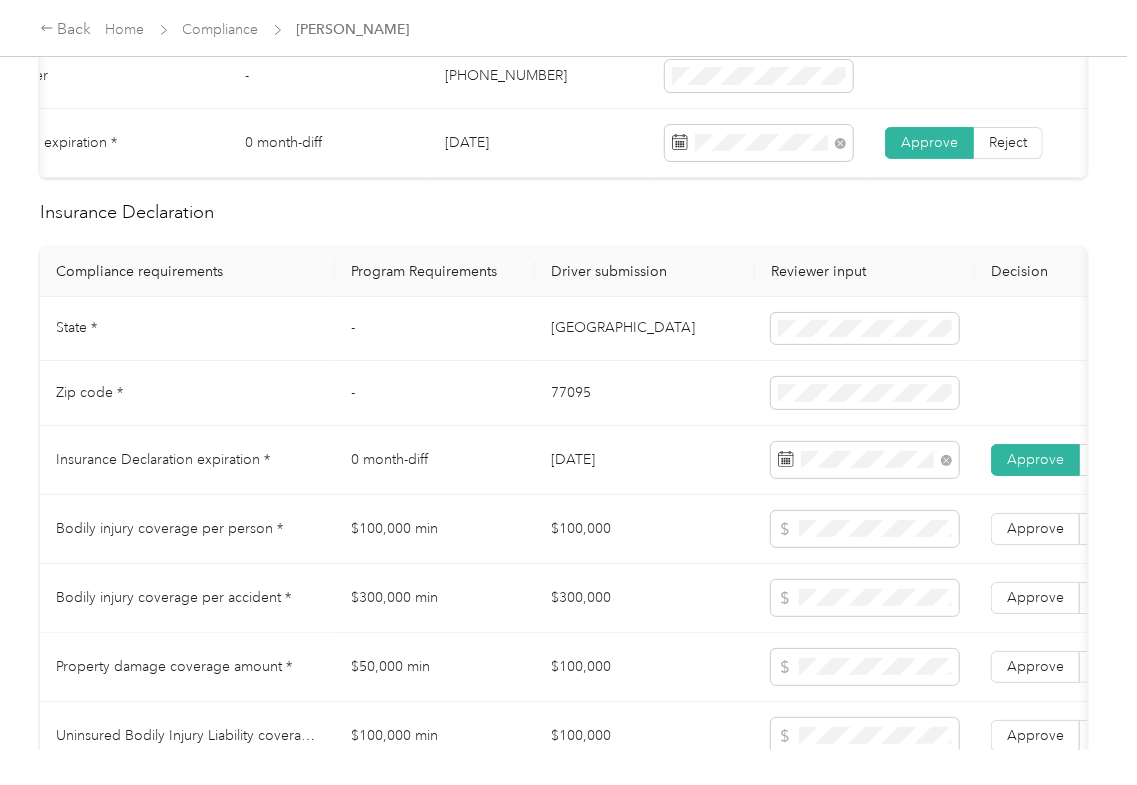 scroll, scrollTop: 1200, scrollLeft: 0, axis: vertical 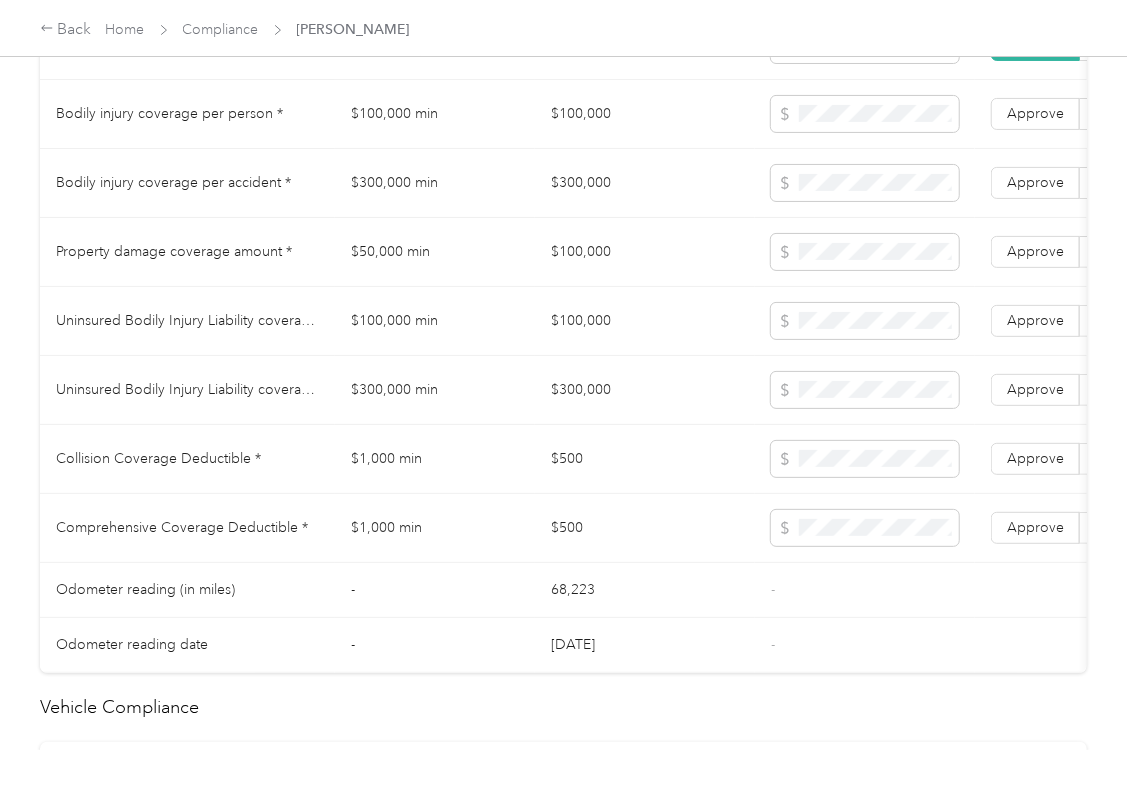 click on "$100,000" at bounding box center [645, 114] 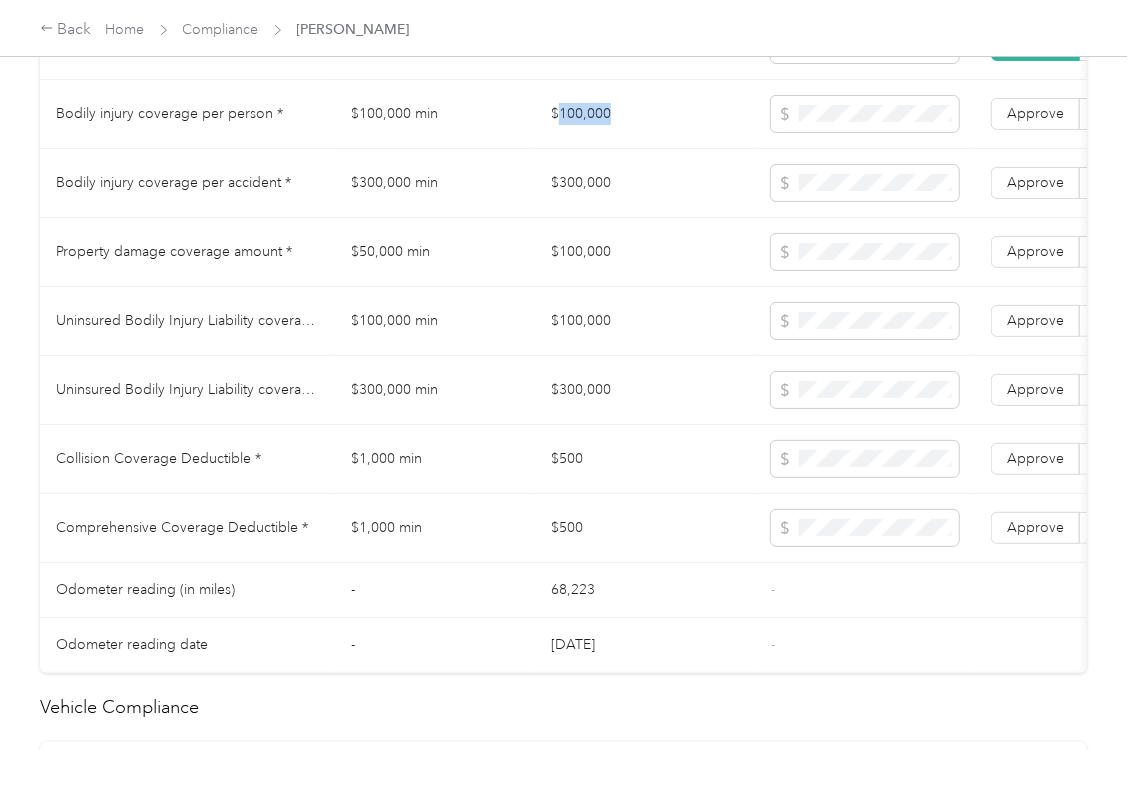 click on "$100,000" at bounding box center (645, 114) 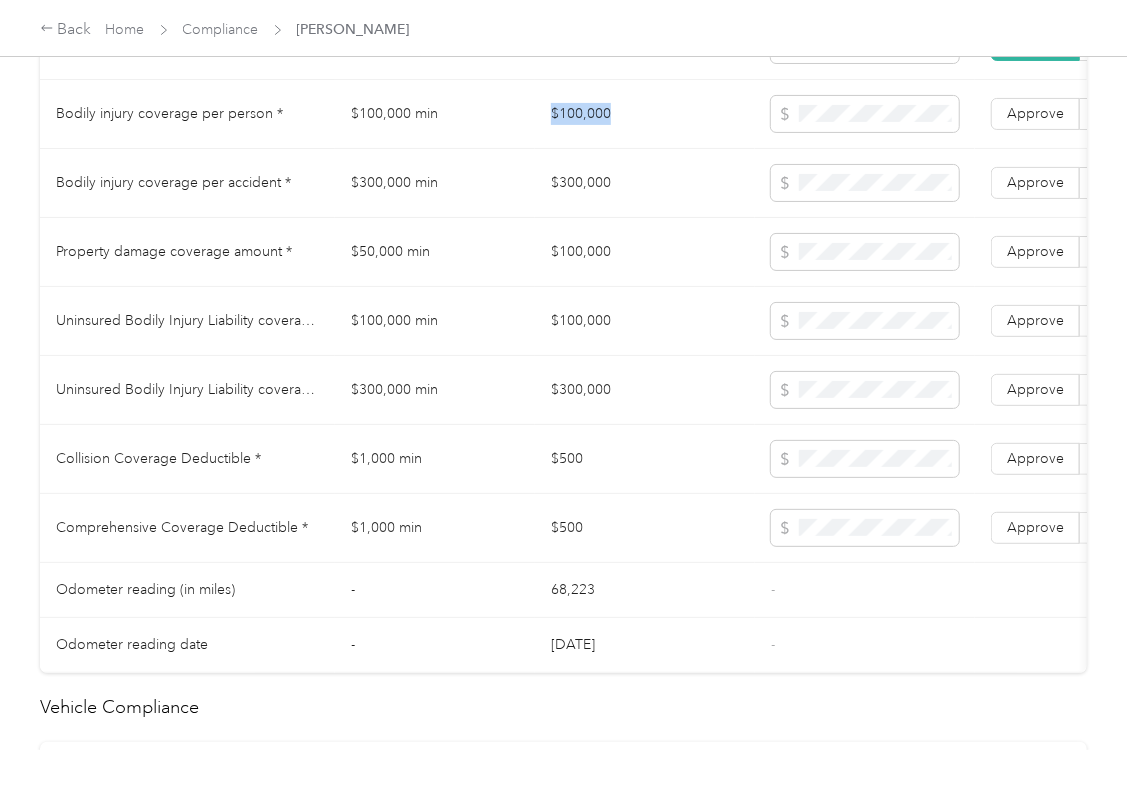 click on "$100,000" at bounding box center [645, 114] 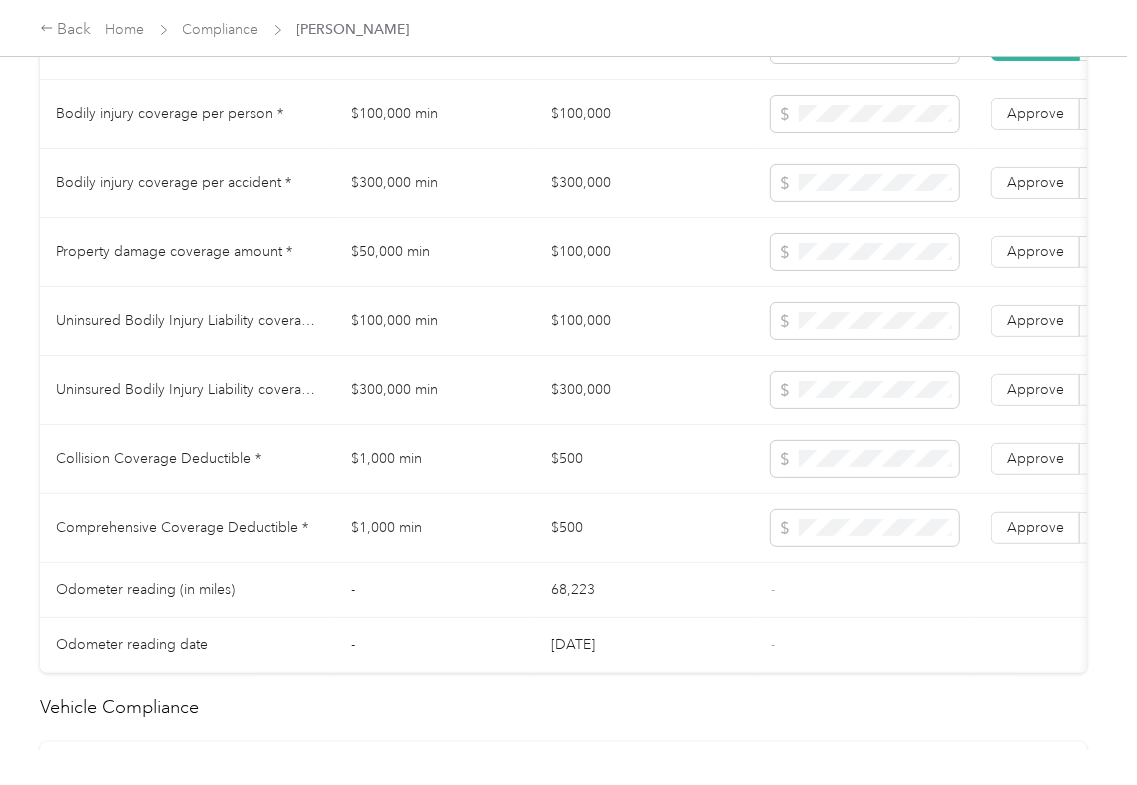 click on "$300,000" at bounding box center (645, 183) 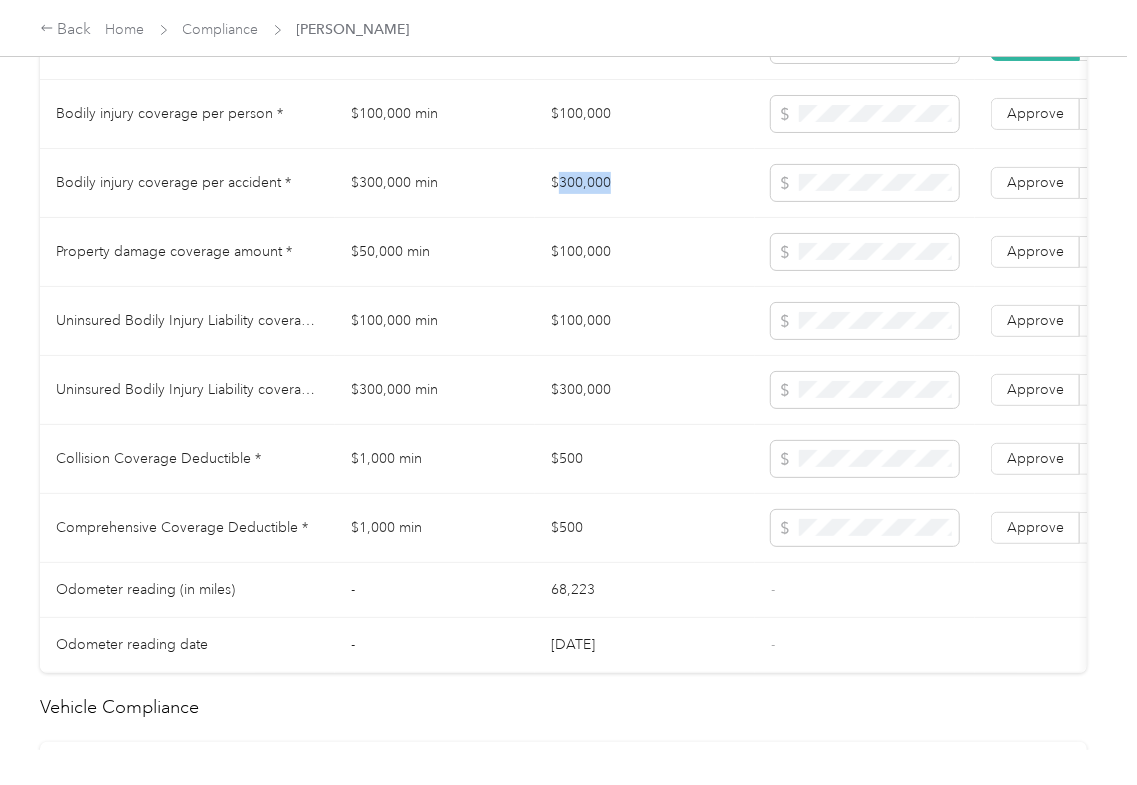 click on "$300,000" at bounding box center (645, 183) 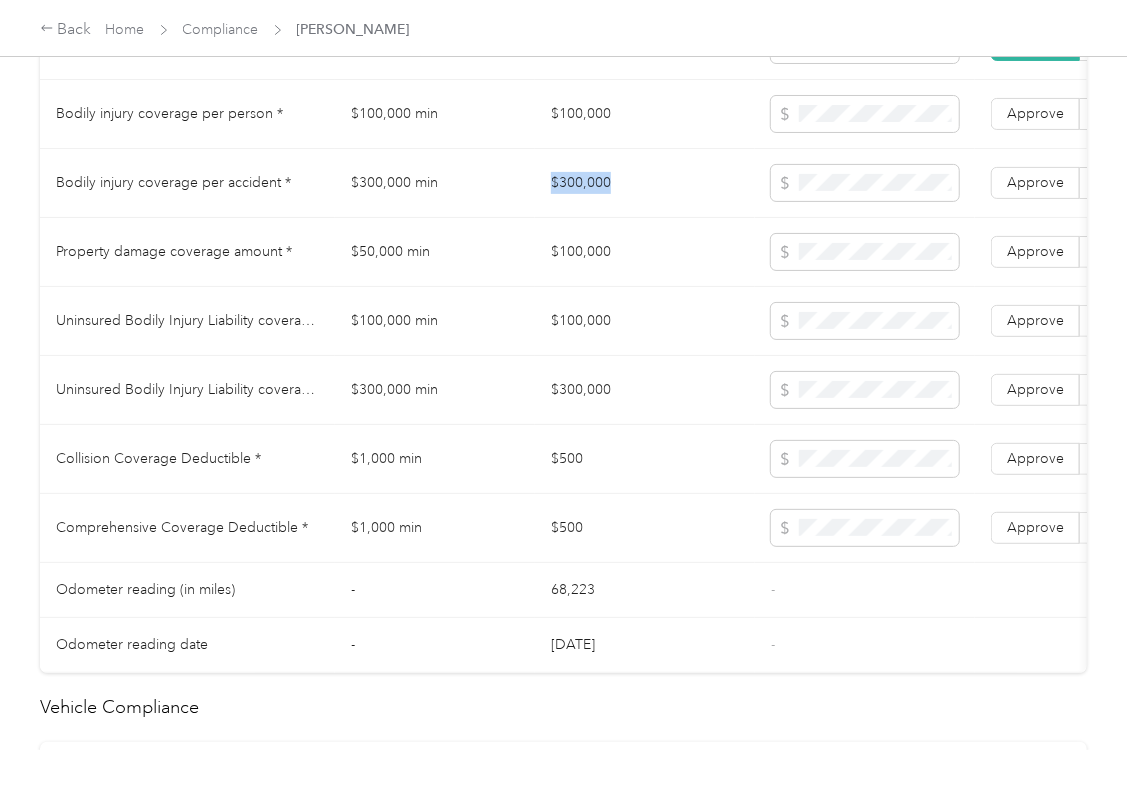 click on "$300,000" at bounding box center (645, 183) 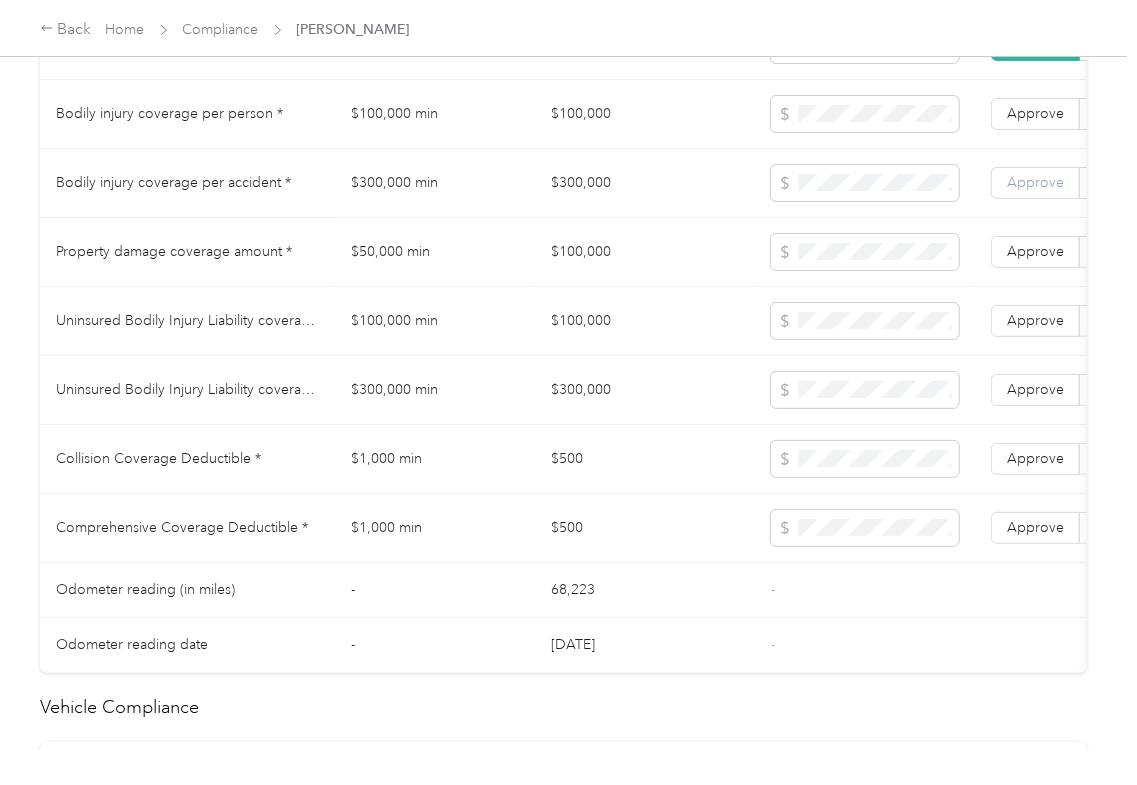 click on "Approve" at bounding box center (1035, 183) 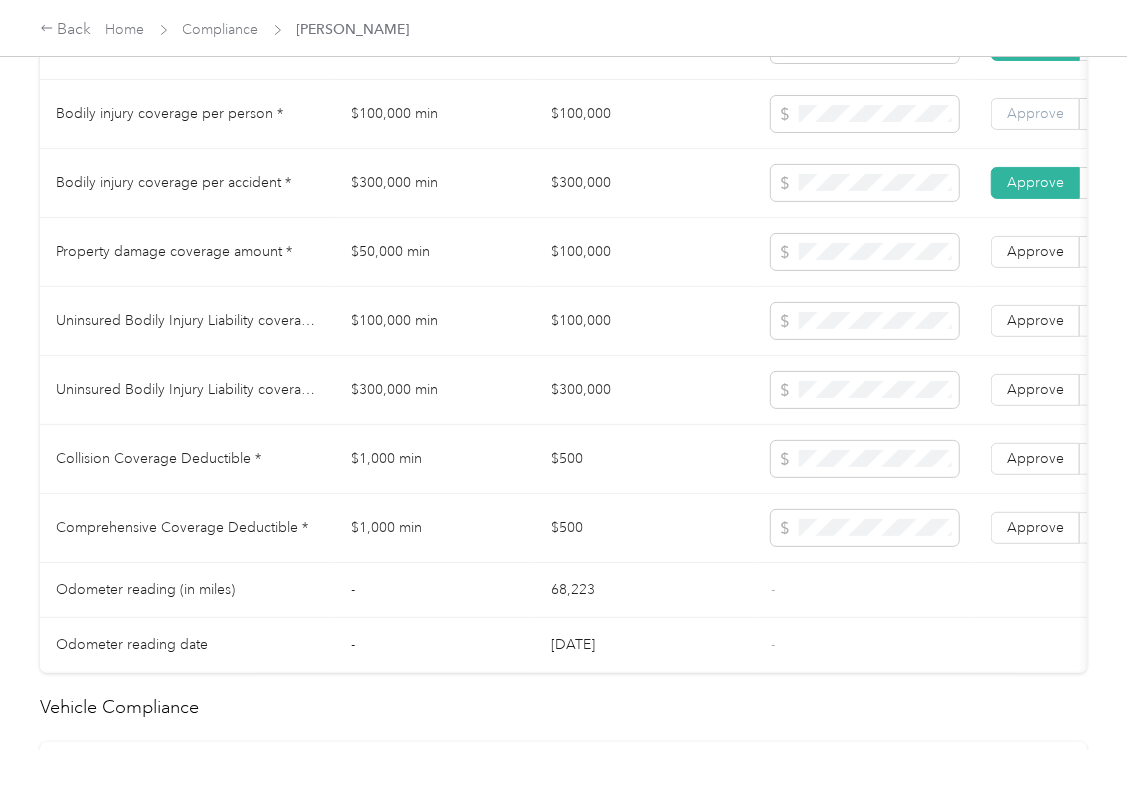 click on "Approve" at bounding box center (1035, 114) 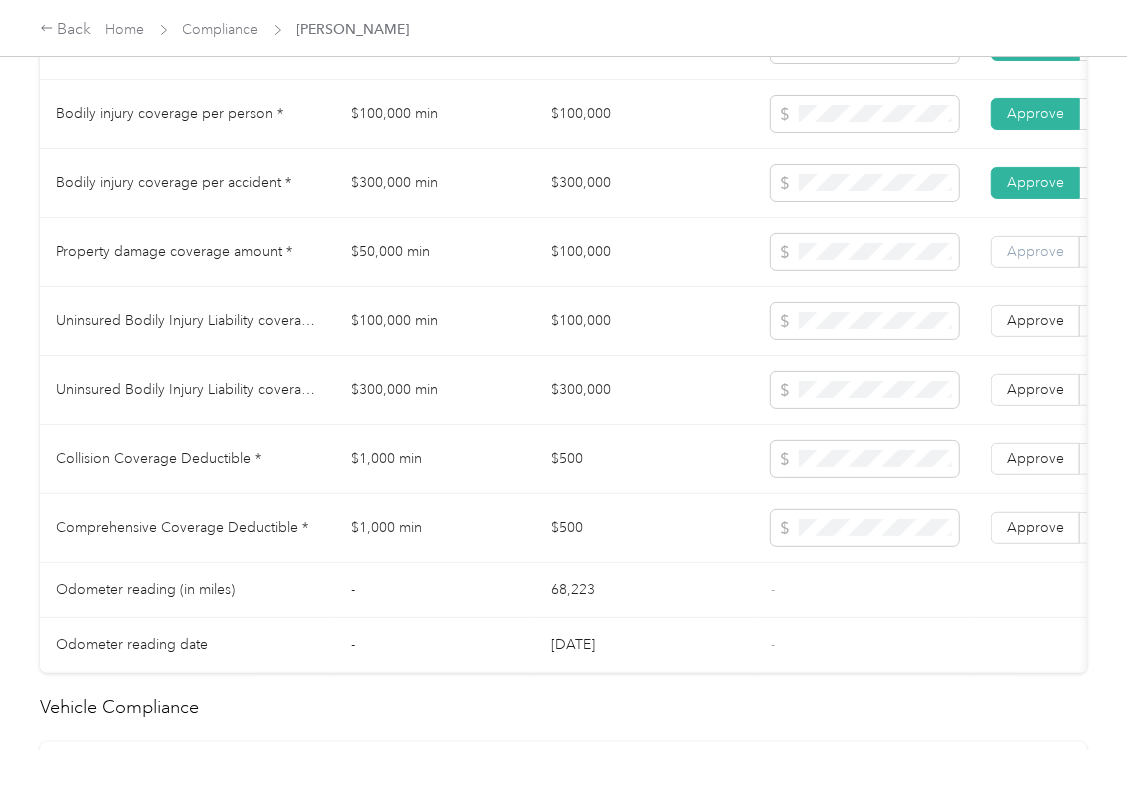 click on "Approve" at bounding box center [1035, 251] 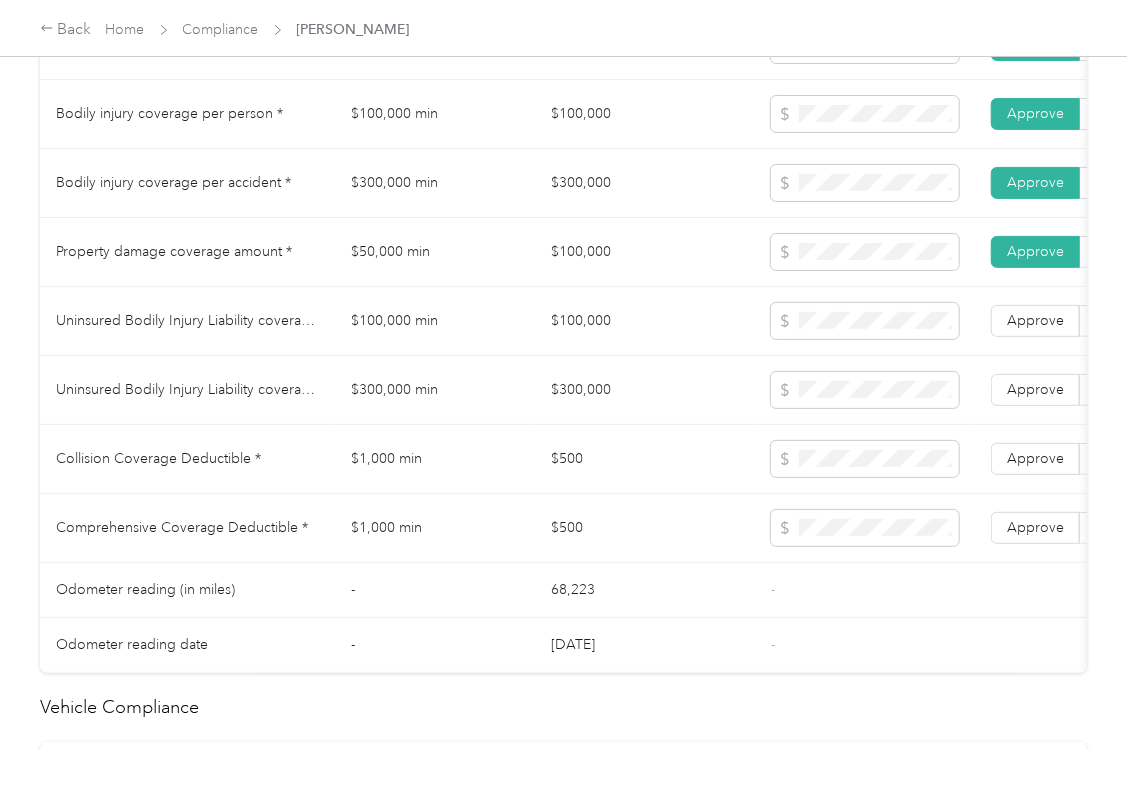 click on "$100,000" at bounding box center [645, 321] 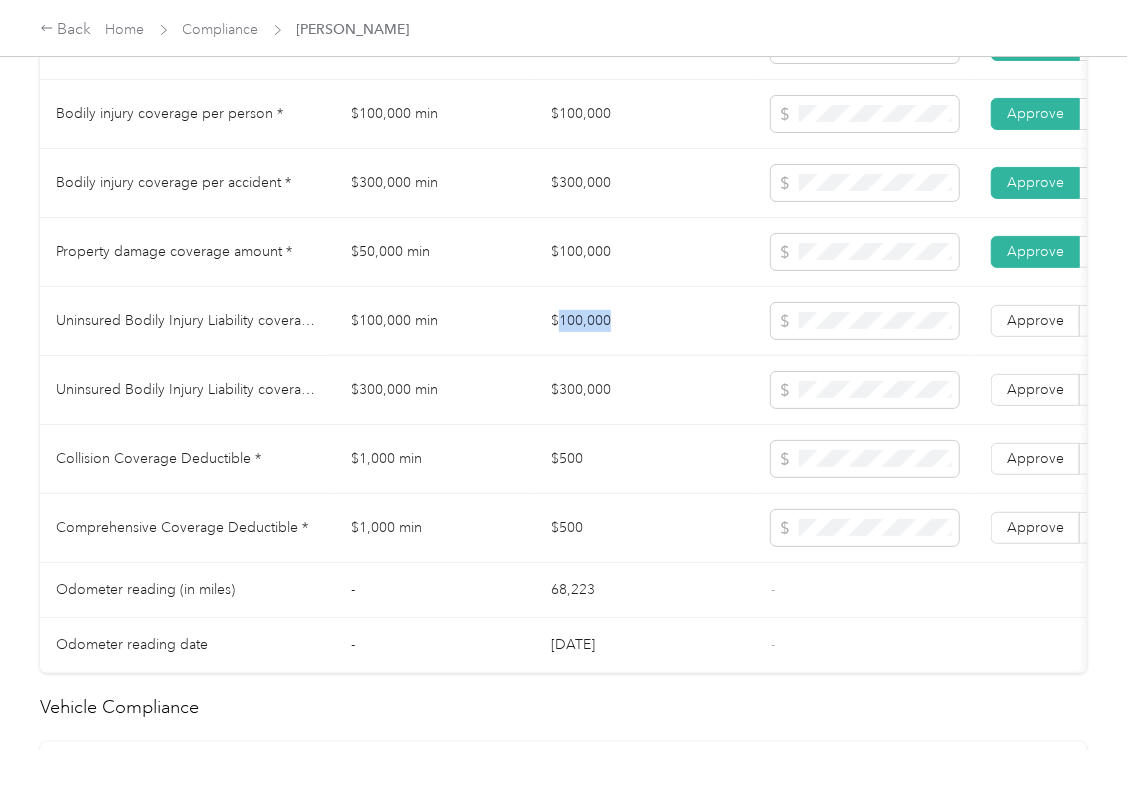 click on "$100,000" at bounding box center (645, 321) 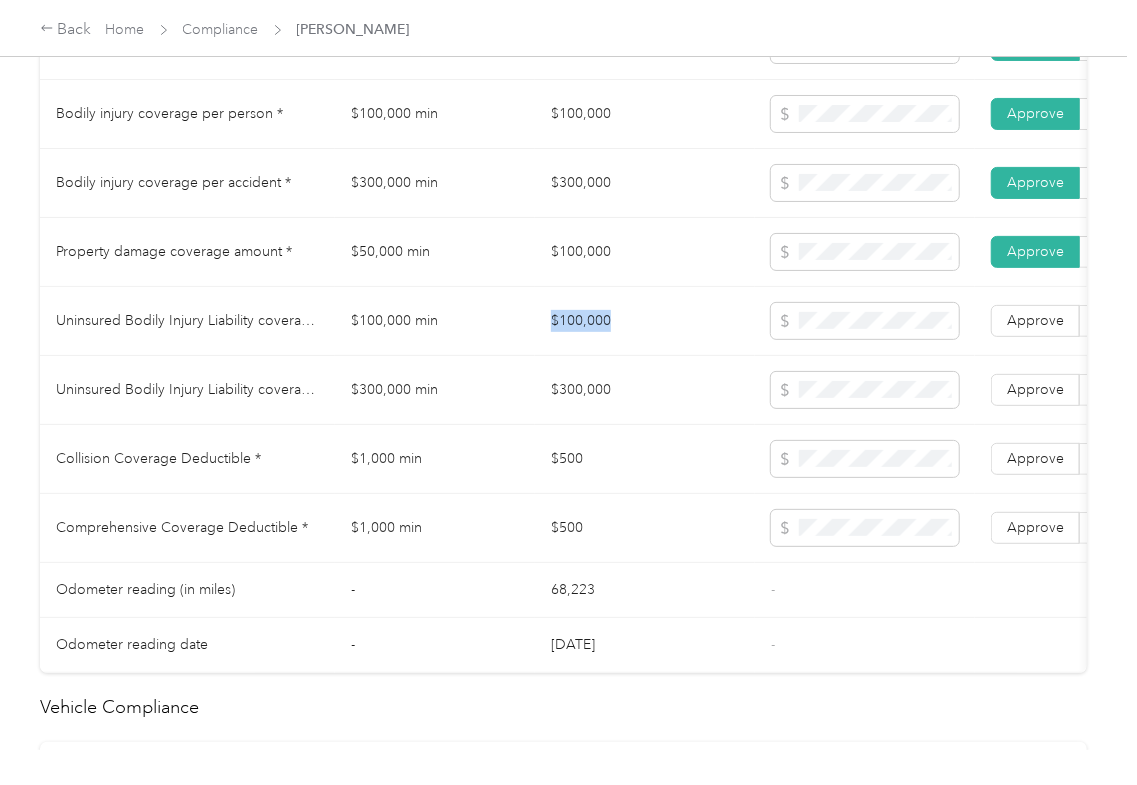 click on "$100,000" at bounding box center (645, 321) 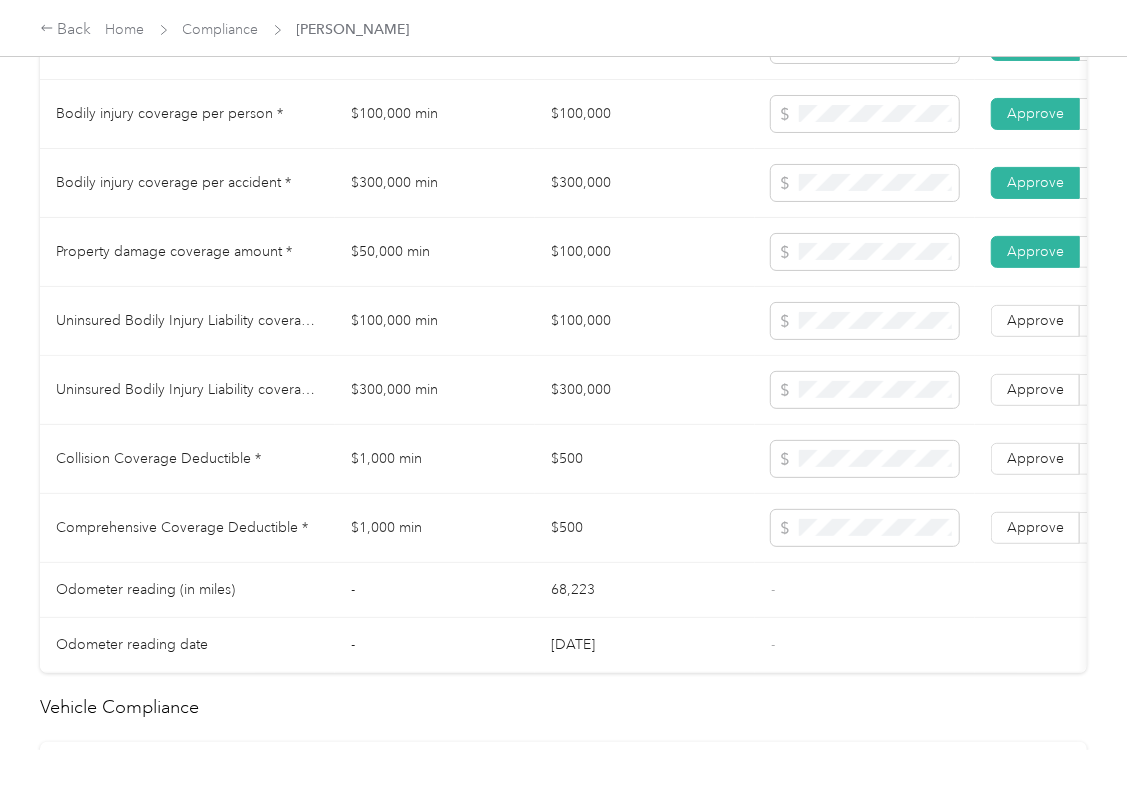 click on "$300,000" at bounding box center [645, 390] 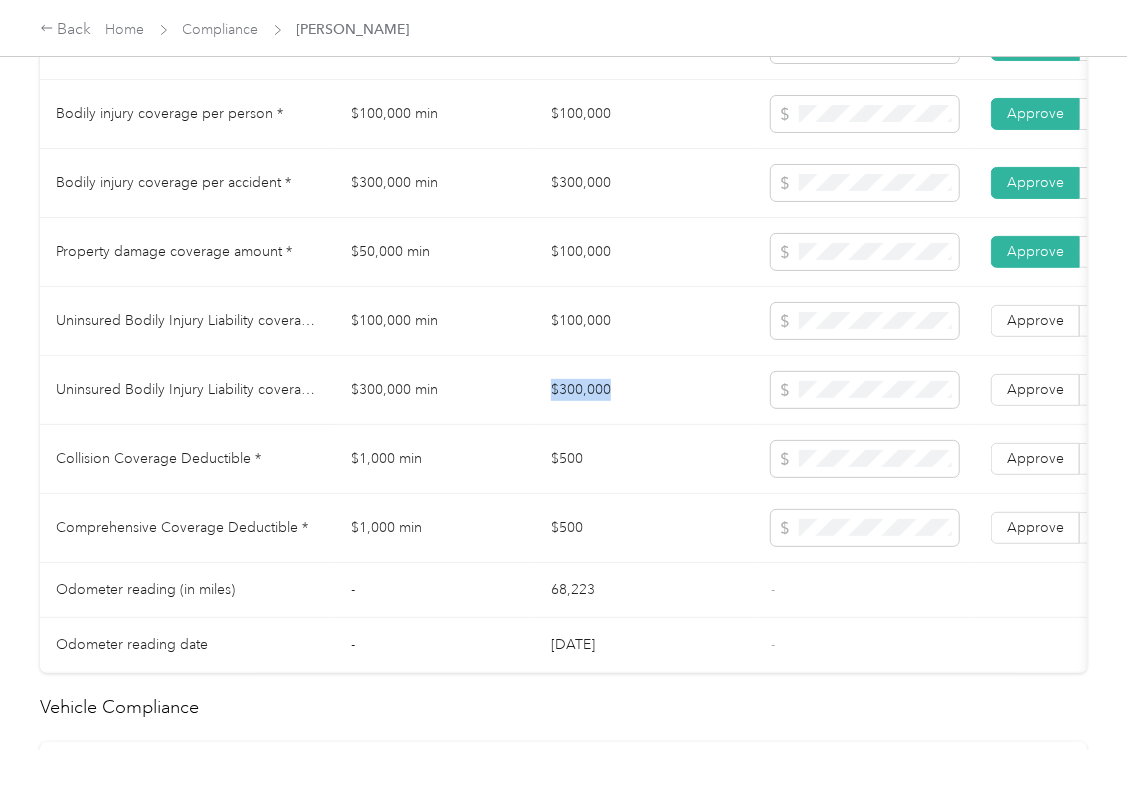 click on "$300,000" at bounding box center (645, 390) 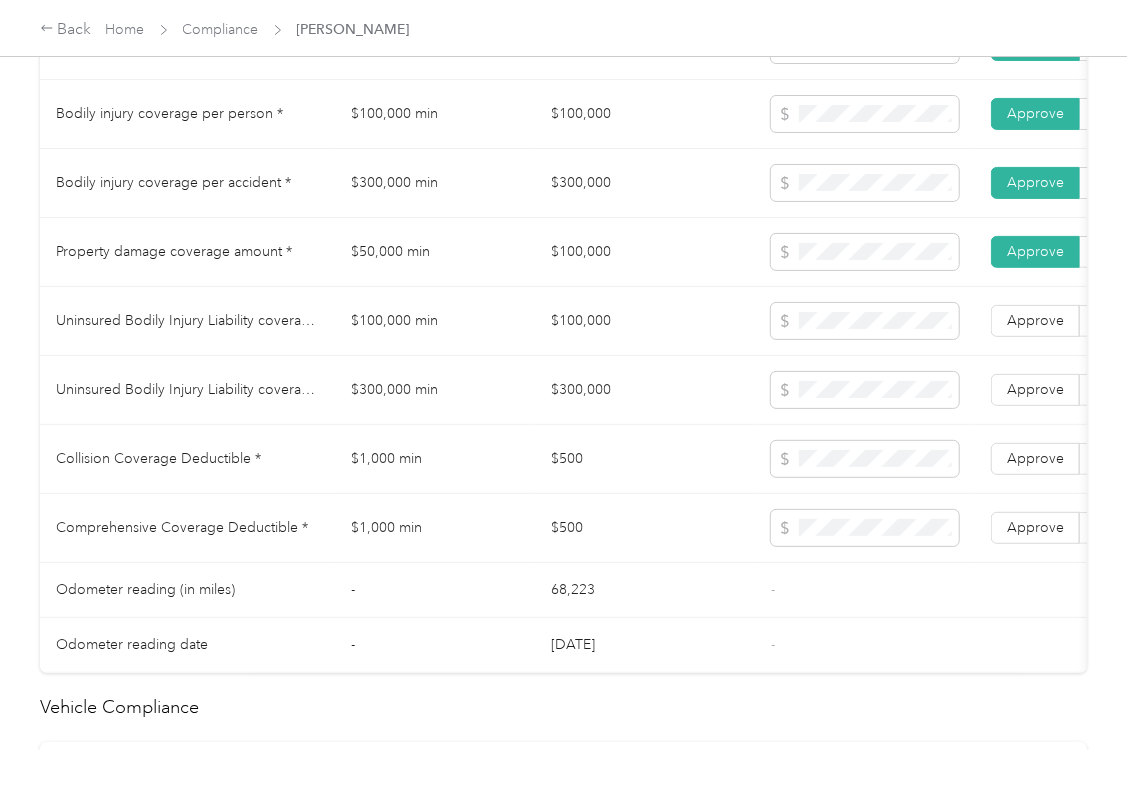 click on "$500" at bounding box center (645, 459) 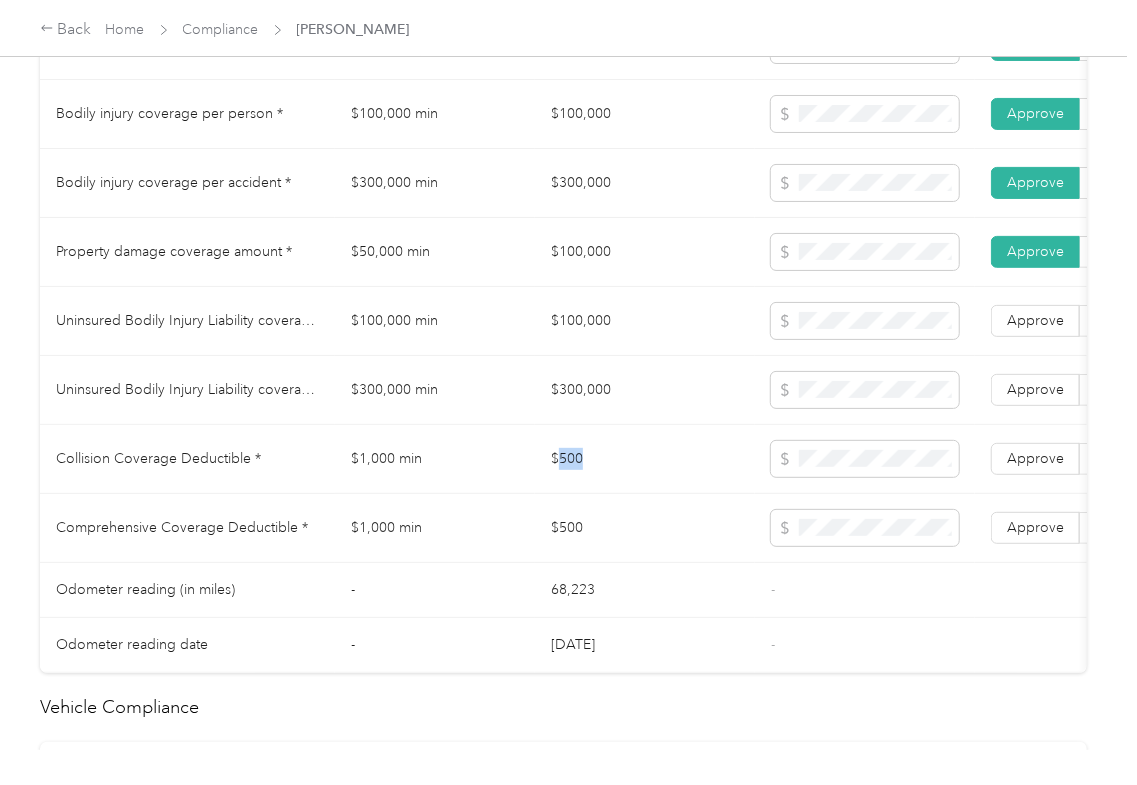 click on "$500" at bounding box center (645, 459) 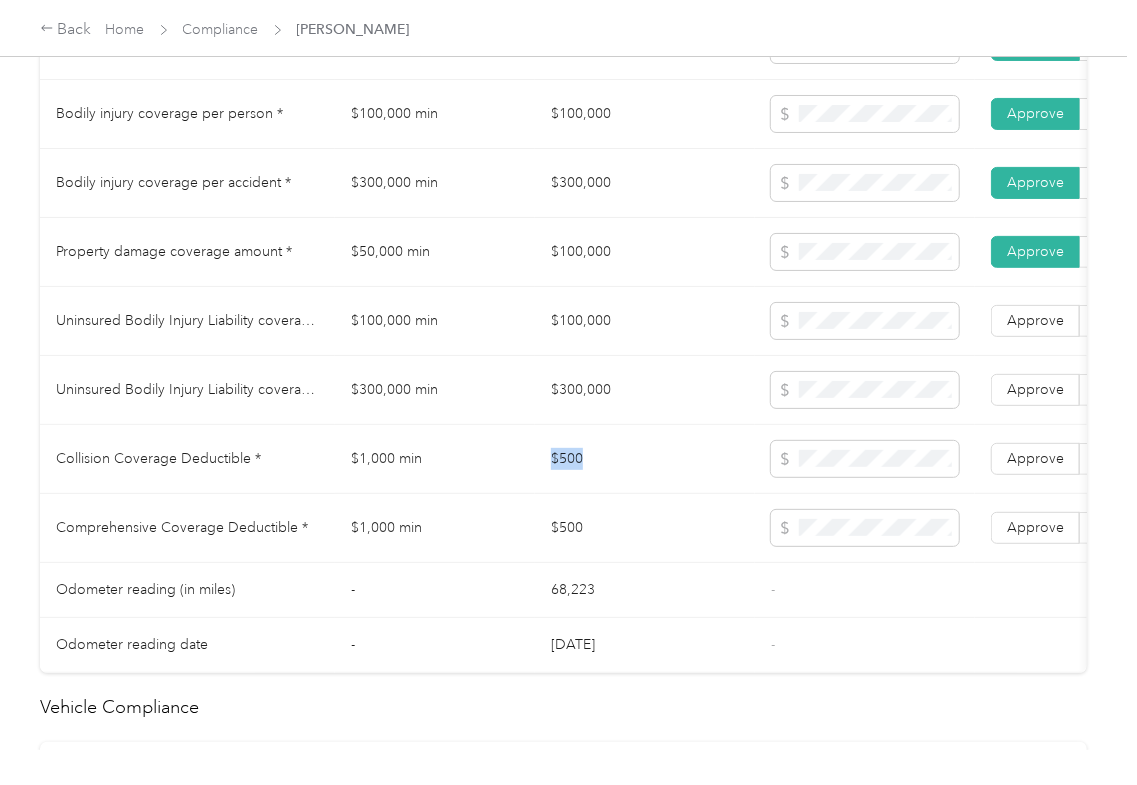 click on "$500" at bounding box center (645, 459) 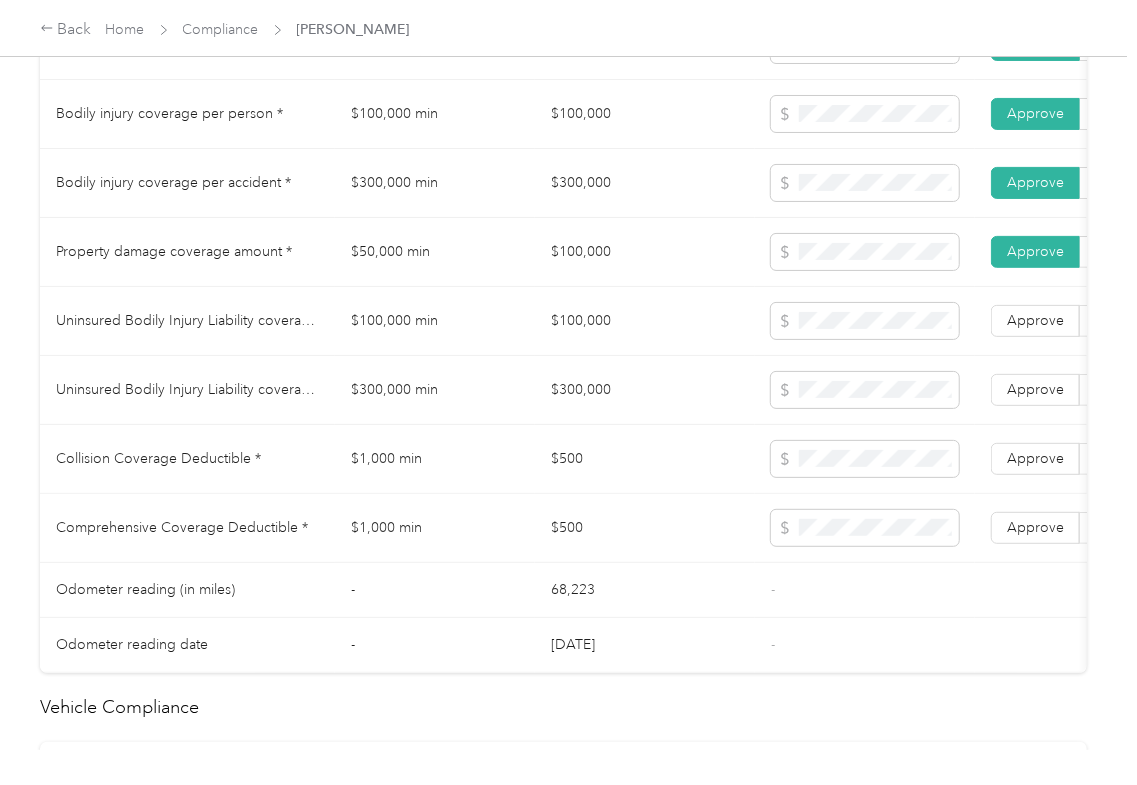 click on "Approve" at bounding box center (1035, 527) 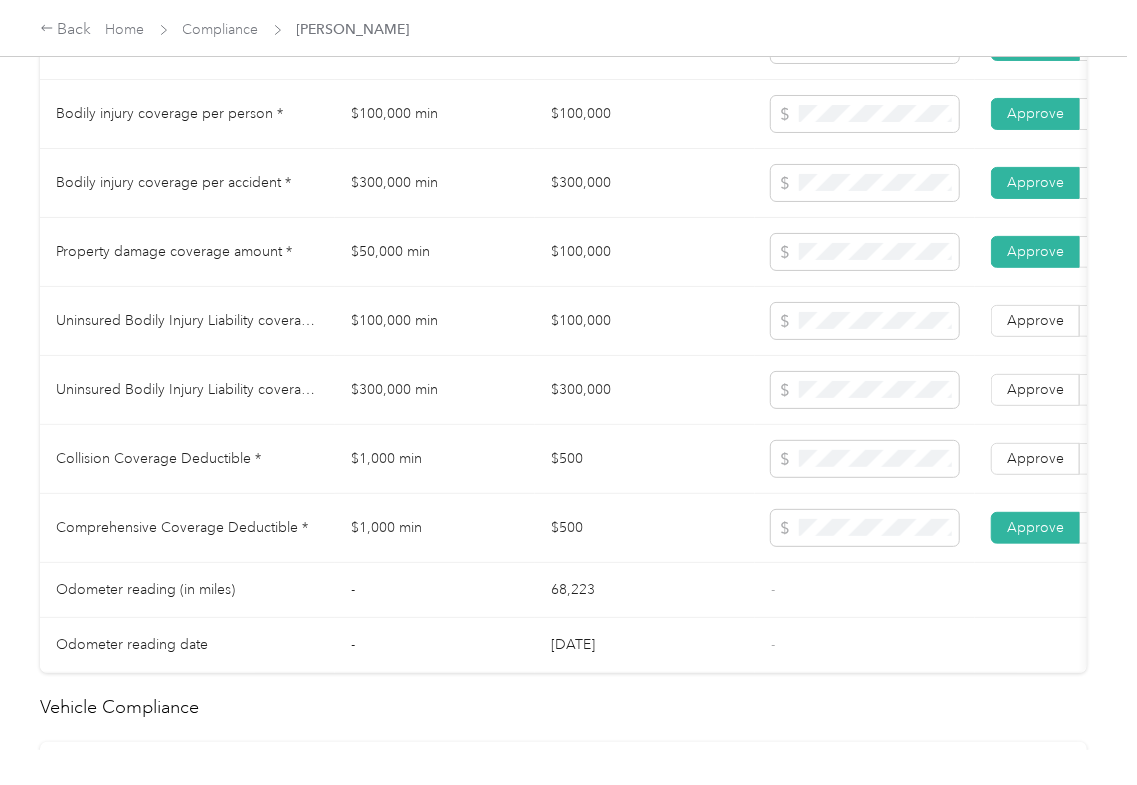 click on "Approve Reject" at bounding box center [1080, 459] 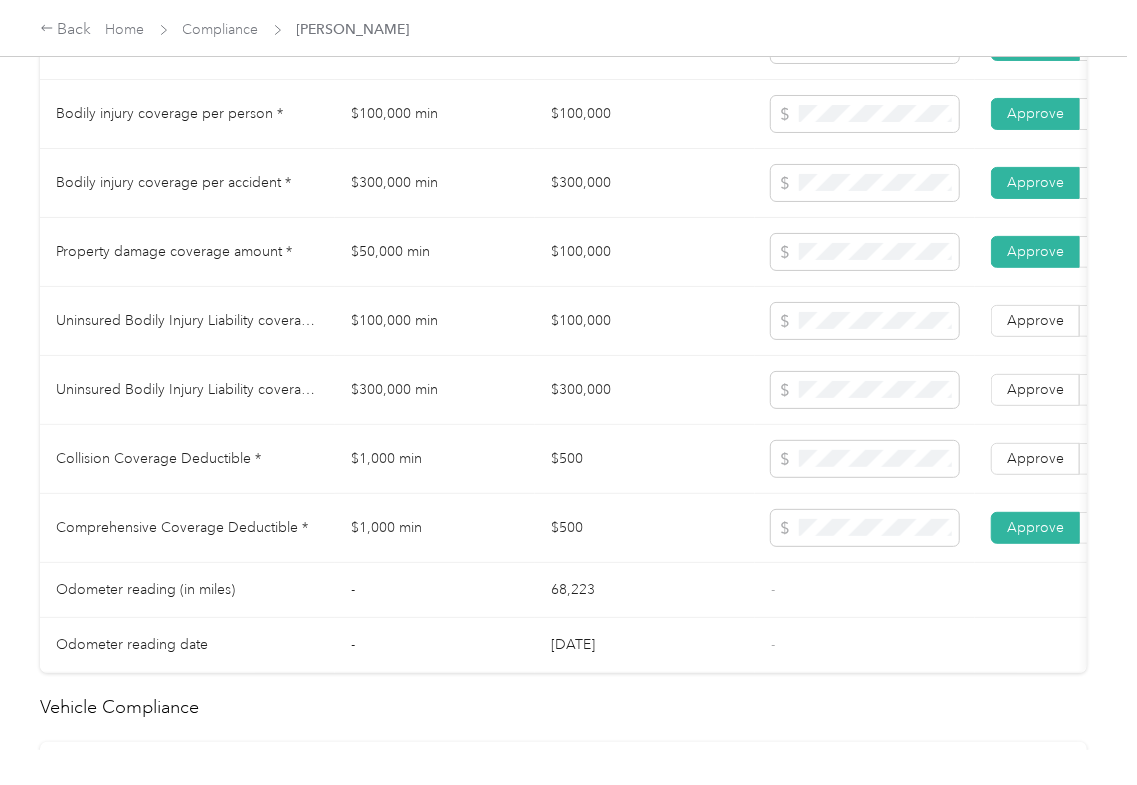 drag, startPoint x: 1025, startPoint y: 485, endPoint x: 1022, endPoint y: 440, distance: 45.099888 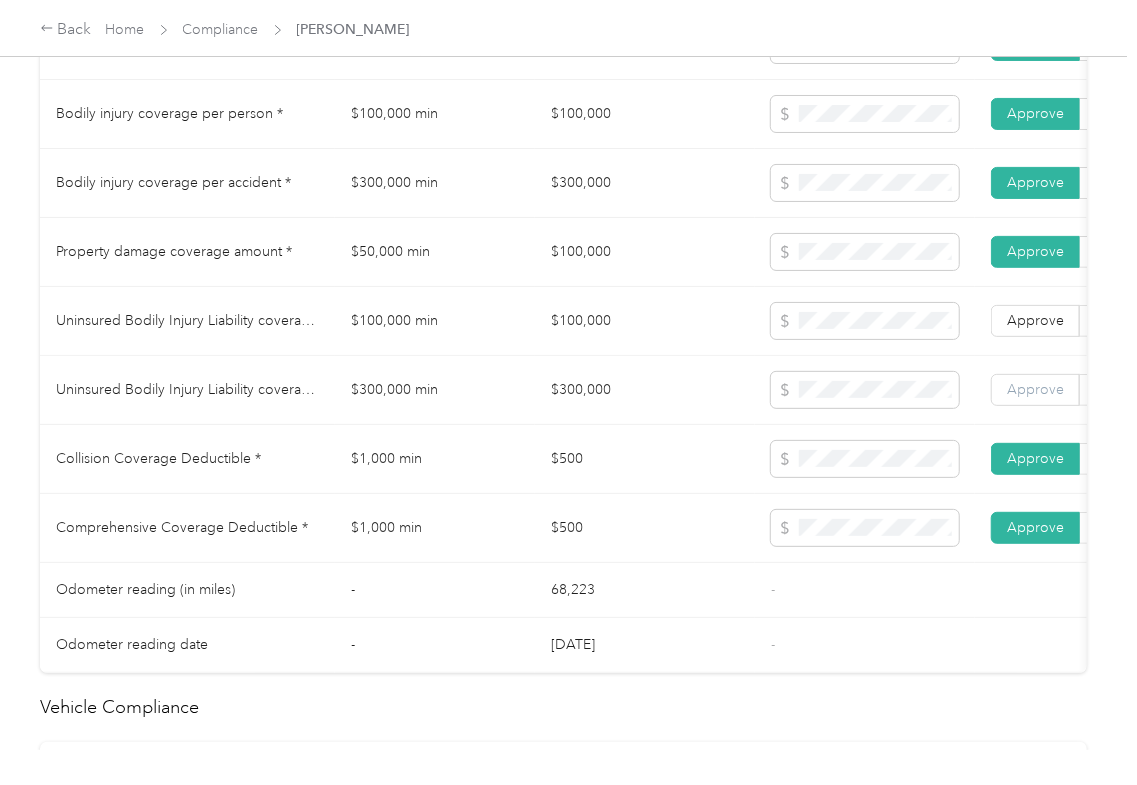 click on "Approve" at bounding box center (1035, 389) 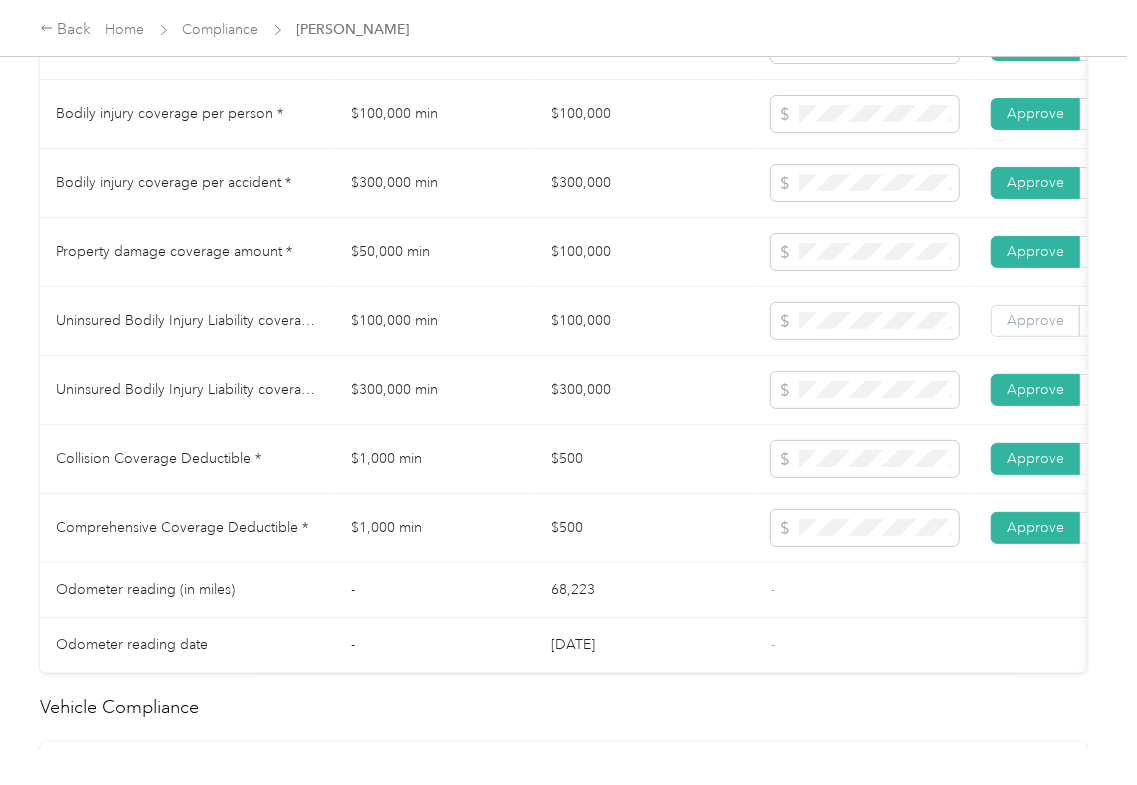 click on "Approve" at bounding box center (1035, 320) 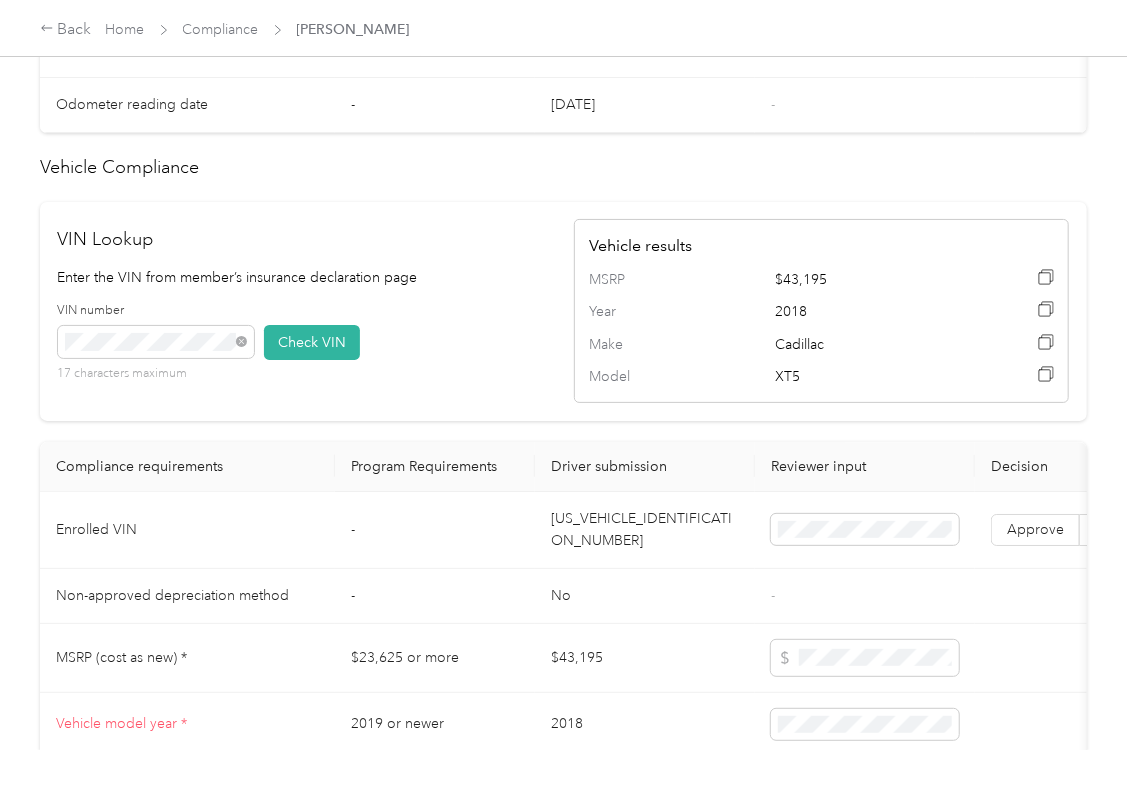 scroll, scrollTop: 1866, scrollLeft: 0, axis: vertical 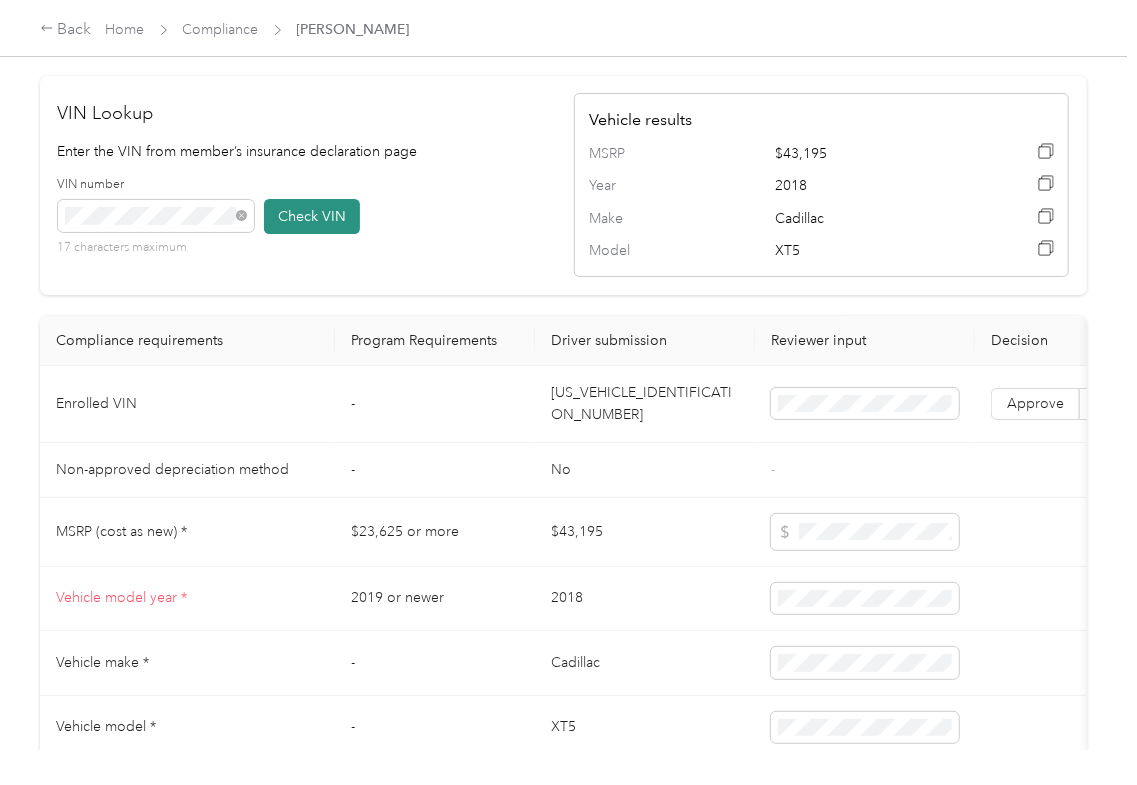 click on "Check VIN" at bounding box center [312, 216] 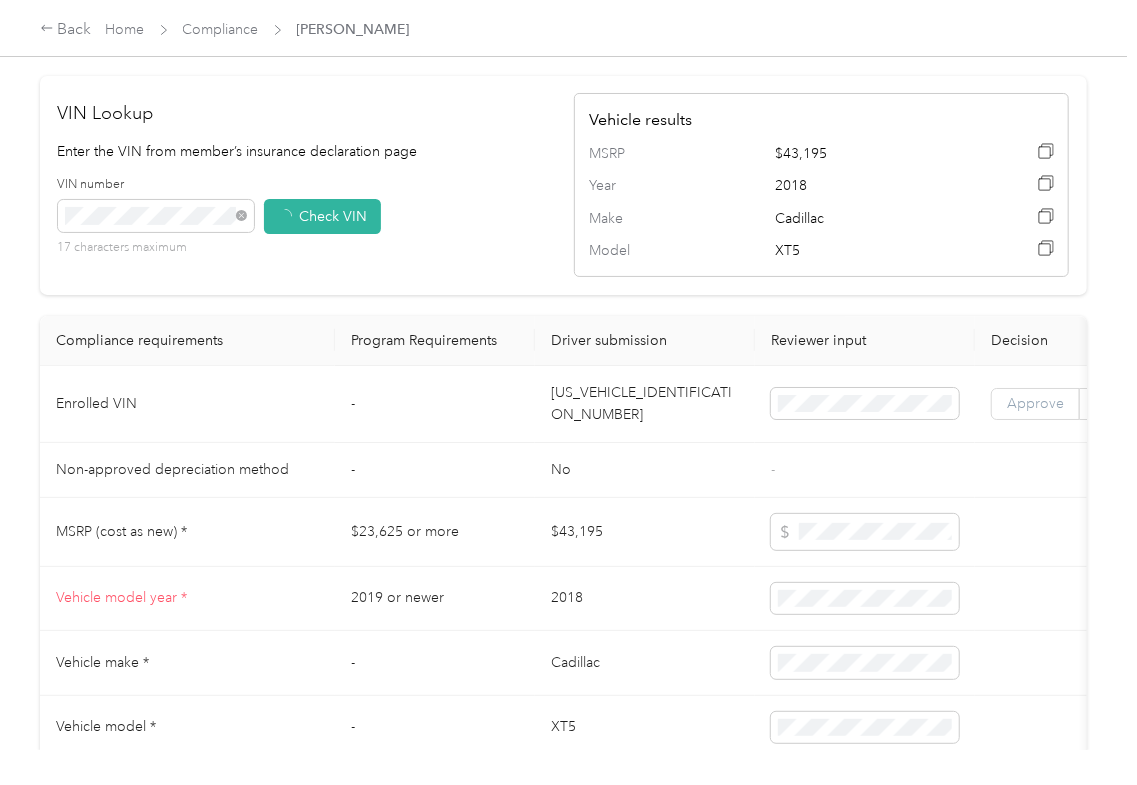 click on "Approve" at bounding box center (1035, 403) 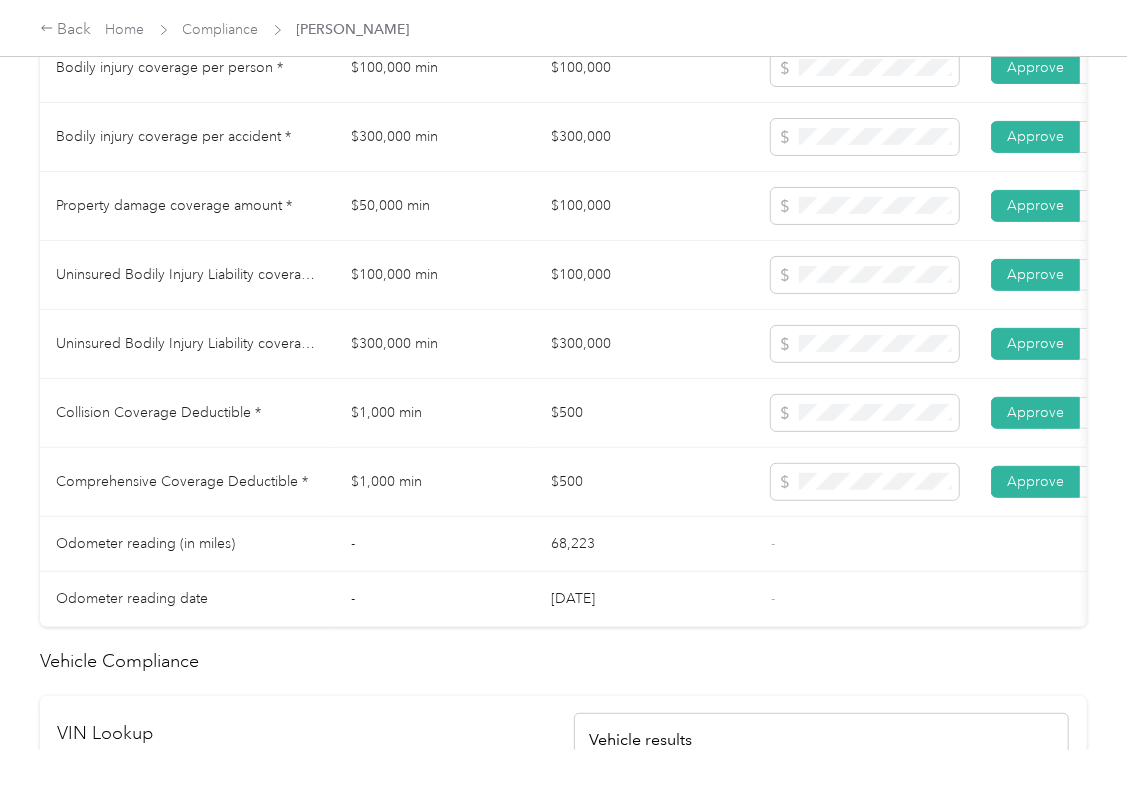 scroll, scrollTop: 1200, scrollLeft: 0, axis: vertical 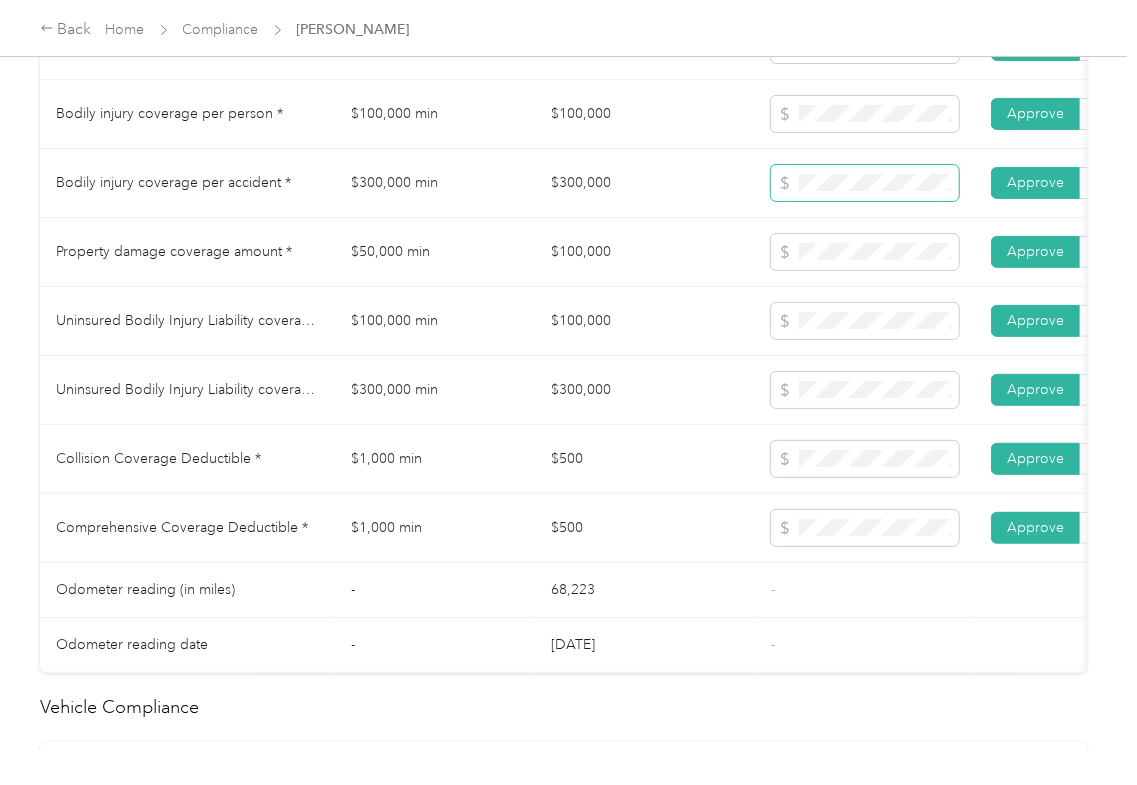 drag, startPoint x: 881, startPoint y: 148, endPoint x: 881, endPoint y: 190, distance: 42 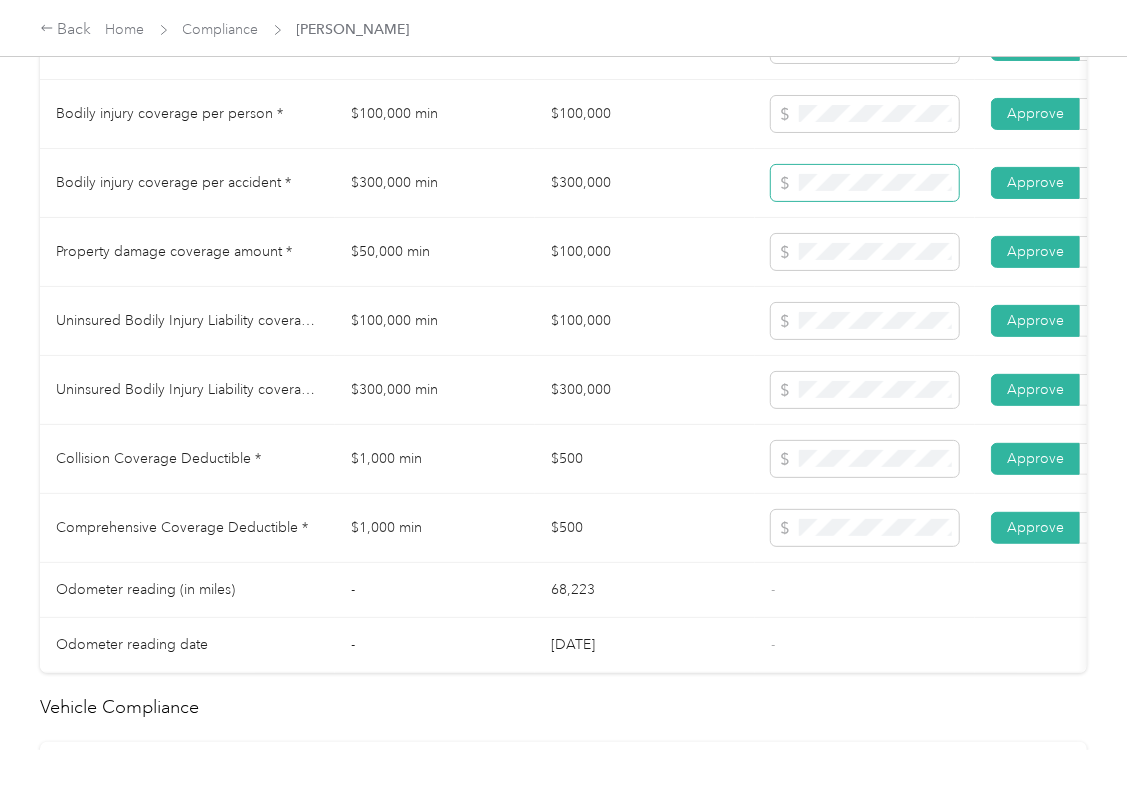 click at bounding box center (865, 183) 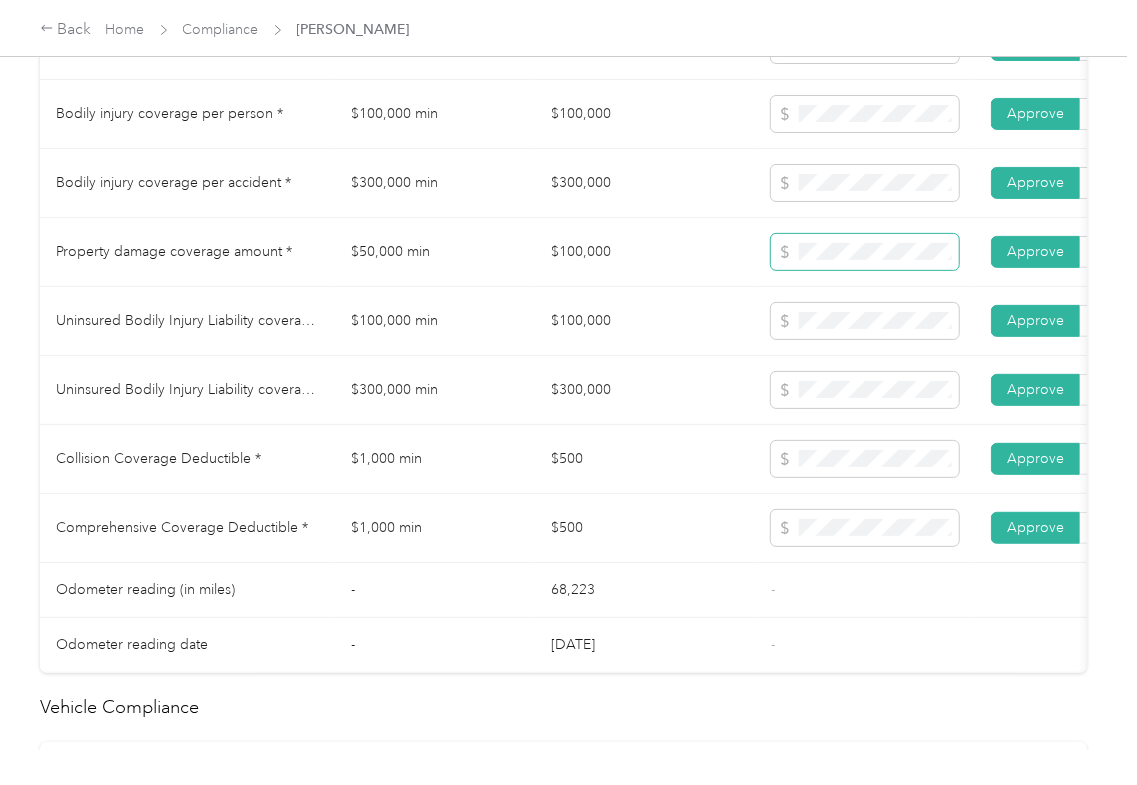 click at bounding box center [865, 252] 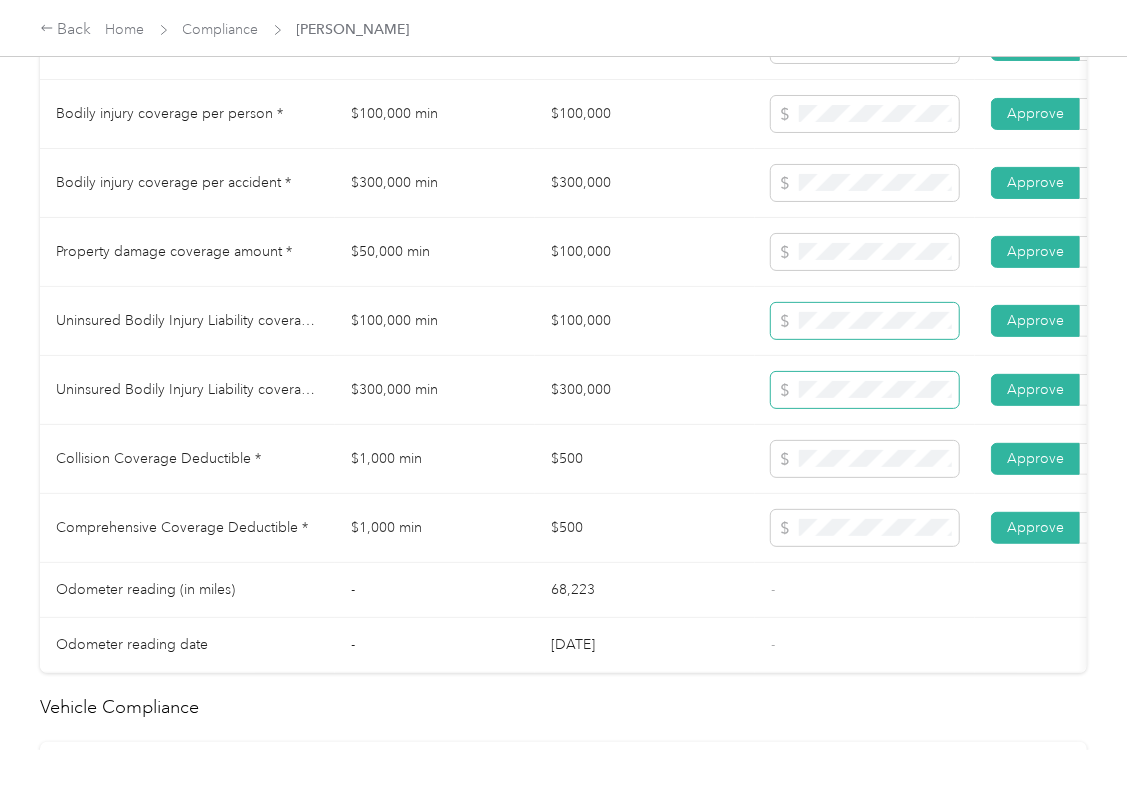 click on "Uninsured Bodily Injury Liability coverage per person * $100,000 min $100,000 Approve Reject" at bounding box center (745, 321) 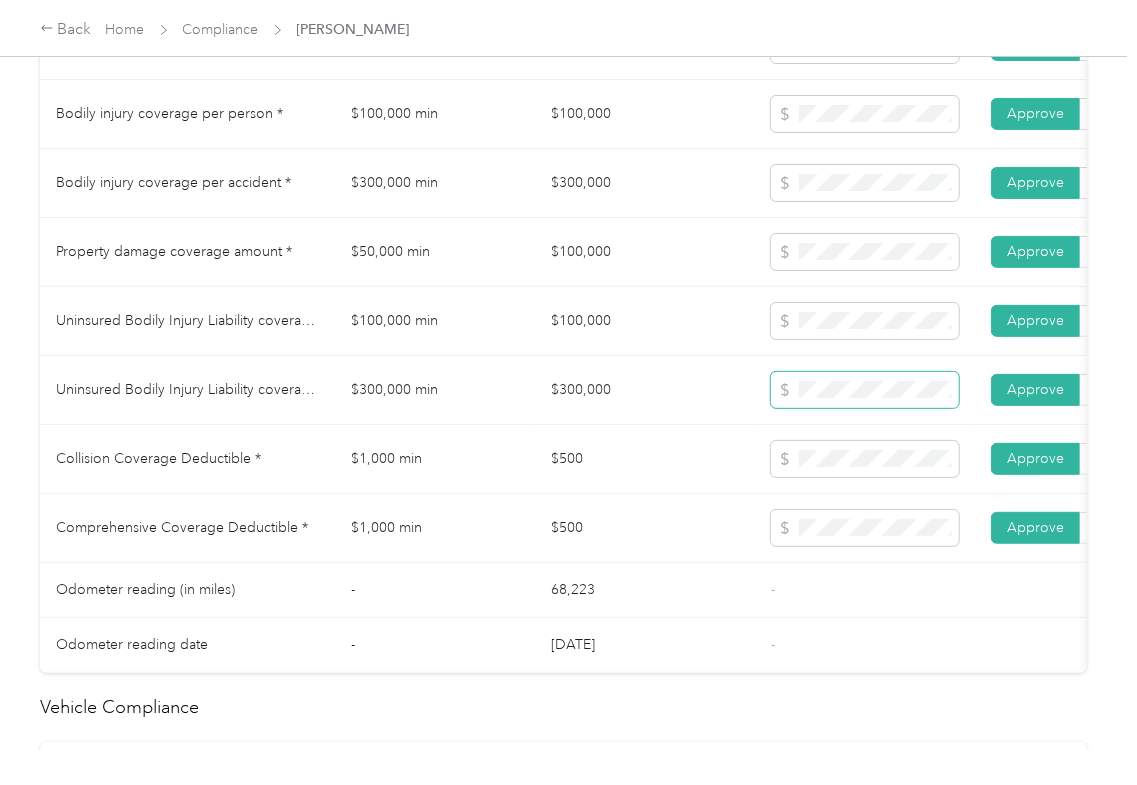 click on "Uninsured Bodily Injury Liability coverage per accident * $300,000 min $300,000 Approve Reject" at bounding box center (745, 390) 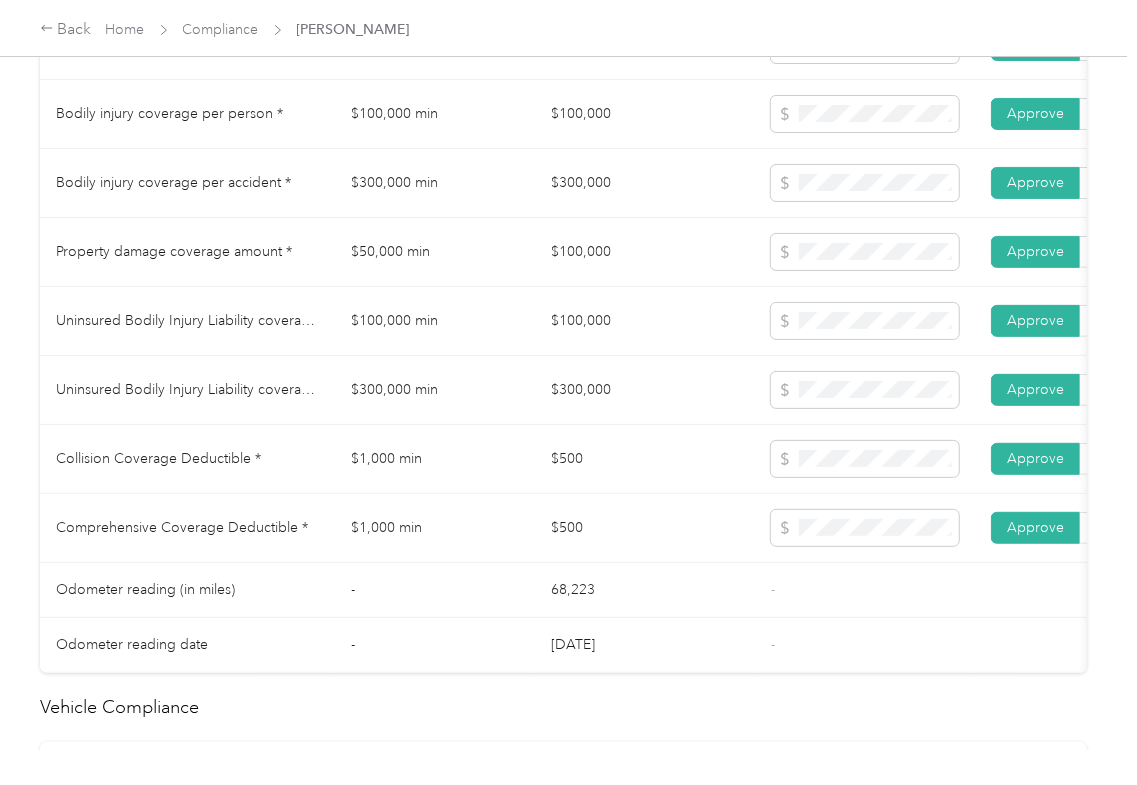 click on "$500" at bounding box center [645, 459] 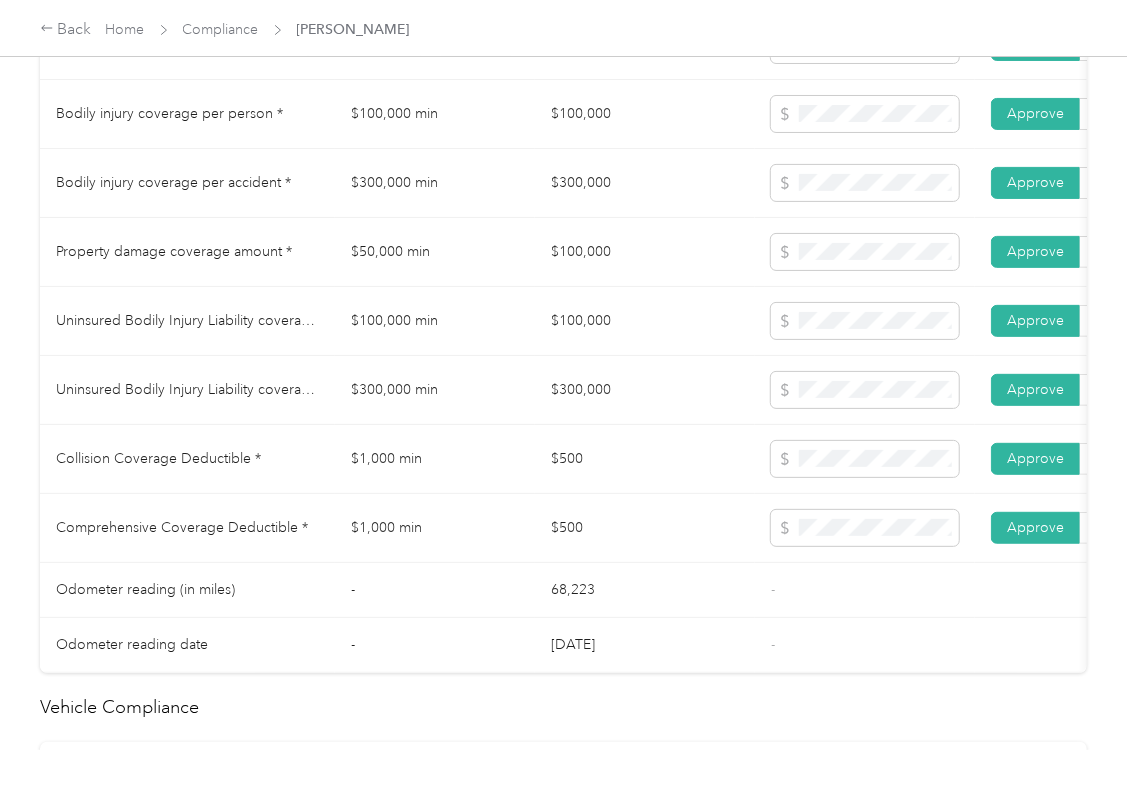 scroll, scrollTop: 133, scrollLeft: 0, axis: vertical 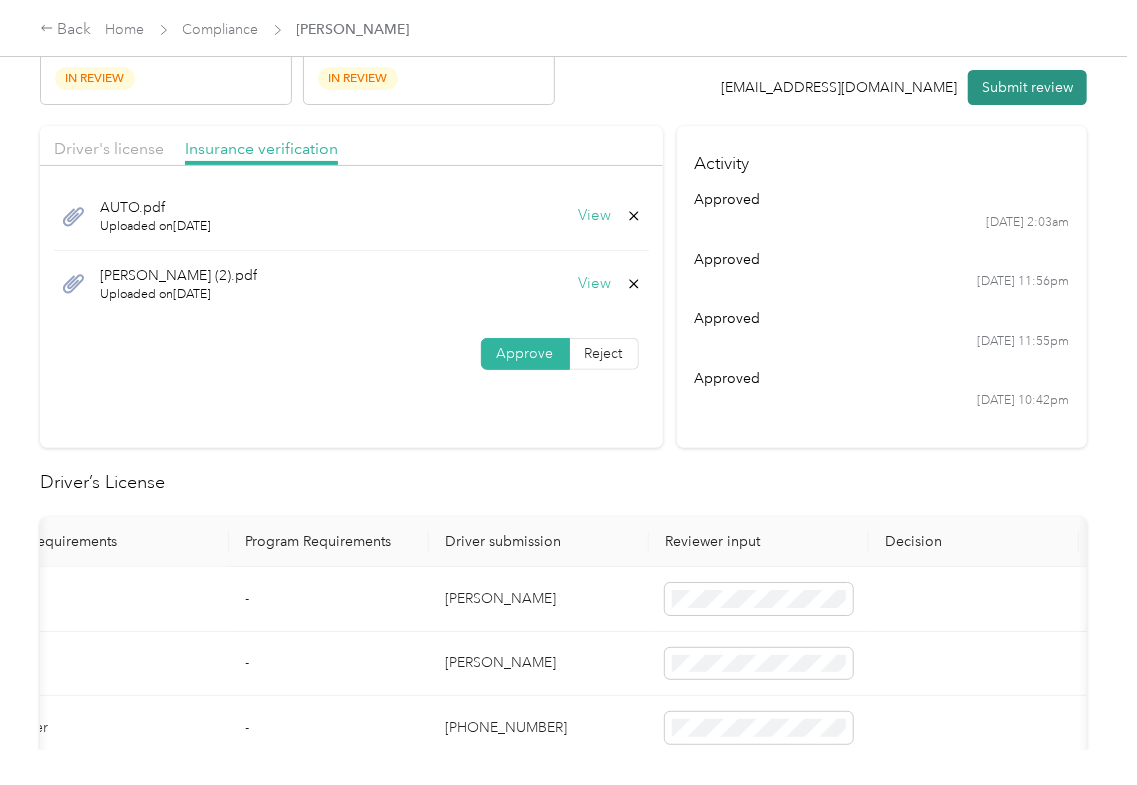 click on "Submit review" at bounding box center (1027, 87) 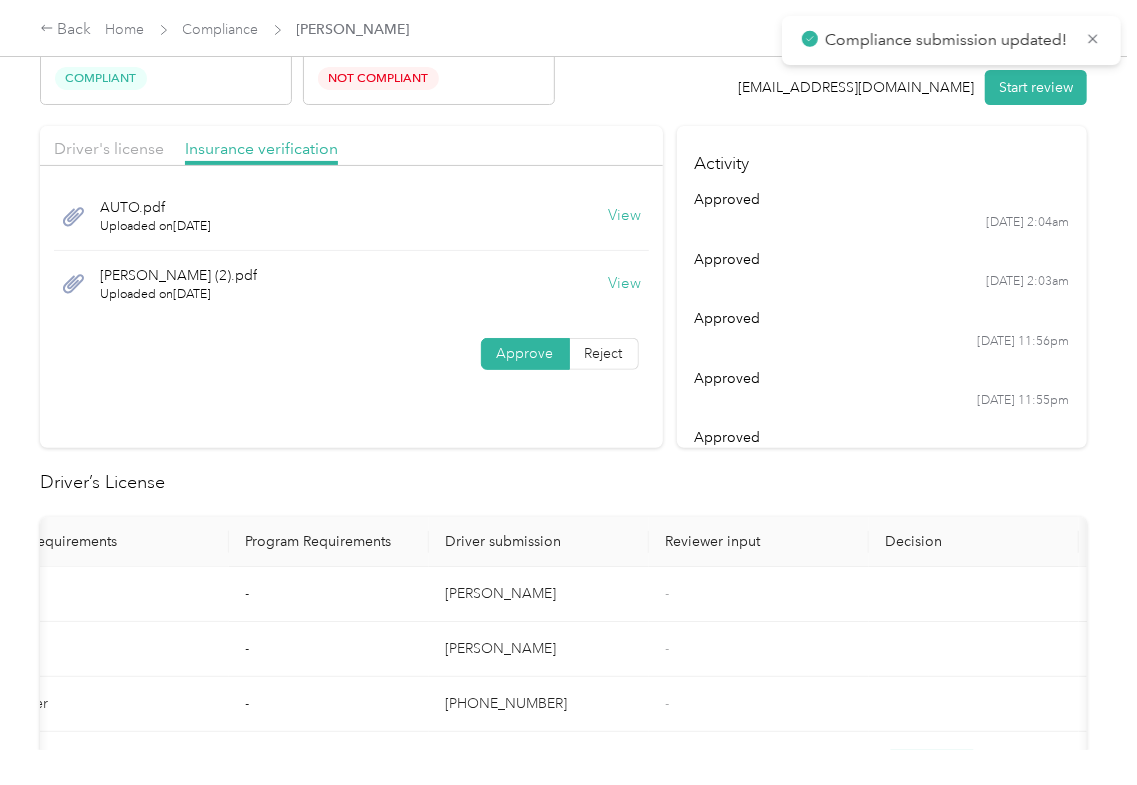 drag, startPoint x: 620, startPoint y: 462, endPoint x: 636, endPoint y: 472, distance: 18.867962 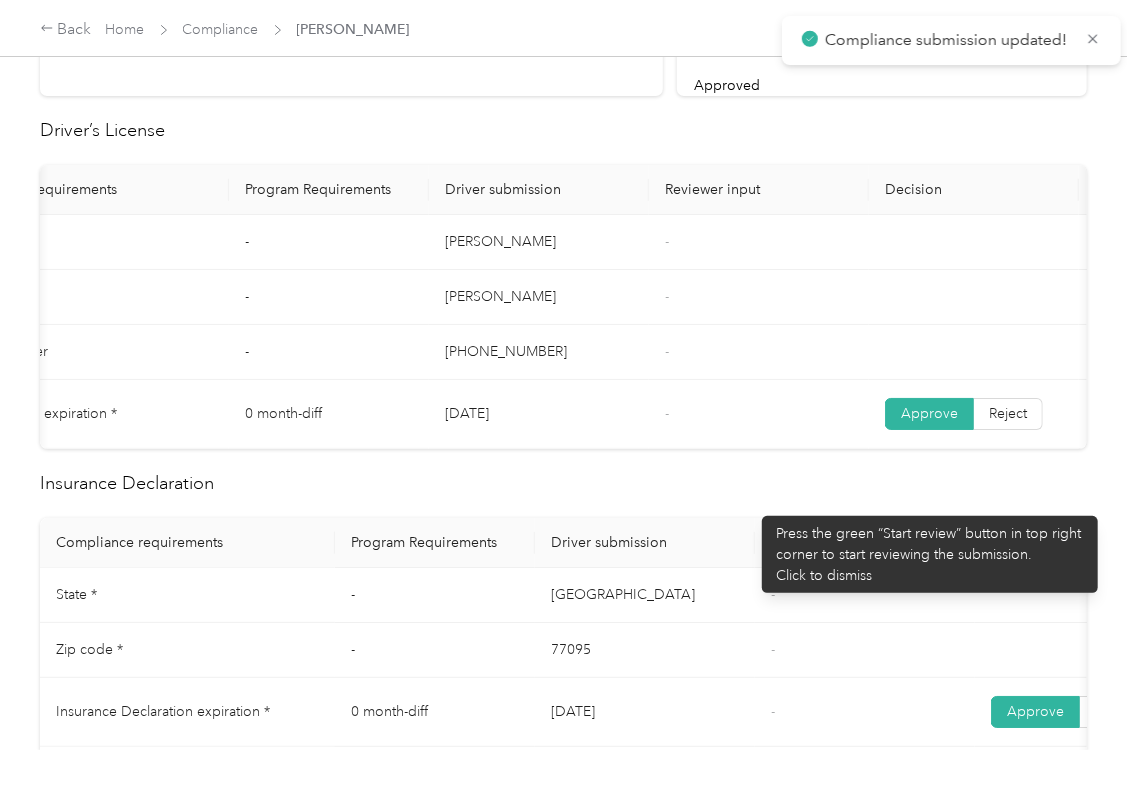 scroll, scrollTop: 800, scrollLeft: 0, axis: vertical 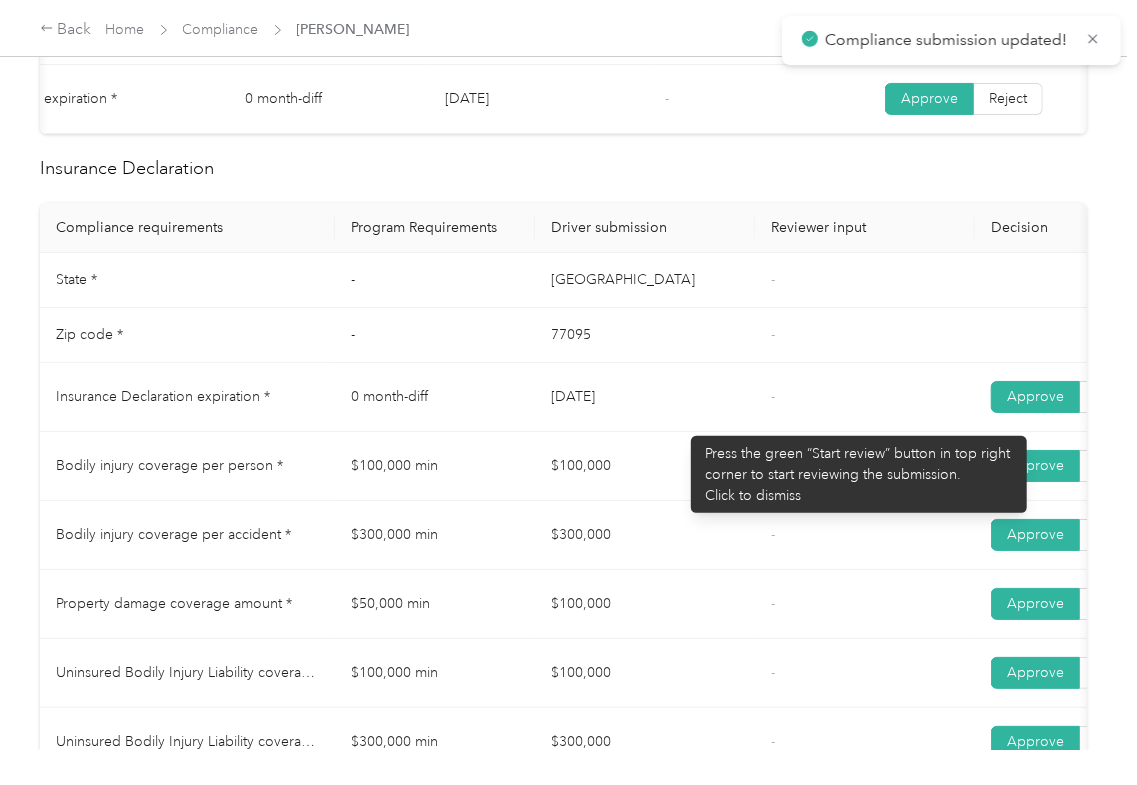 drag, startPoint x: 674, startPoint y: 426, endPoint x: 606, endPoint y: 472, distance: 82.0975 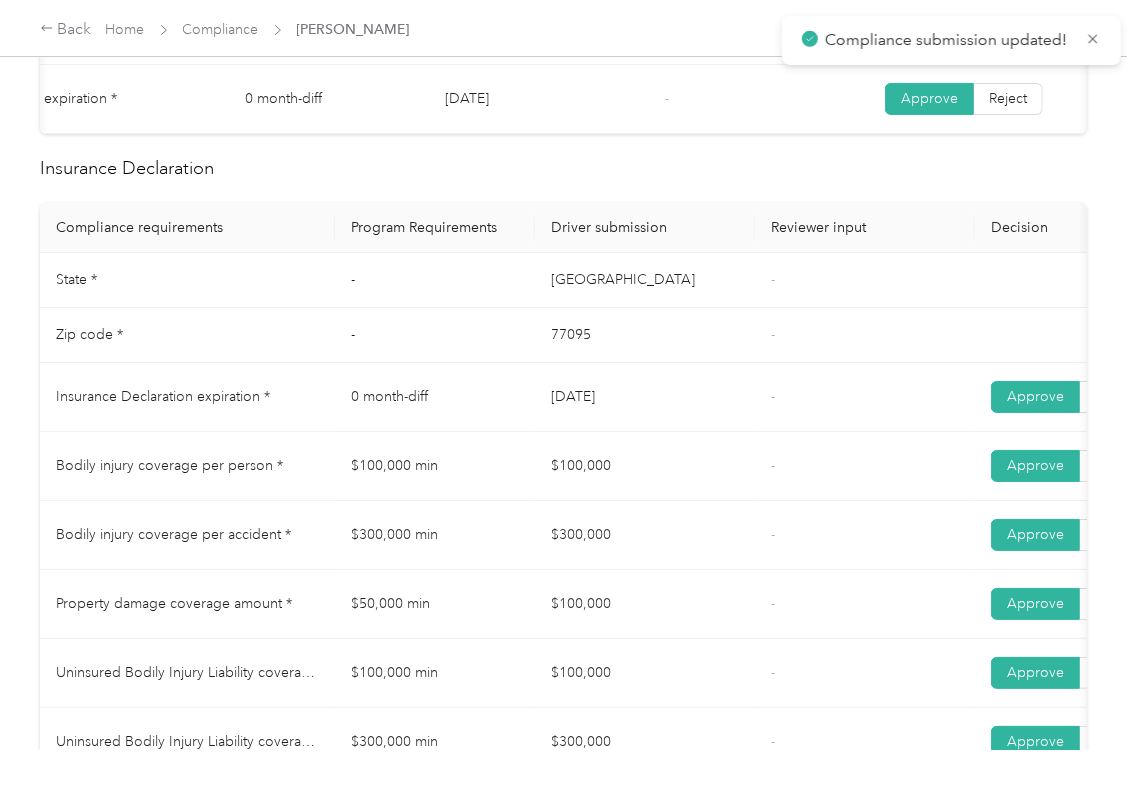 drag, startPoint x: 589, startPoint y: 477, endPoint x: 673, endPoint y: 489, distance: 84.85281 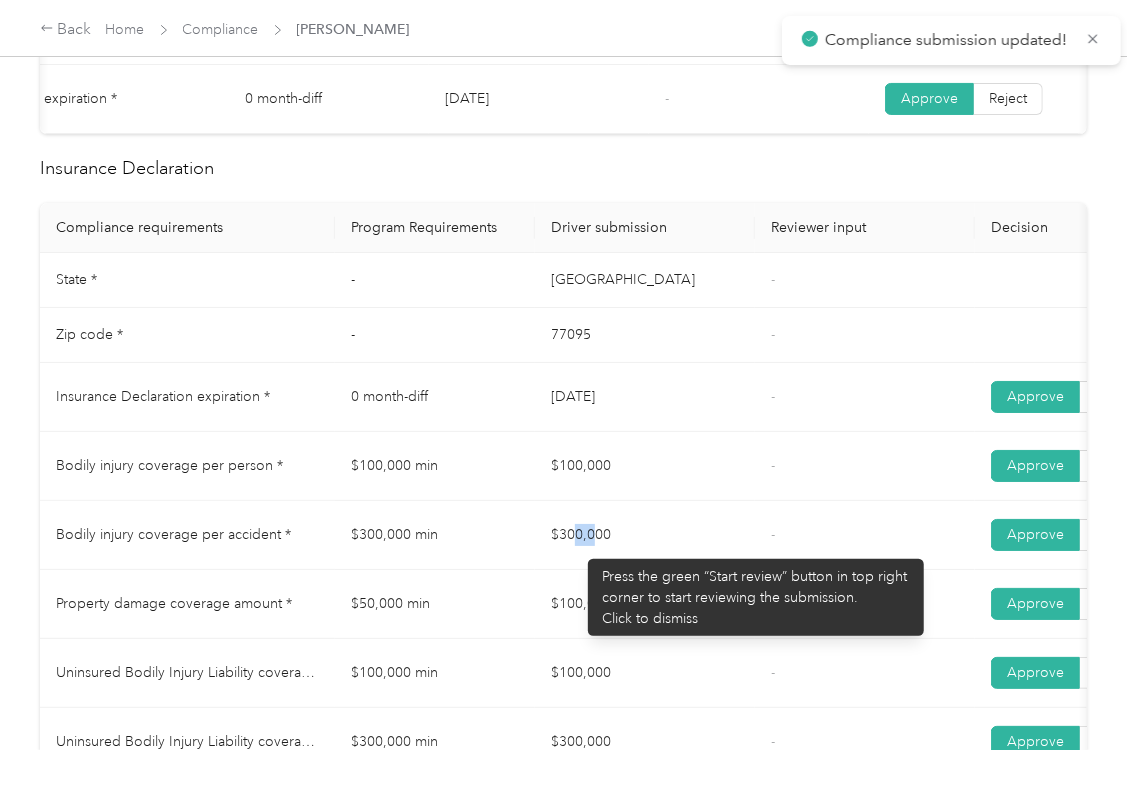 drag, startPoint x: 578, startPoint y: 549, endPoint x: 717, endPoint y: 560, distance: 139.43457 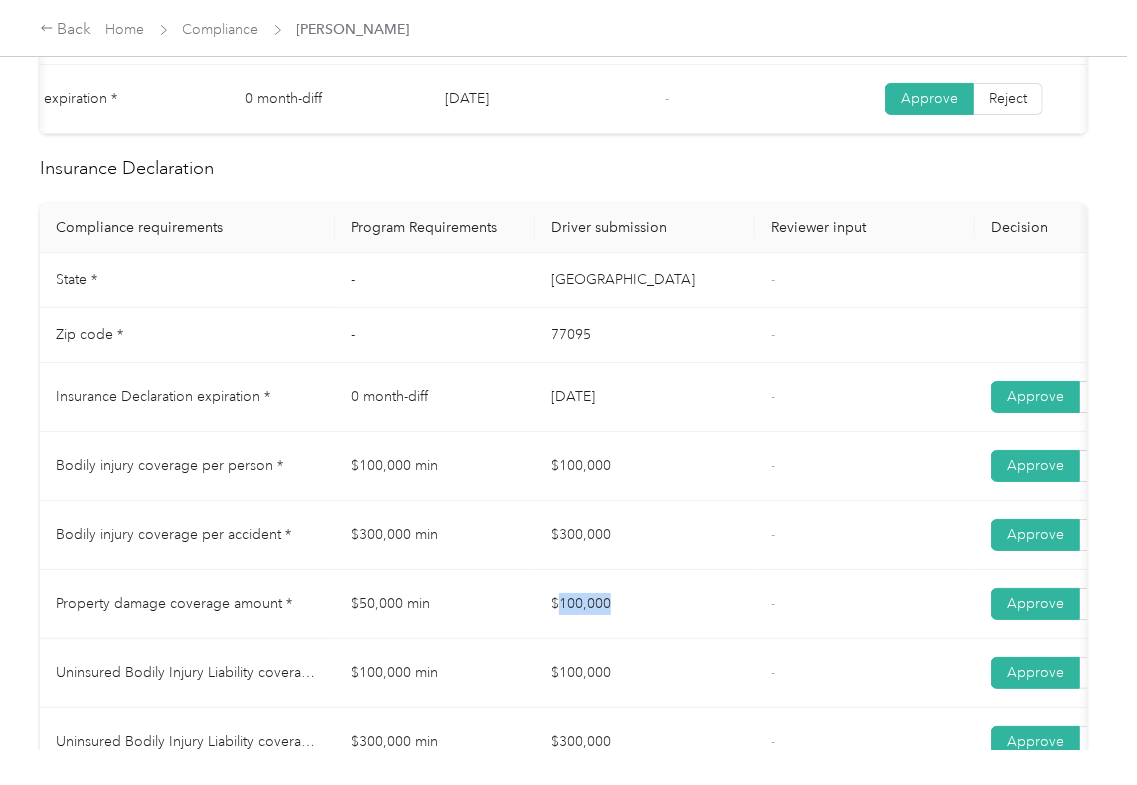 drag, startPoint x: 569, startPoint y: 613, endPoint x: 700, endPoint y: 612, distance: 131.00381 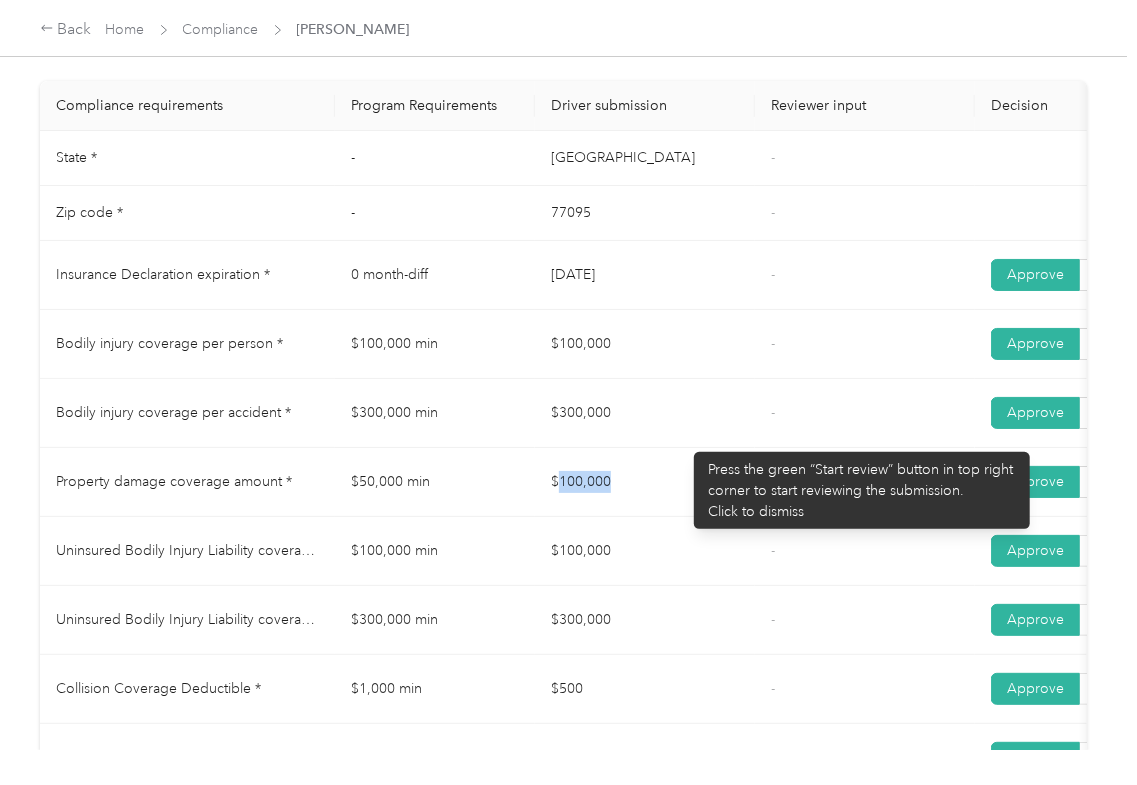 scroll, scrollTop: 933, scrollLeft: 0, axis: vertical 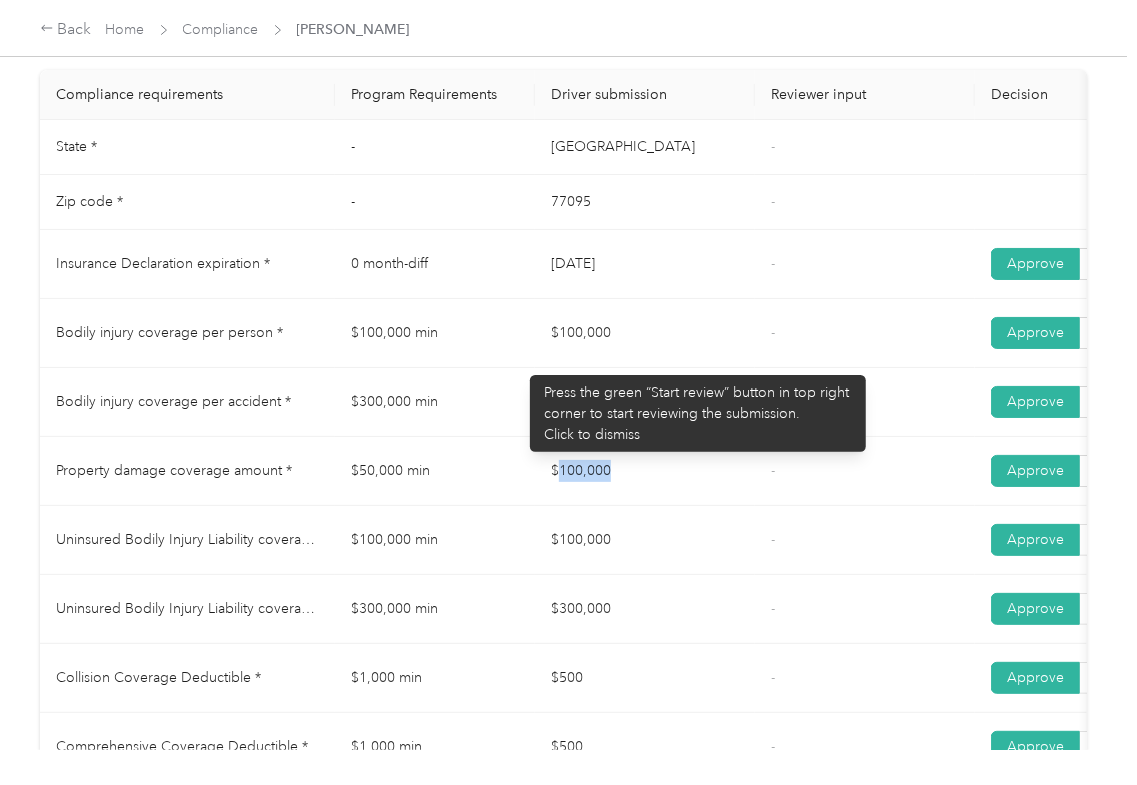 click on "Bodily injury coverage per person * $100,000 min $100,000 - Approve Reject" at bounding box center [745, 333] 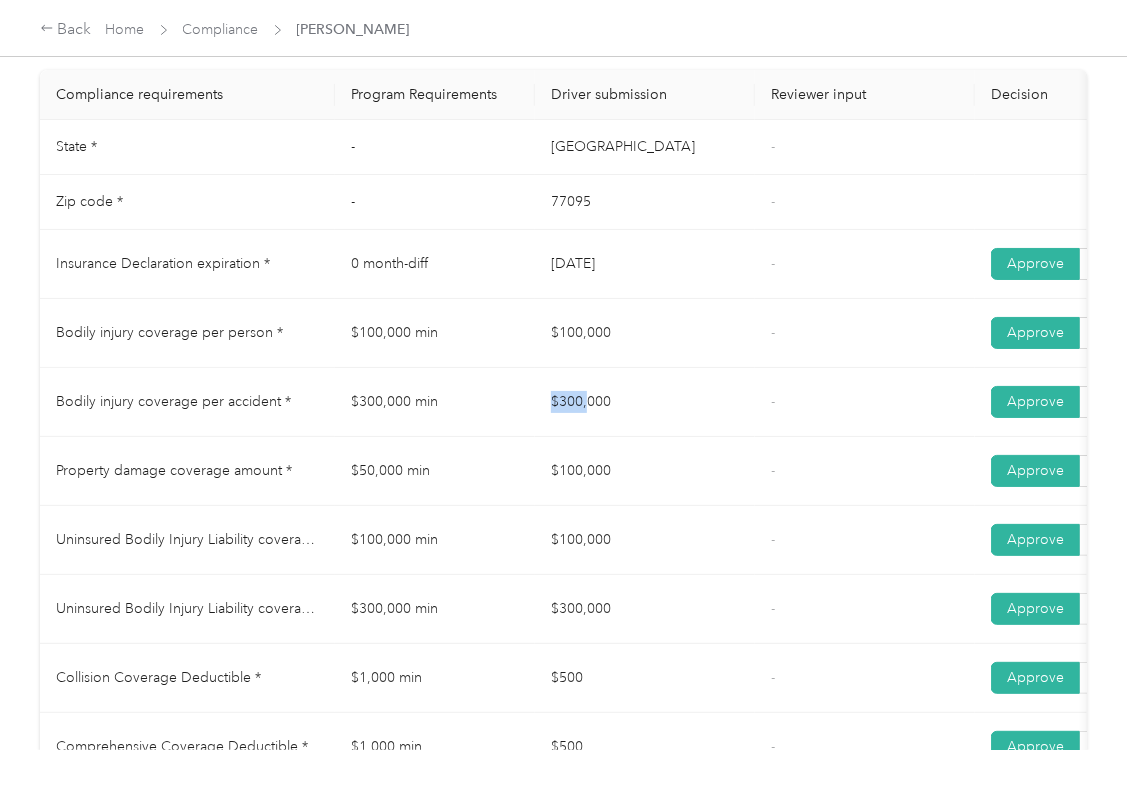 drag, startPoint x: 558, startPoint y: 414, endPoint x: 566, endPoint y: 449, distance: 35.902645 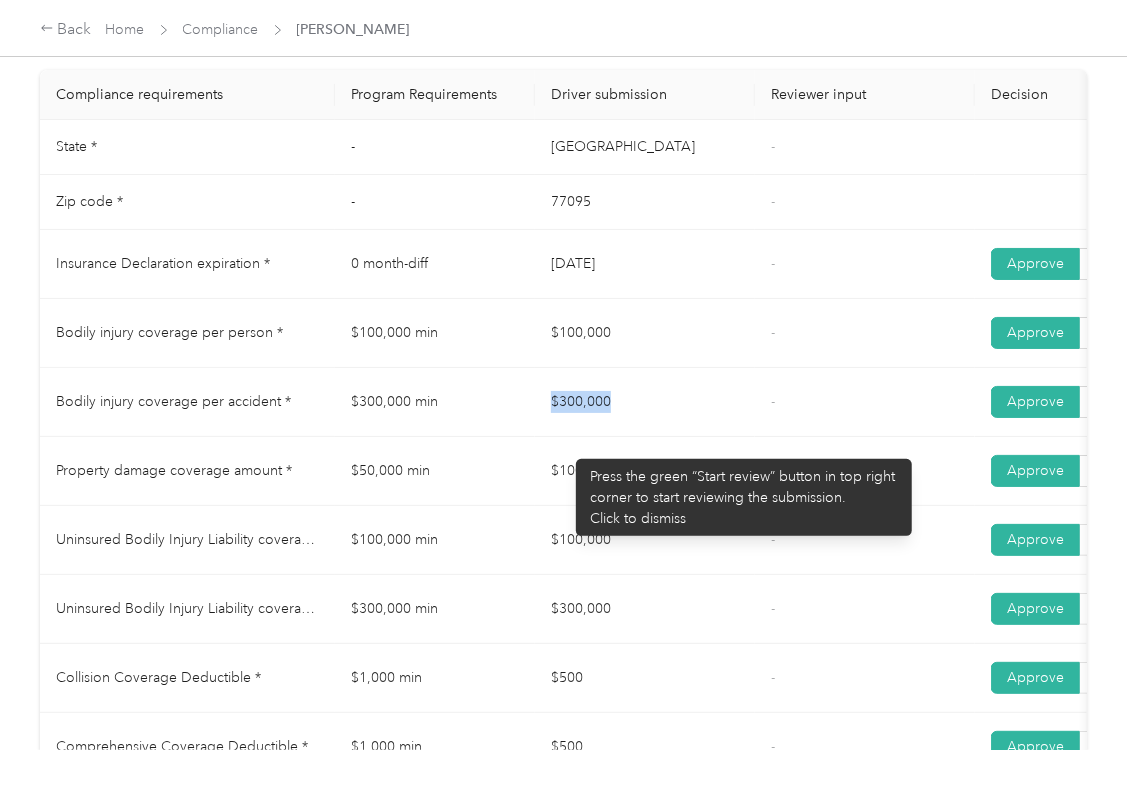 drag, startPoint x: 628, startPoint y: 485, endPoint x: 700, endPoint y: 478, distance: 72.33948 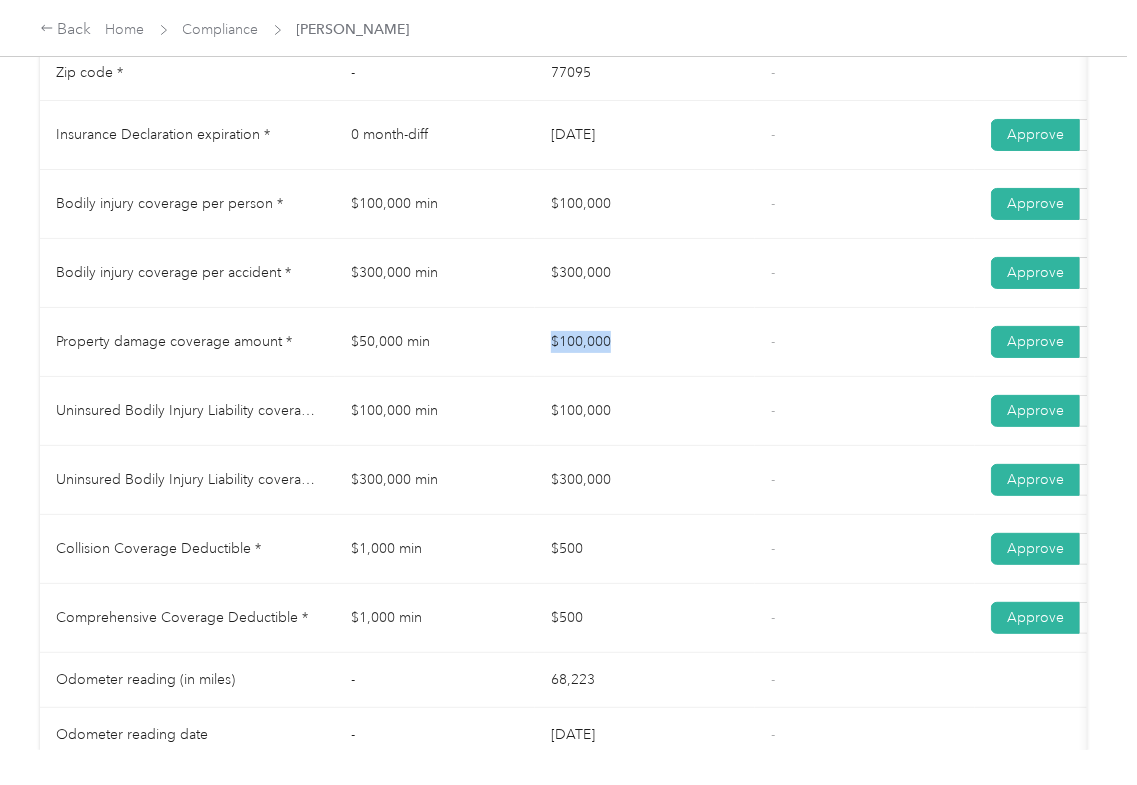 scroll, scrollTop: 1066, scrollLeft: 0, axis: vertical 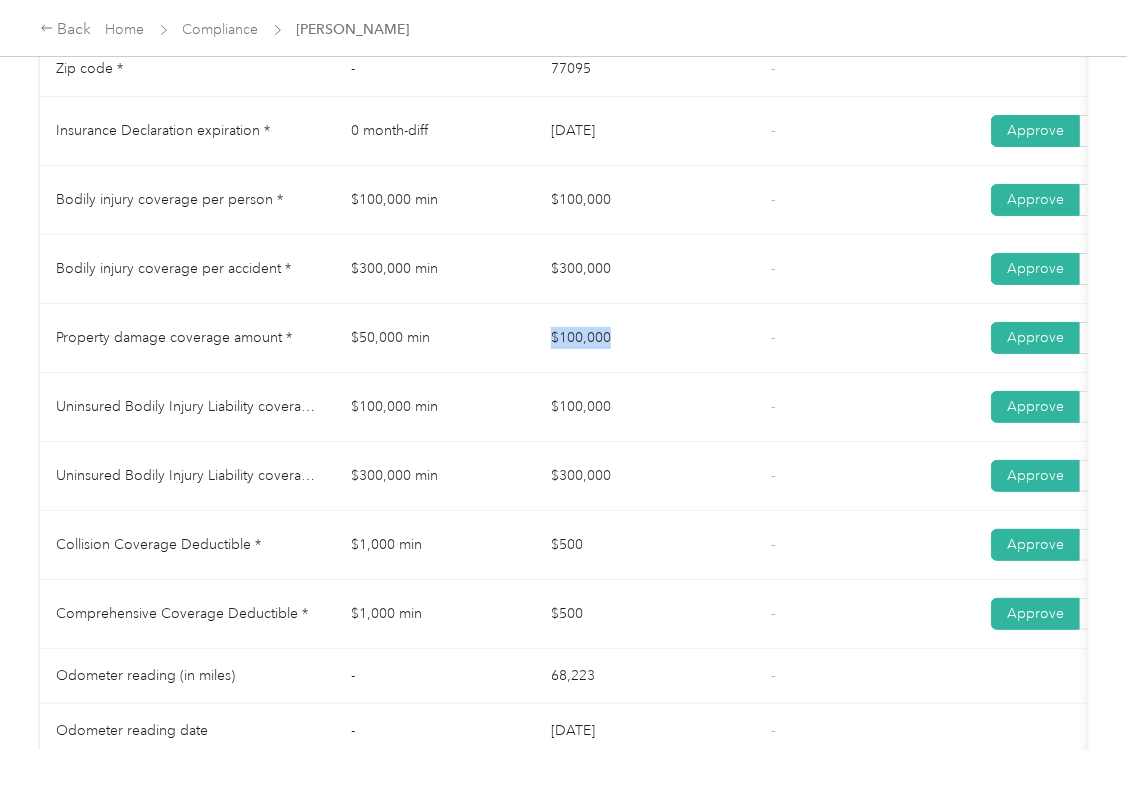 click on "$100,000" at bounding box center (645, 200) 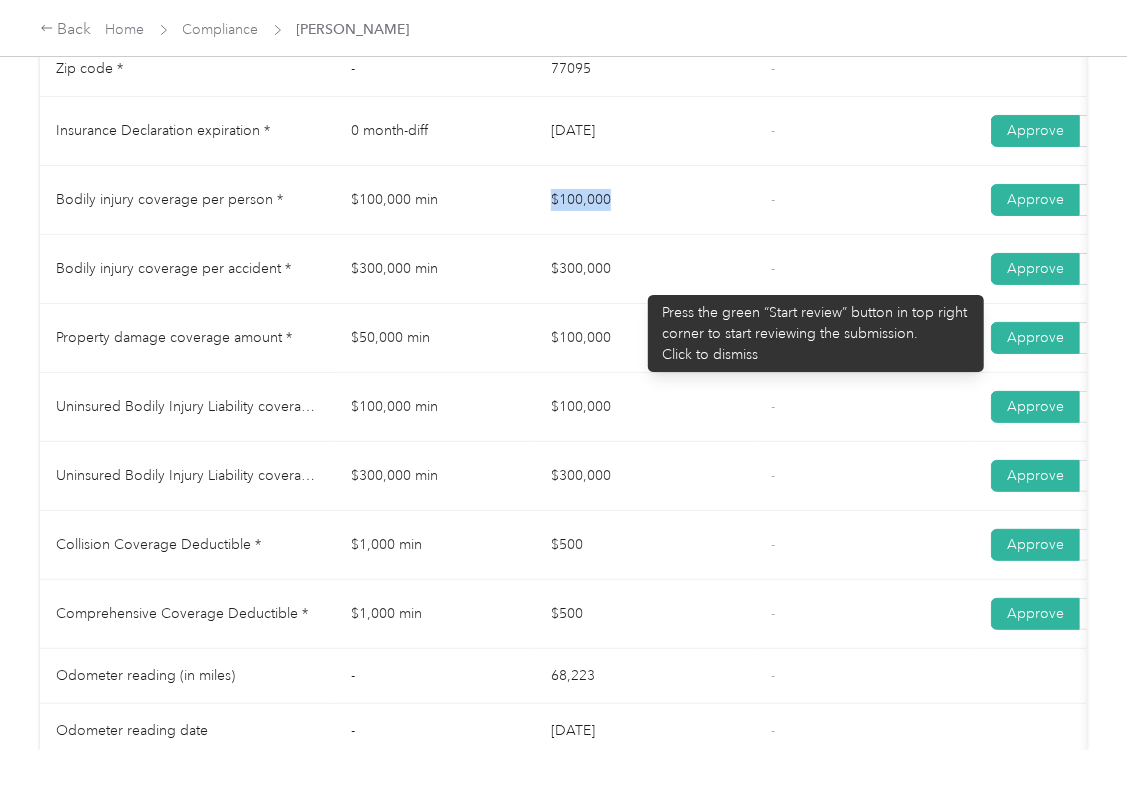 click on "Bodily injury coverage per accident * $300,000 min $300,000 - Approve Reject" at bounding box center (745, 269) 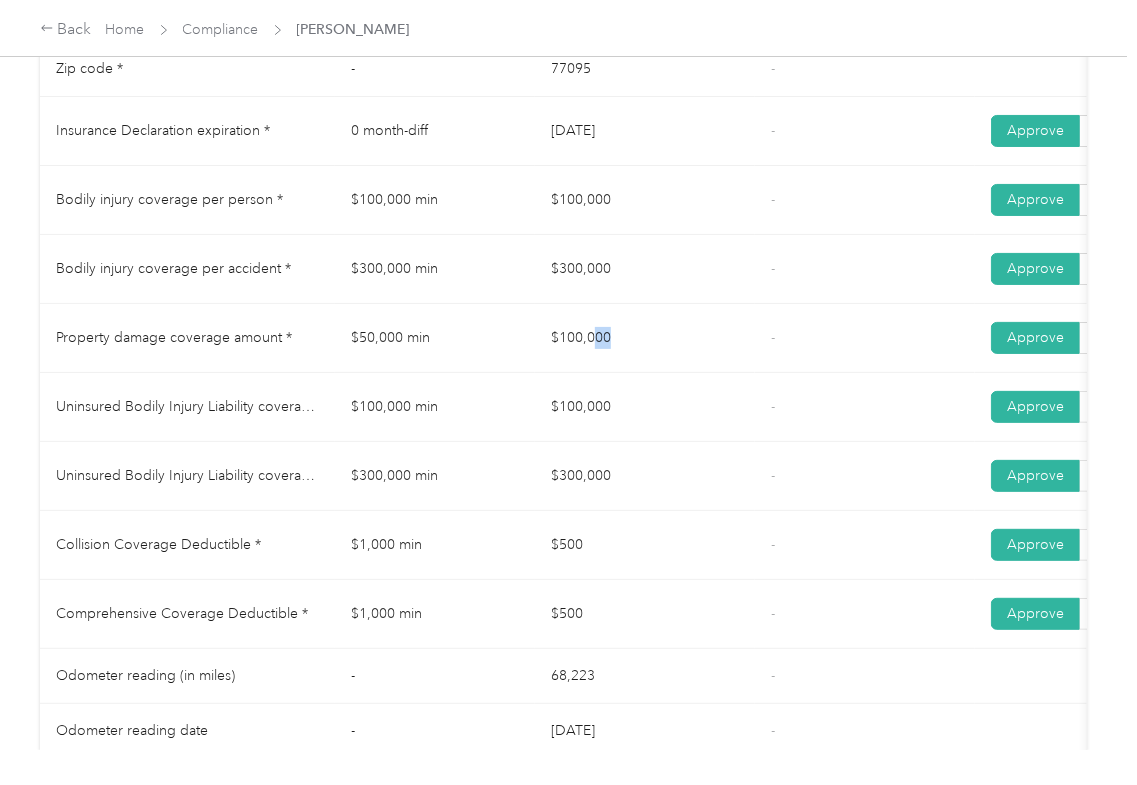 click on "Property damage coverage amount * $50,000 min $100,000 - Approve Reject" at bounding box center (745, 338) 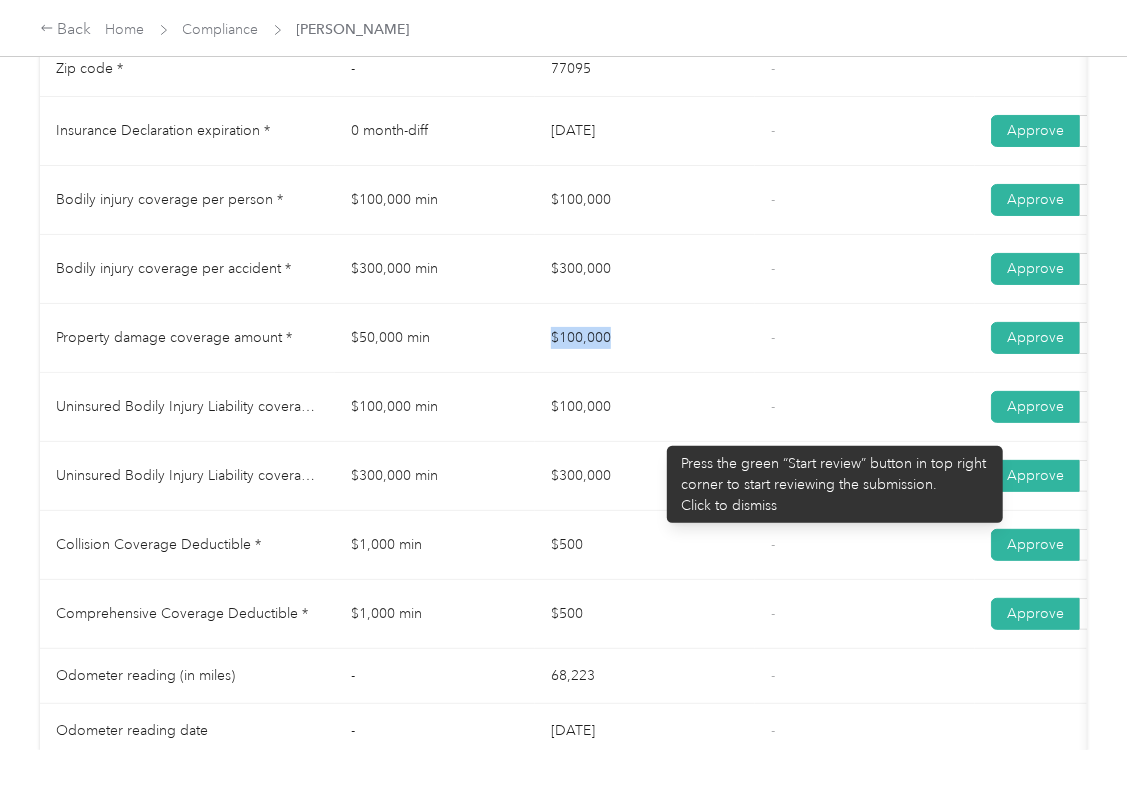 drag, startPoint x: 658, startPoint y: 436, endPoint x: 644, endPoint y: 485, distance: 50.96077 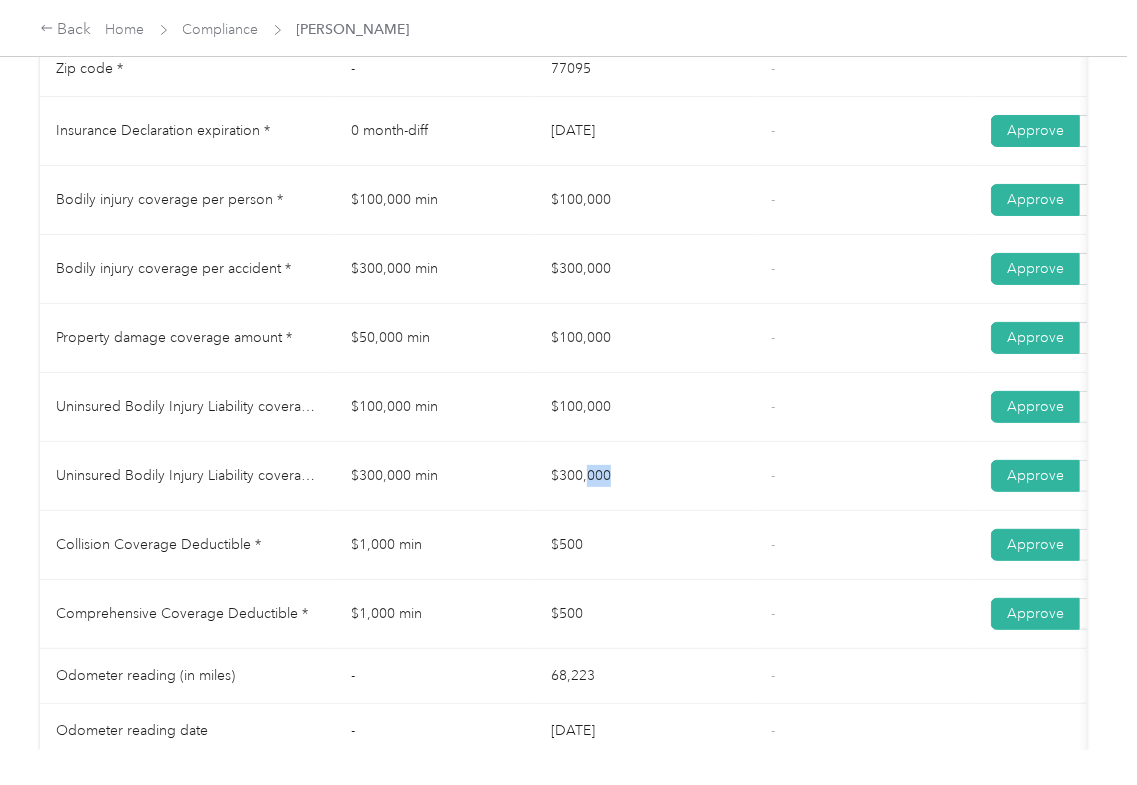 drag, startPoint x: 597, startPoint y: 508, endPoint x: 585, endPoint y: 542, distance: 36.05551 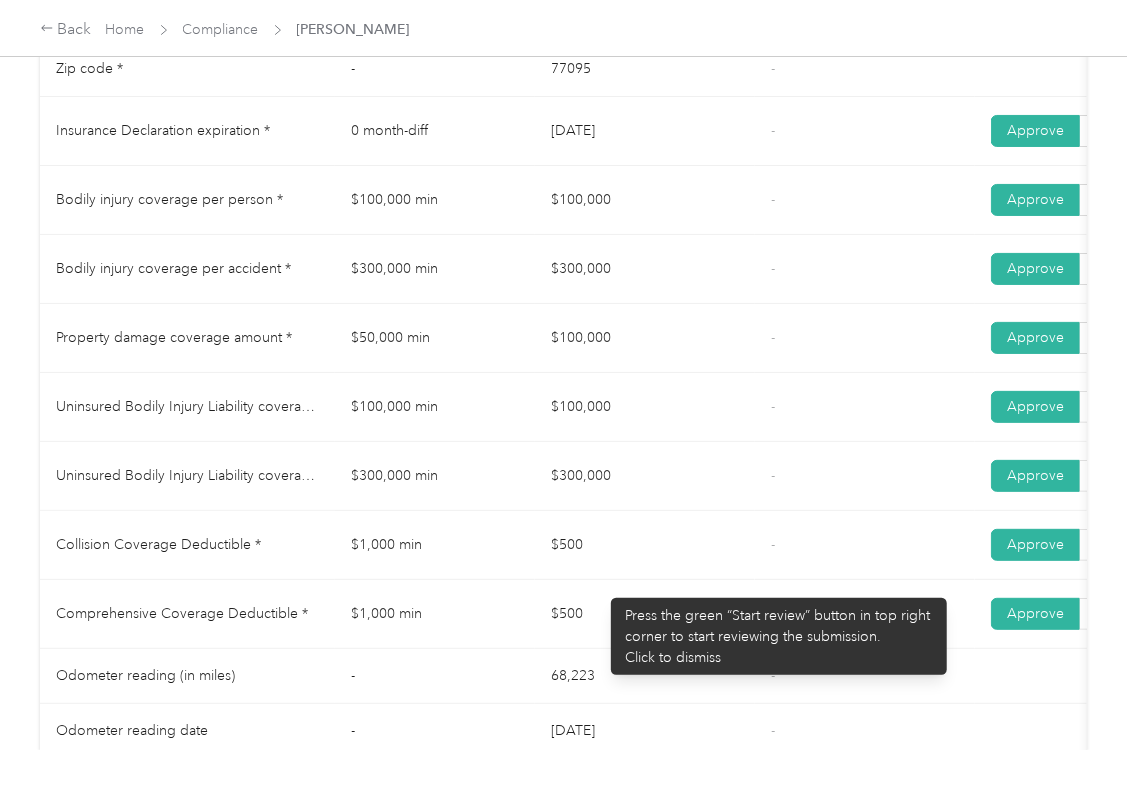 click on "$500" at bounding box center (645, 545) 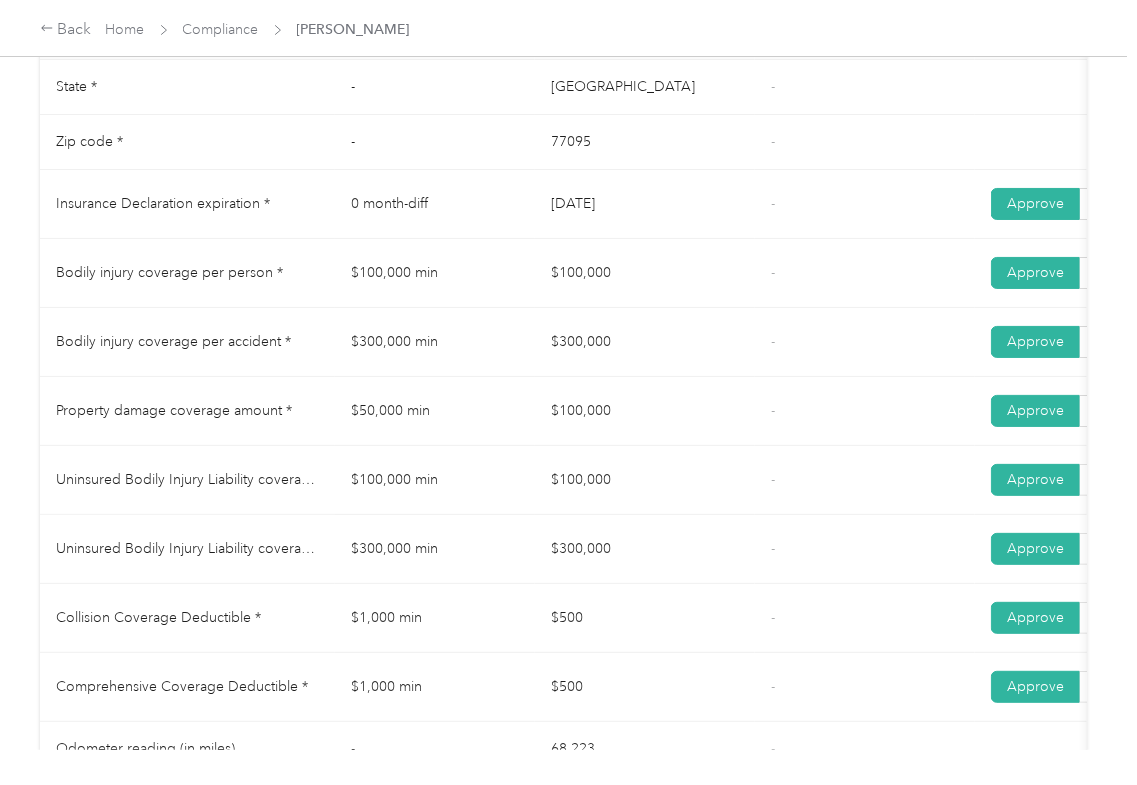 scroll, scrollTop: 933, scrollLeft: 0, axis: vertical 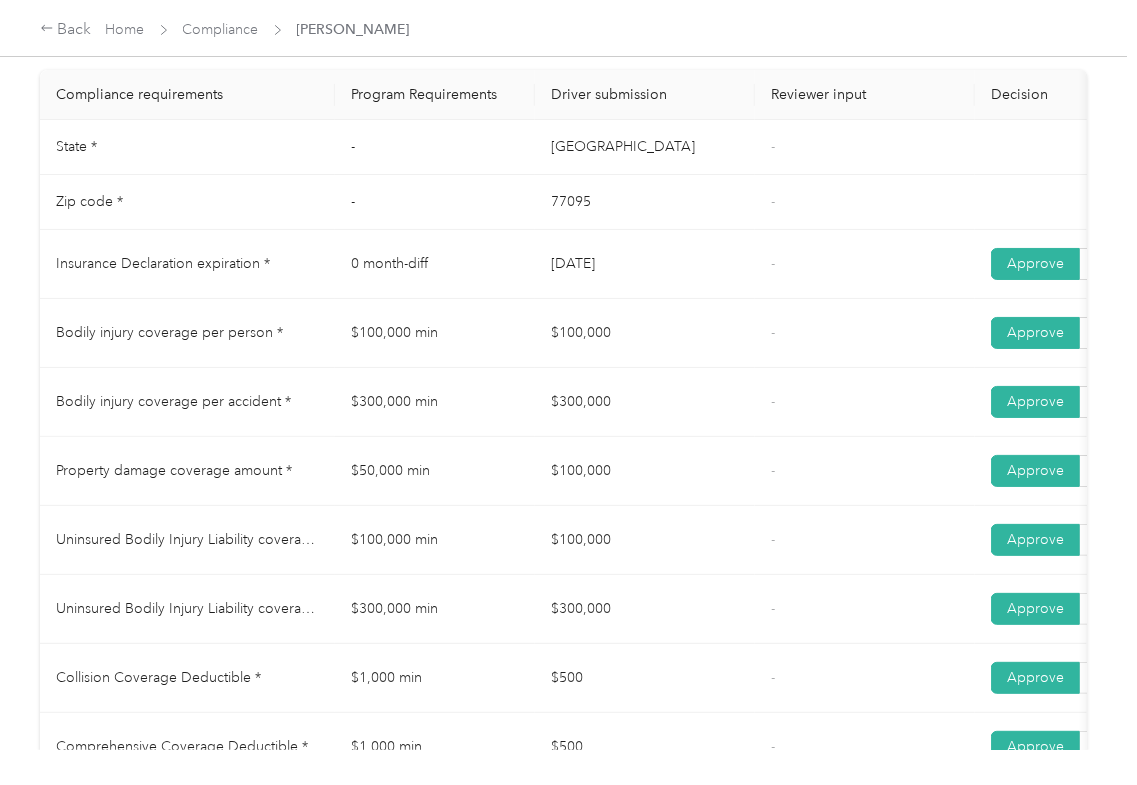 click on "$100,000" at bounding box center (645, 471) 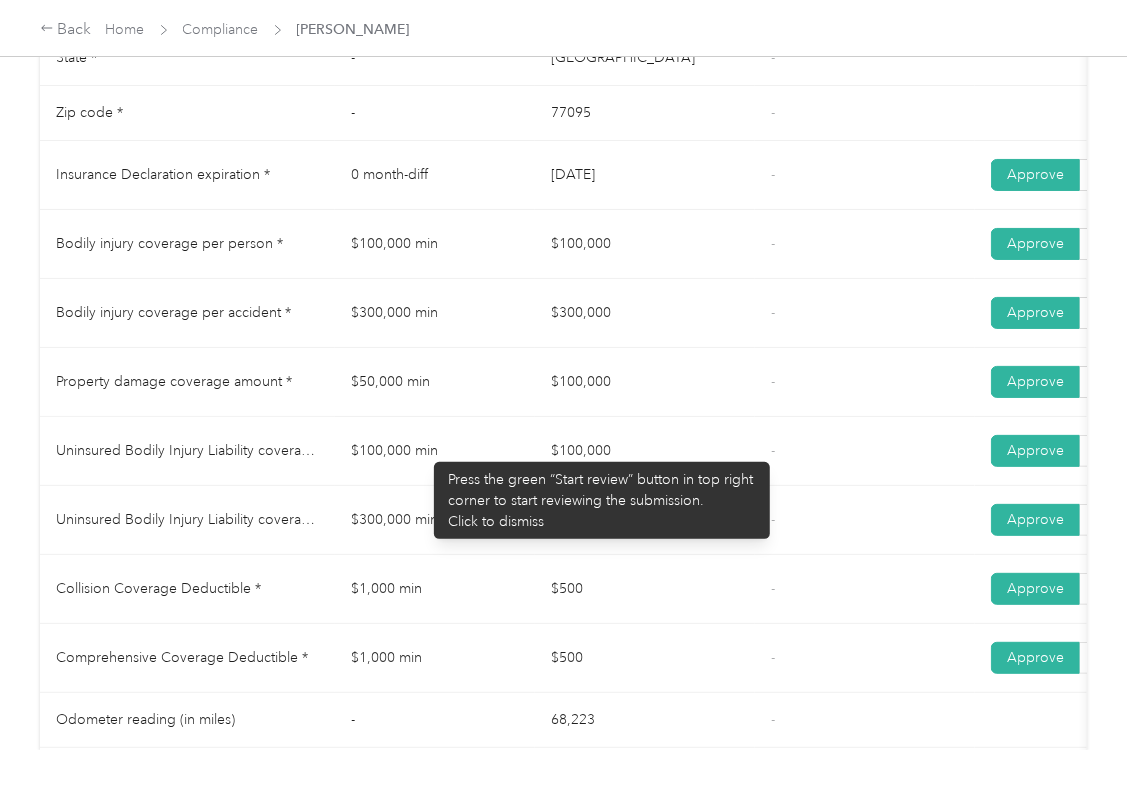 scroll, scrollTop: 1066, scrollLeft: 0, axis: vertical 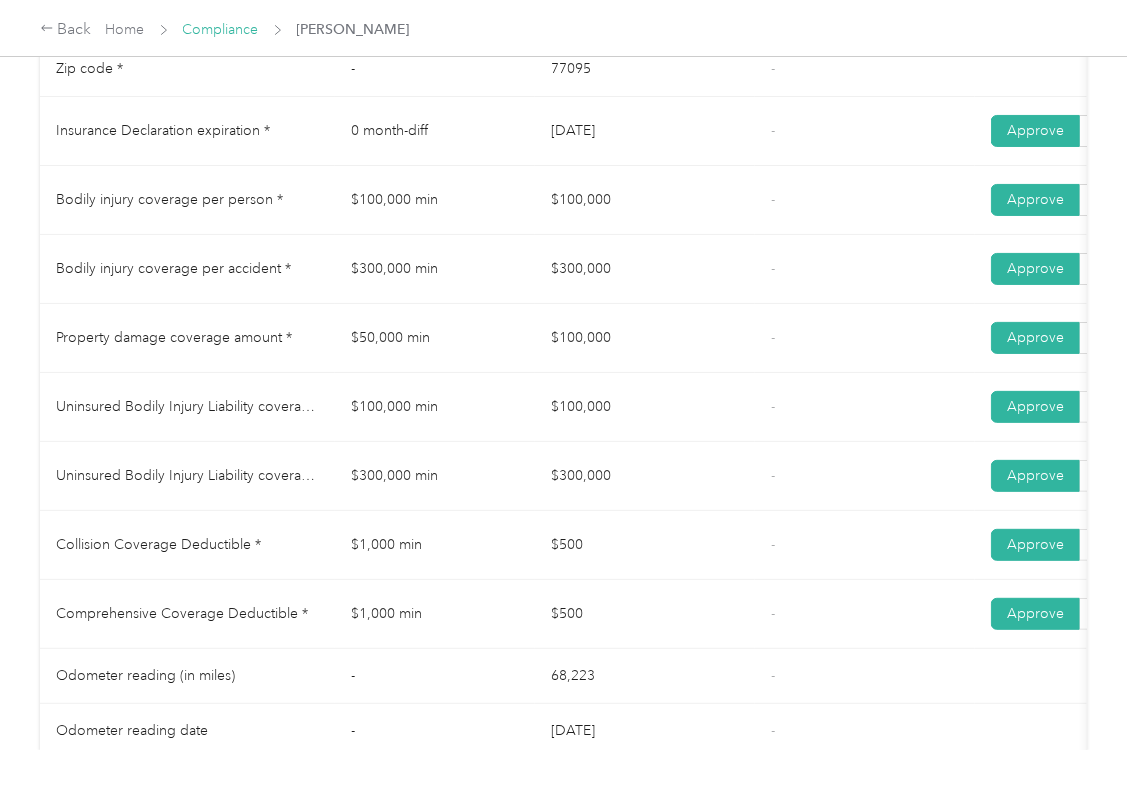 click on "Compliance" at bounding box center [221, 29] 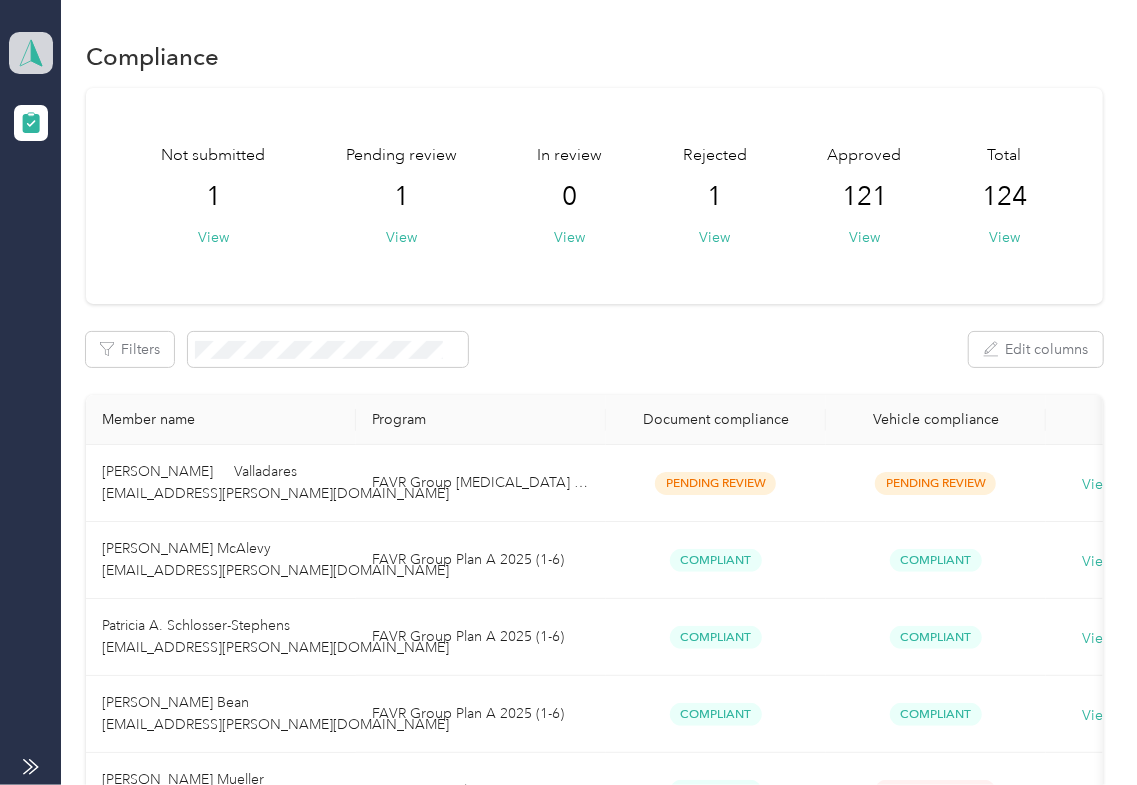 click 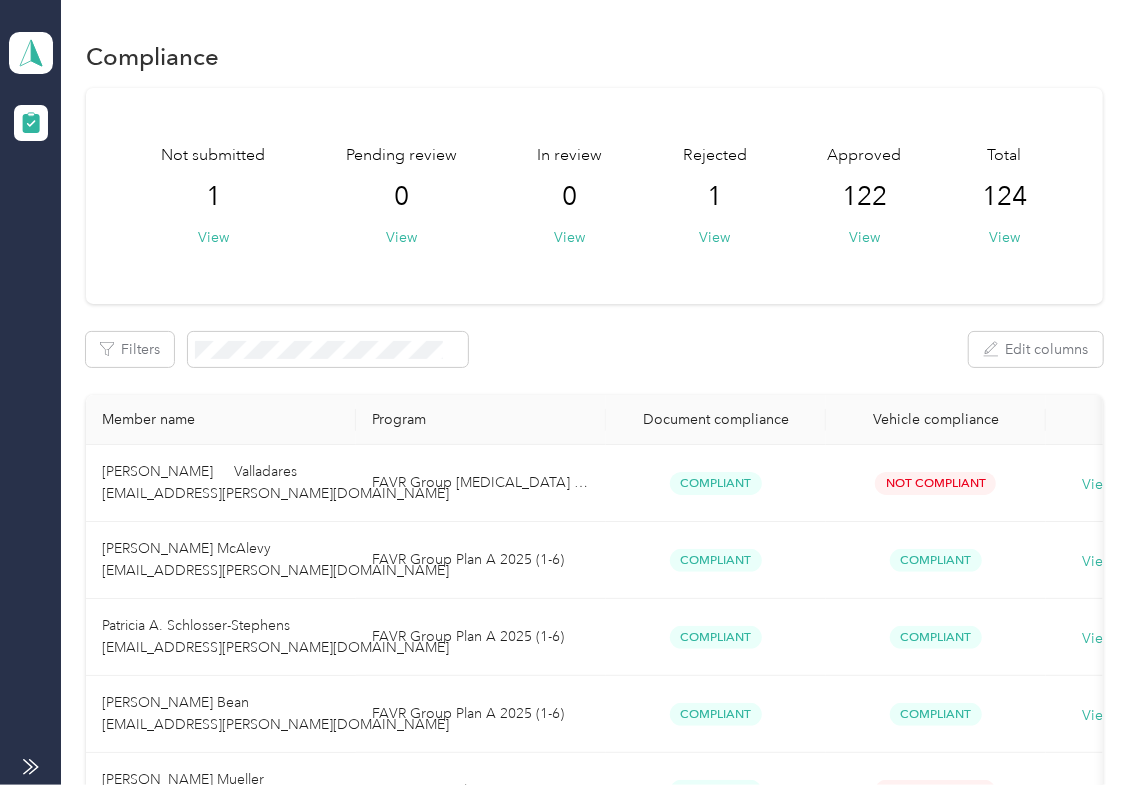 click on "Log out" at bounding box center (219, 209) 